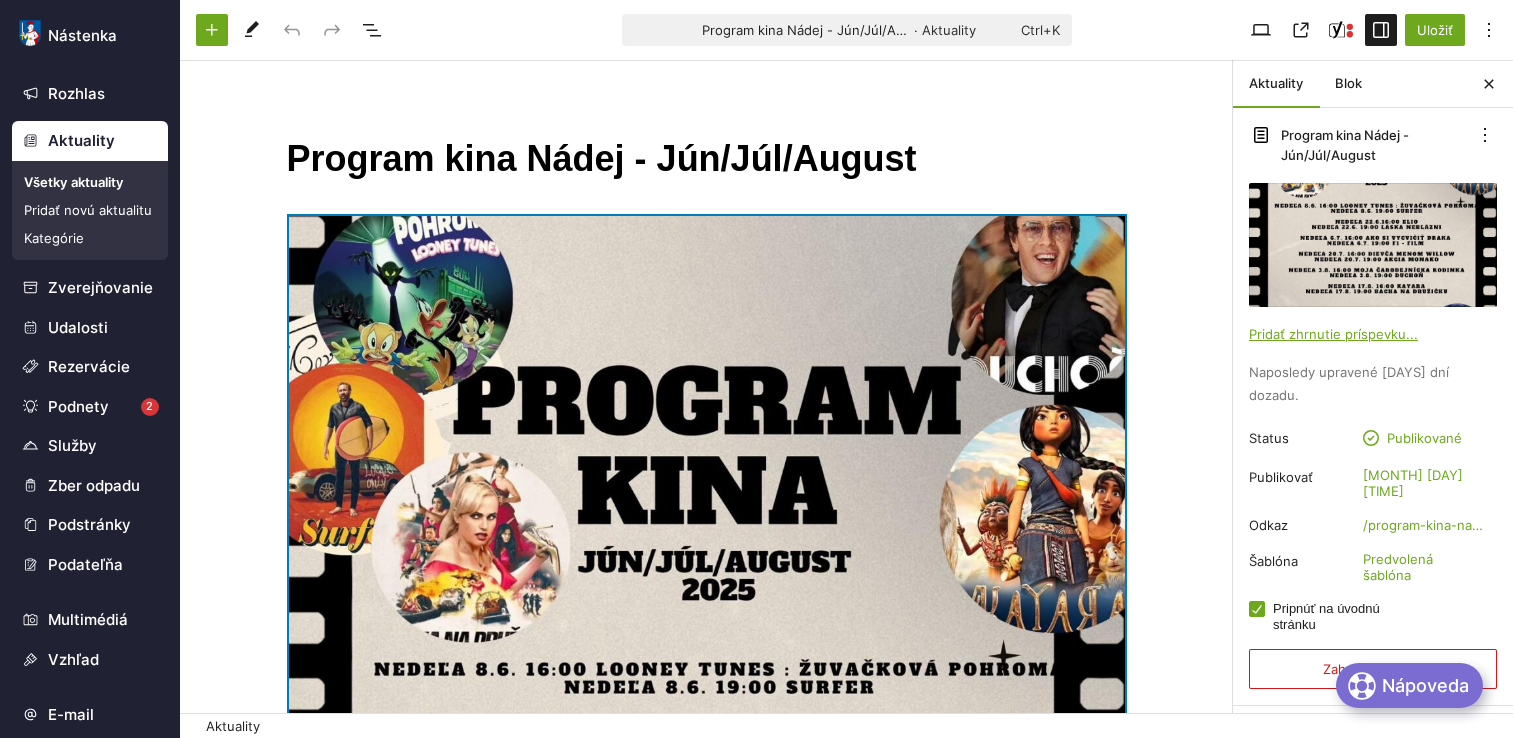 click at bounding box center (707, 802) 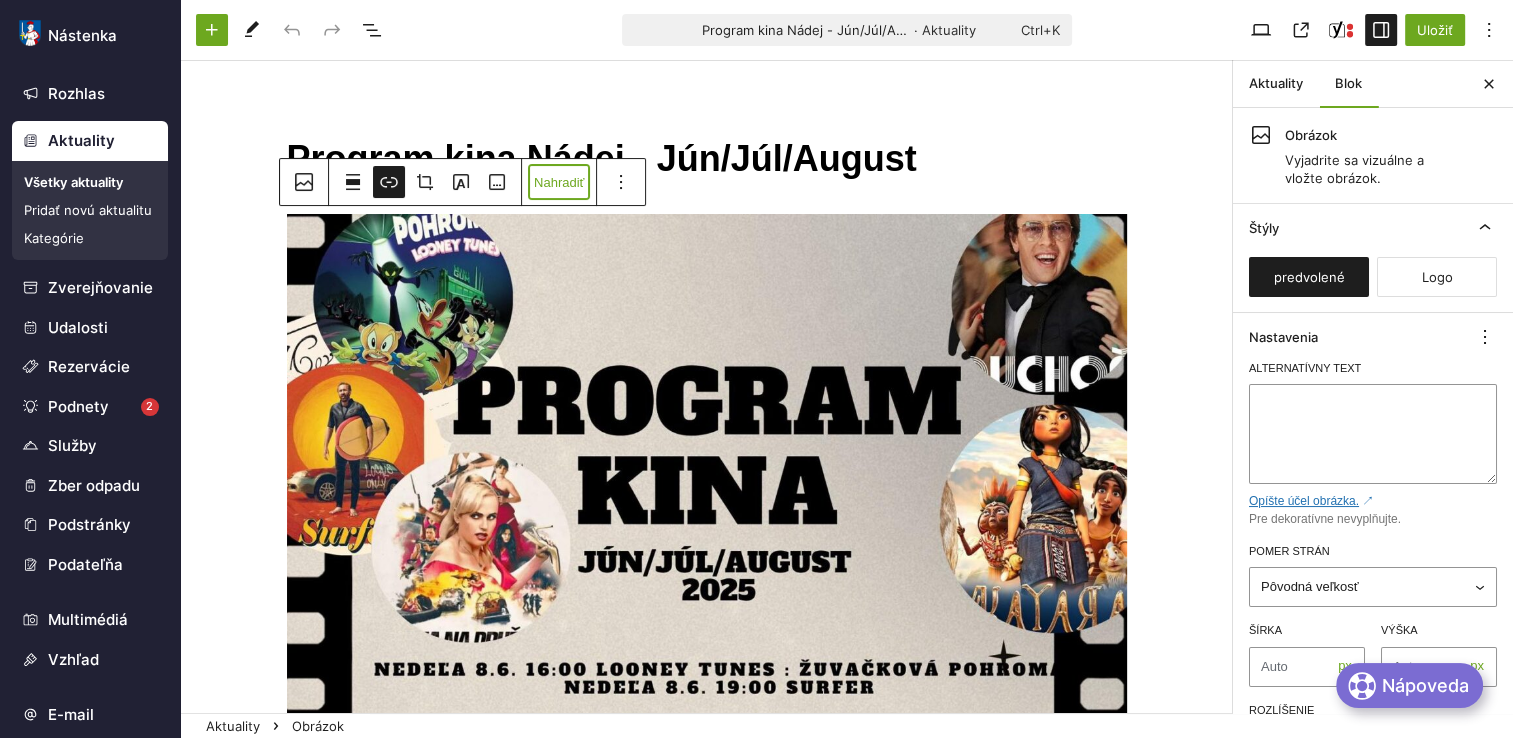 click on "Nahradiť" at bounding box center (559, 182) 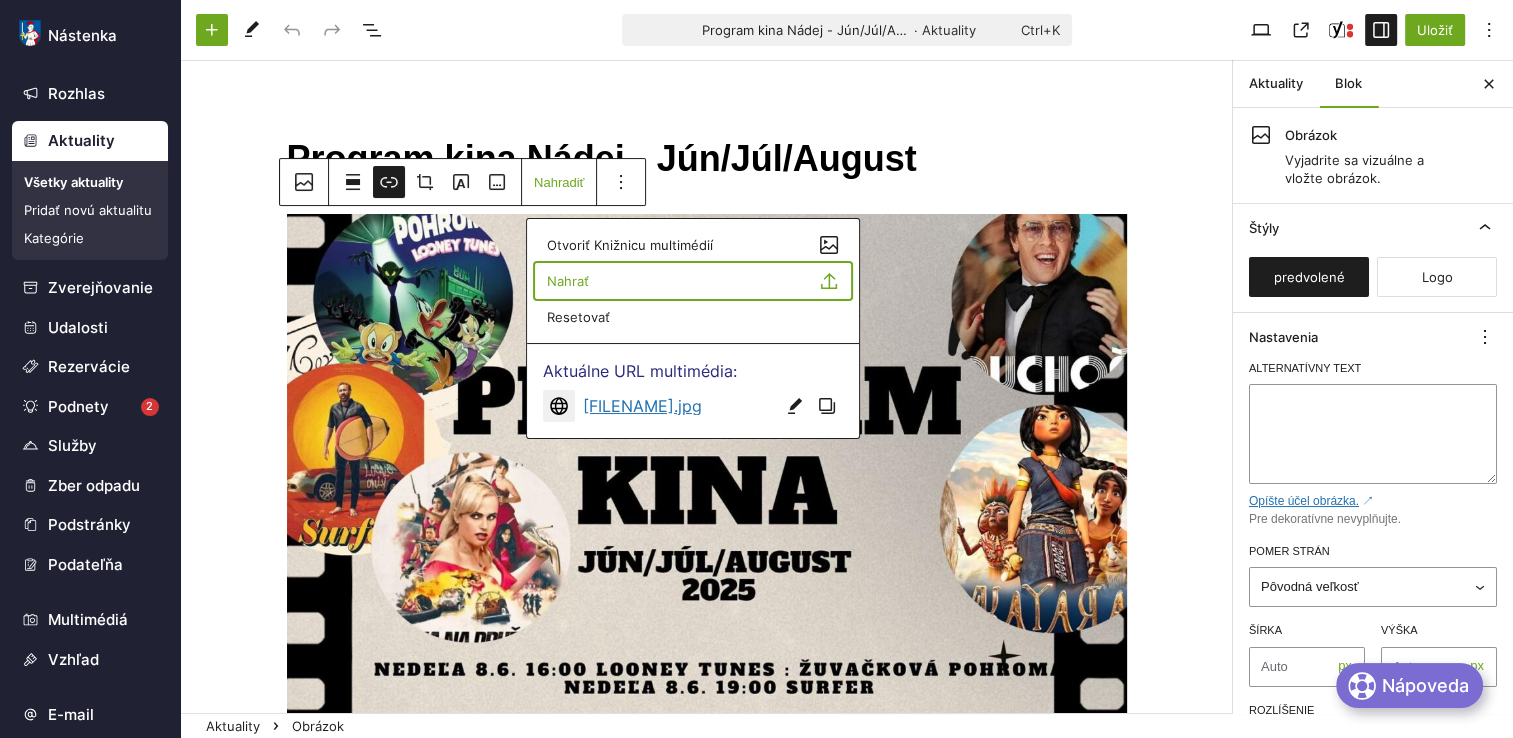 click on "Nahrať" at bounding box center [693, 281] 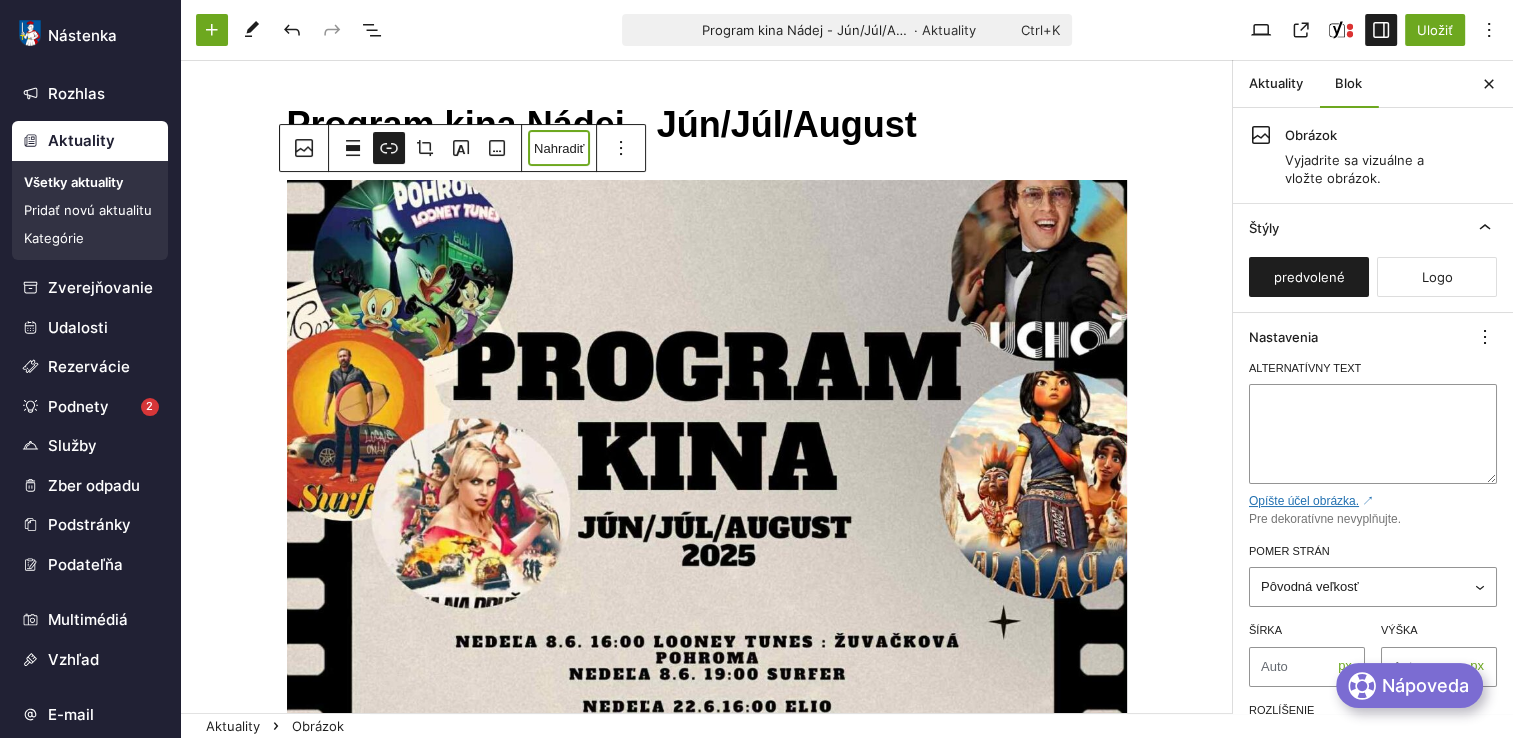 scroll, scrollTop: 0, scrollLeft: 0, axis: both 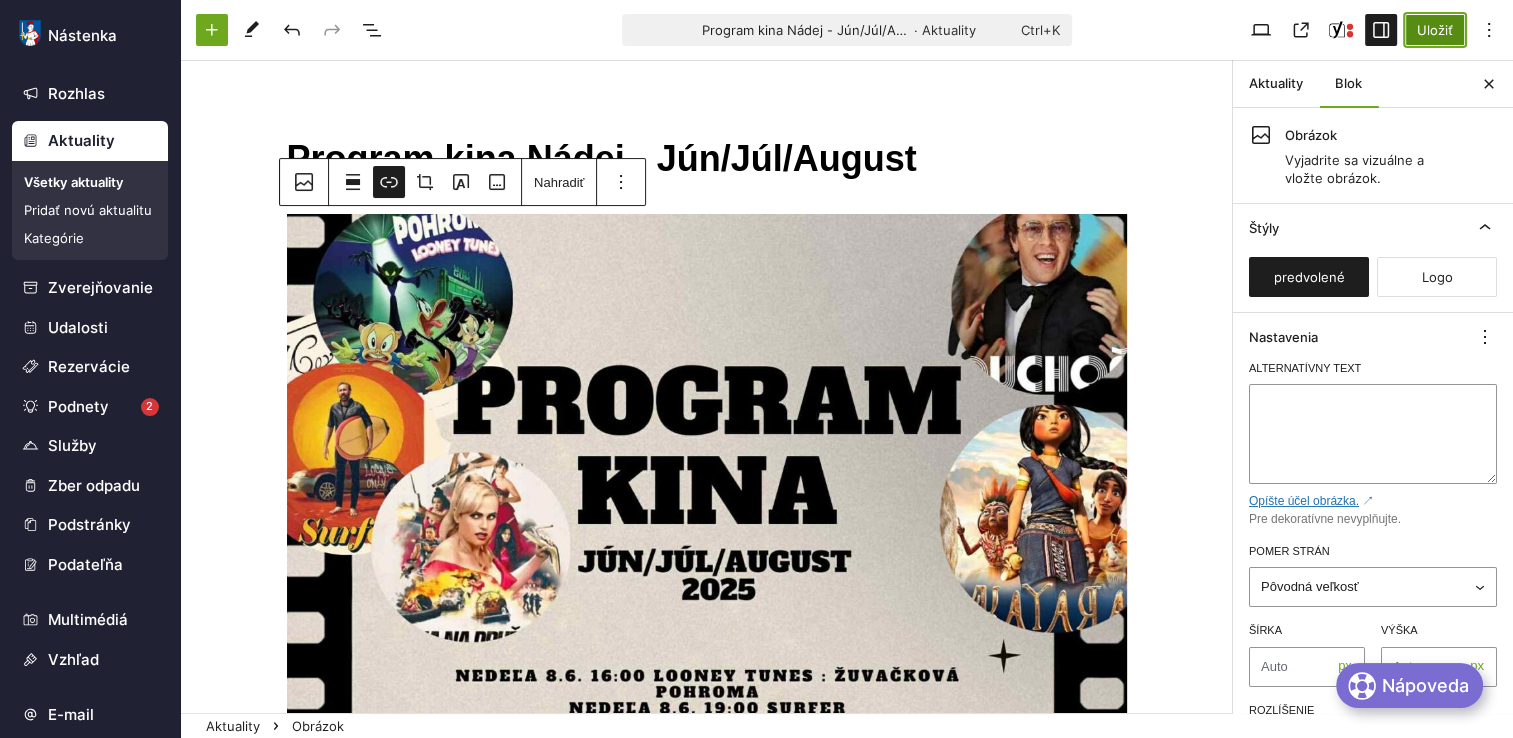 click on "Uložiť" at bounding box center (1435, 30) 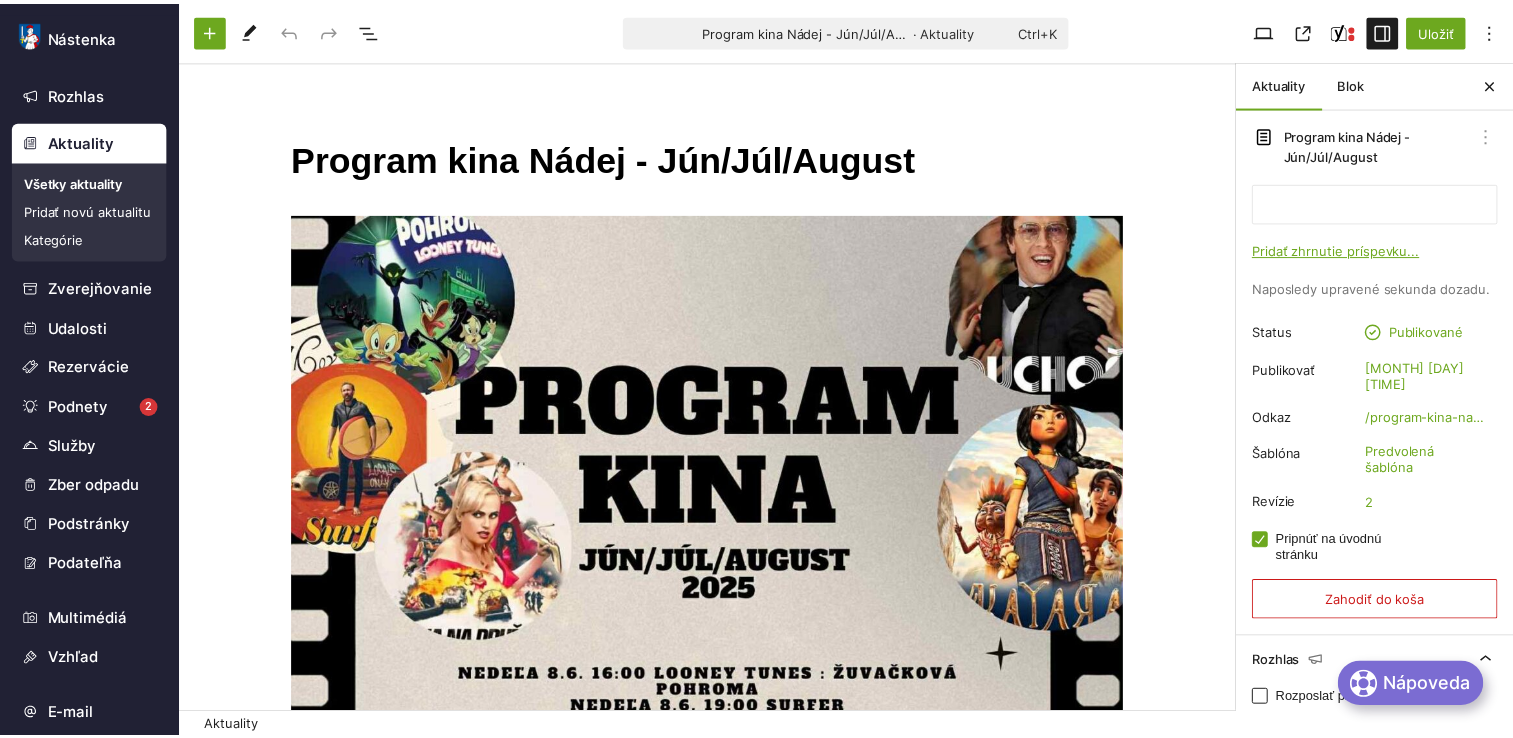 scroll, scrollTop: 0, scrollLeft: 0, axis: both 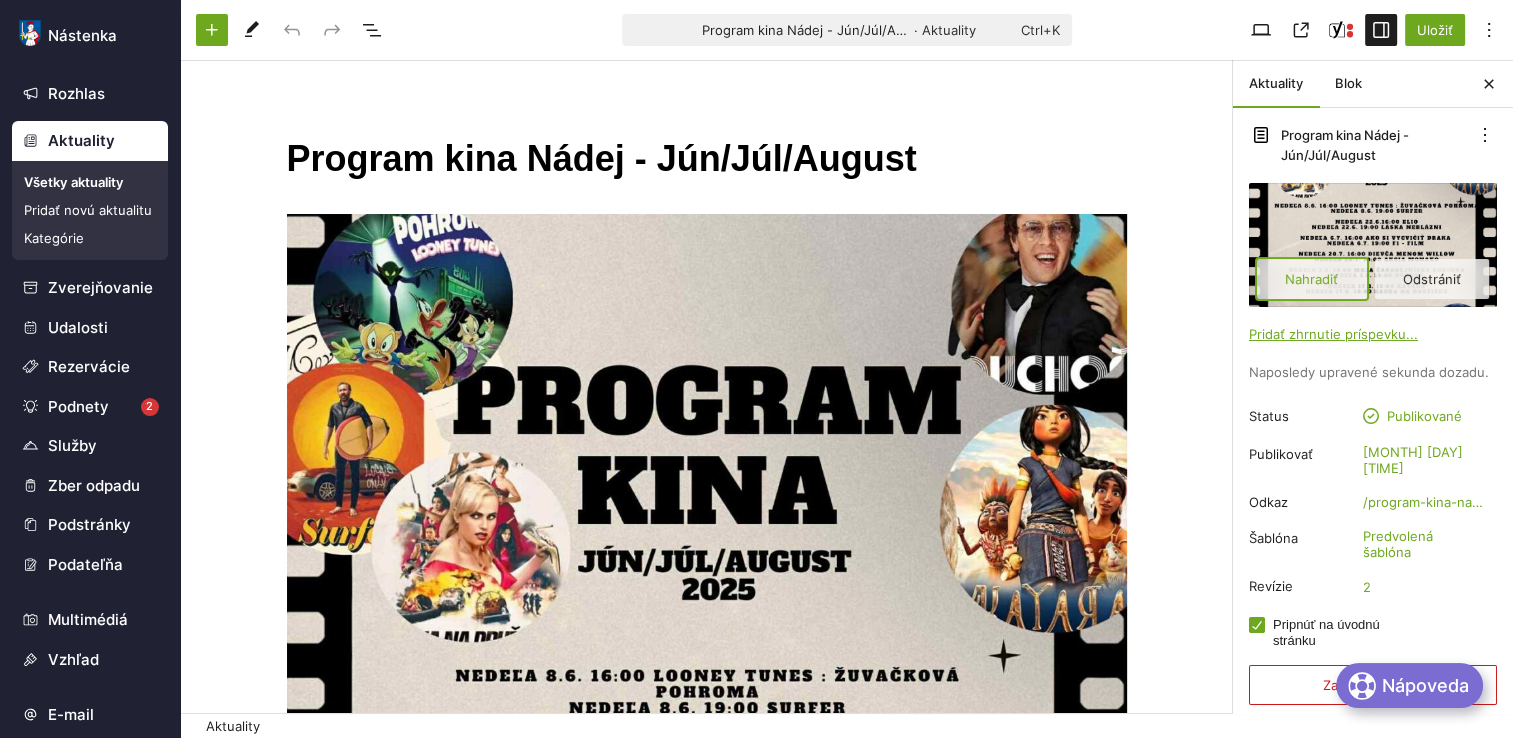 click on "Nahradiť" at bounding box center [1312, 279] 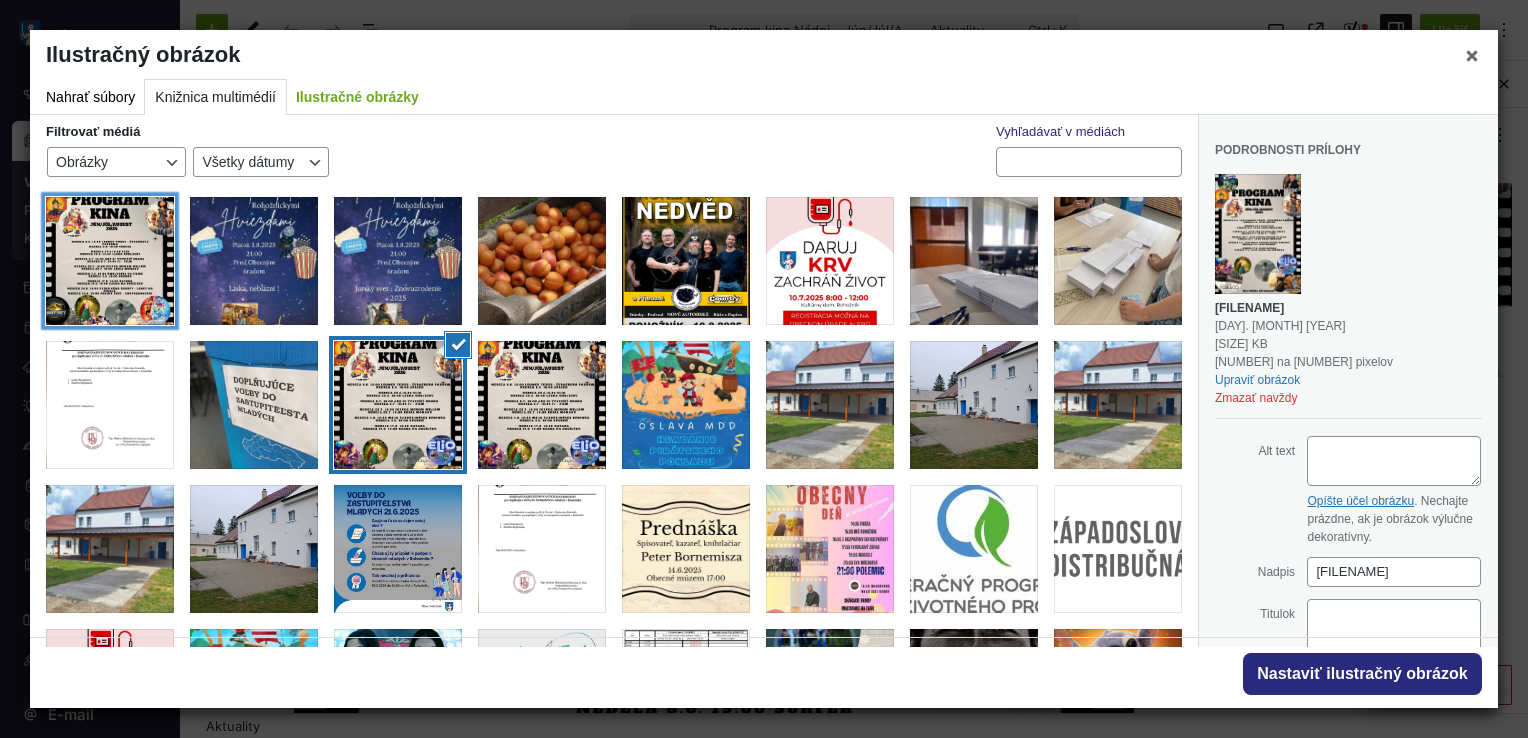 click at bounding box center [110, 261] 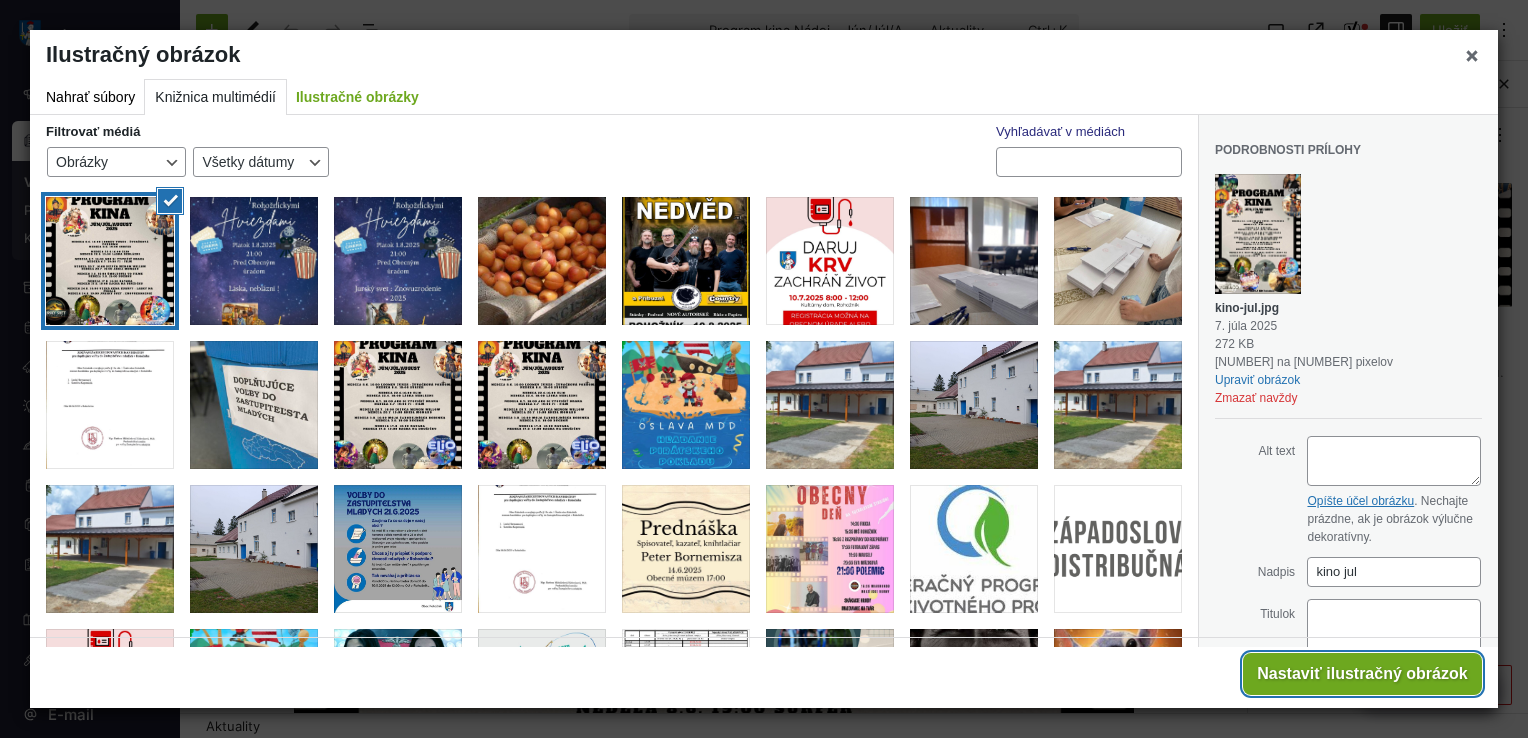 click on "Nastaviť ilustračný obrázok" at bounding box center [1362, 674] 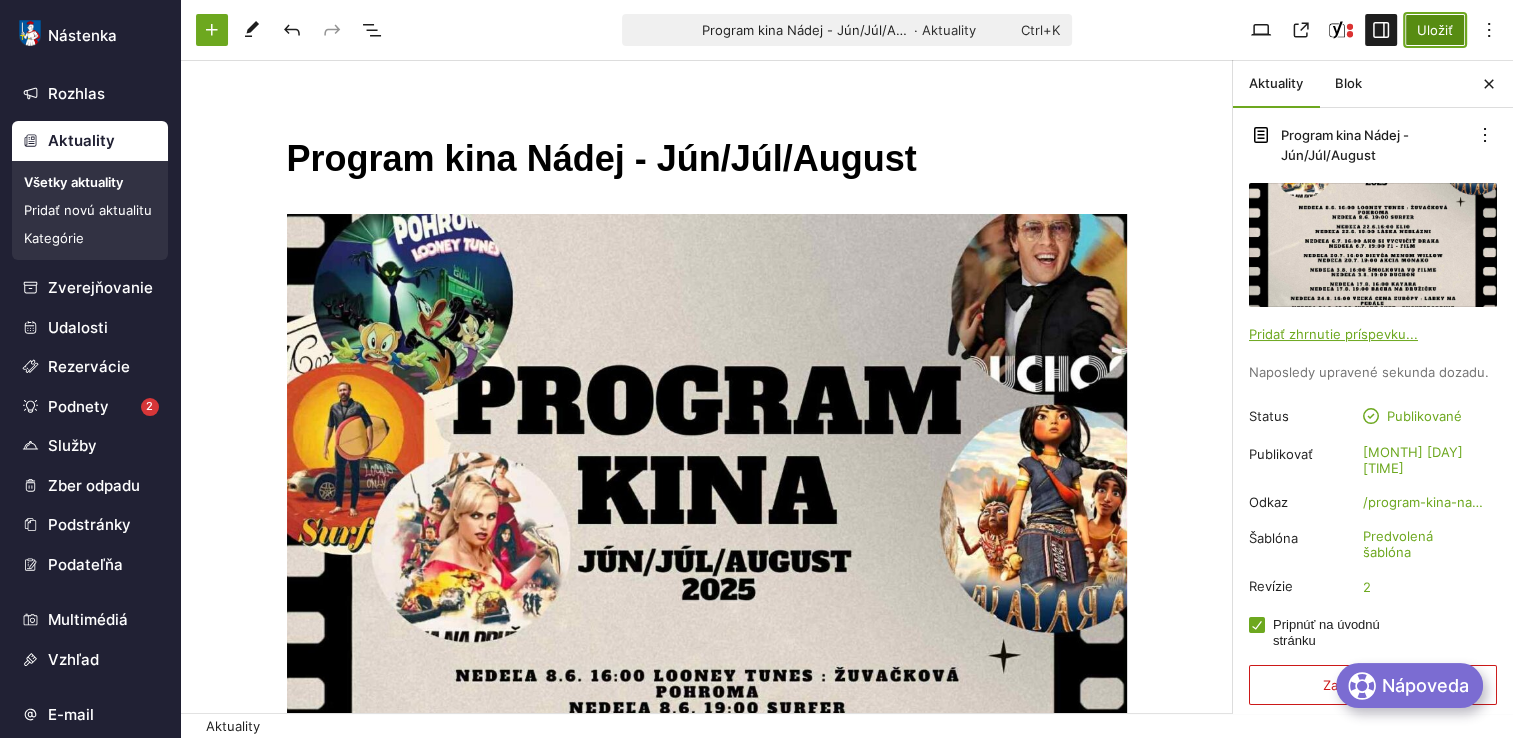 click on "Uložiť" at bounding box center (1435, 30) 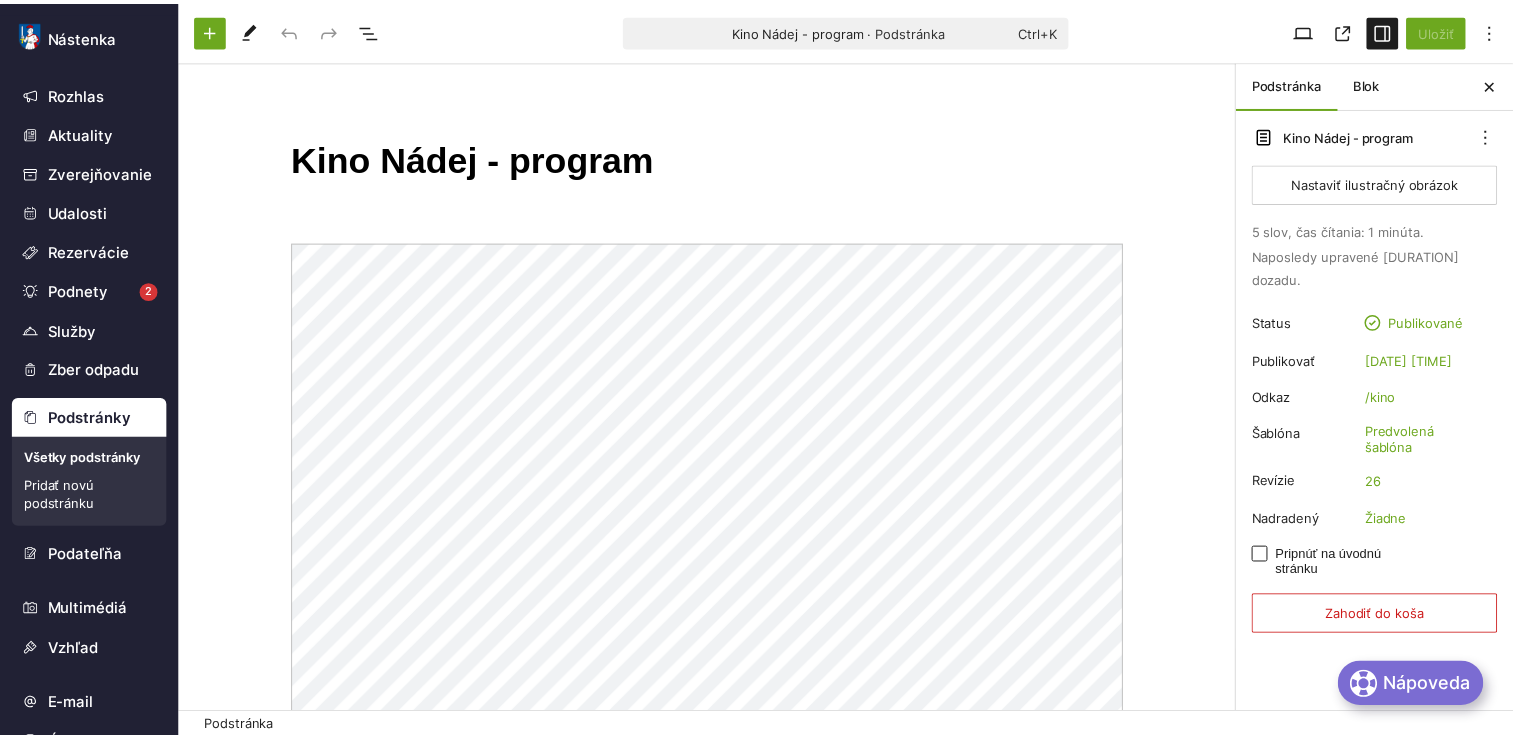 scroll, scrollTop: 0, scrollLeft: 0, axis: both 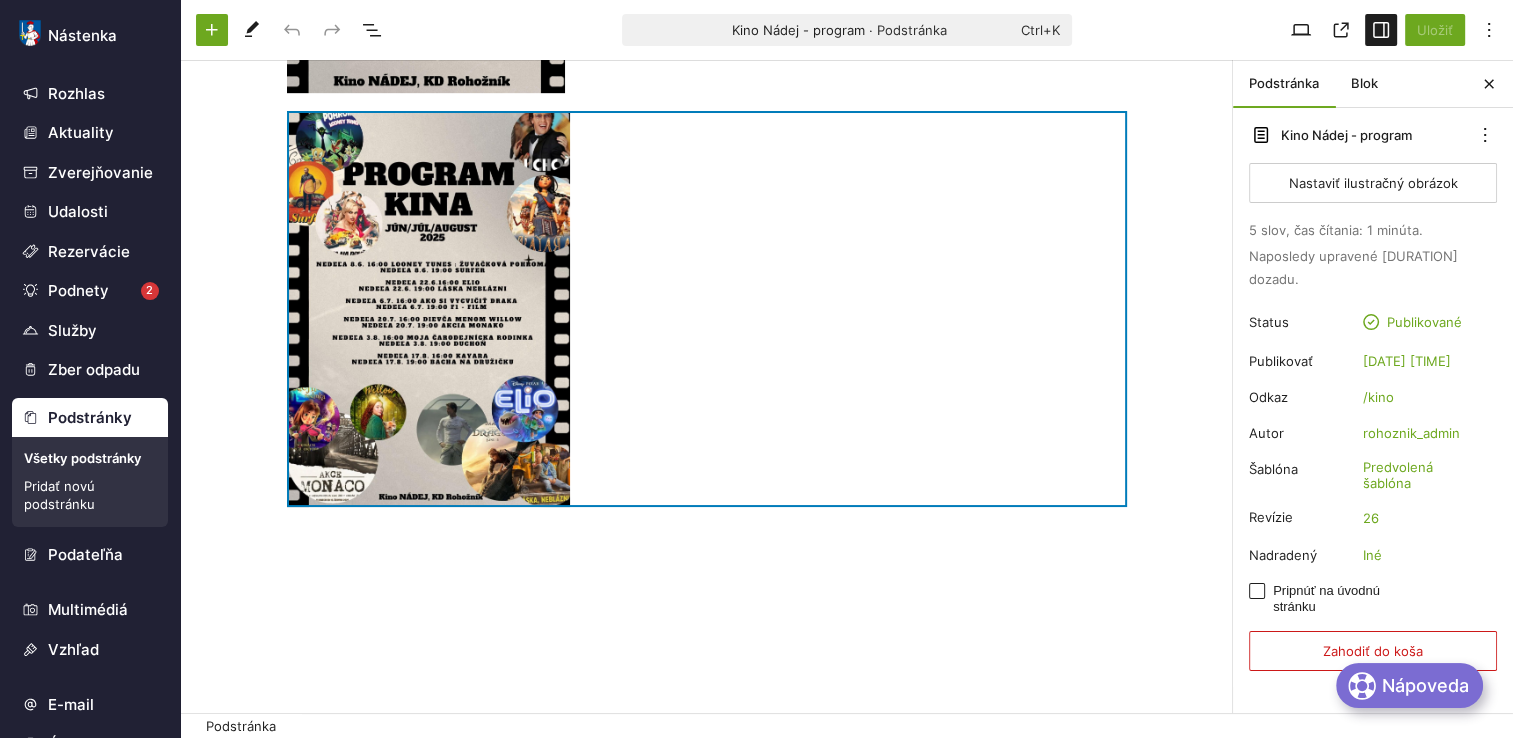click at bounding box center (428, 309) 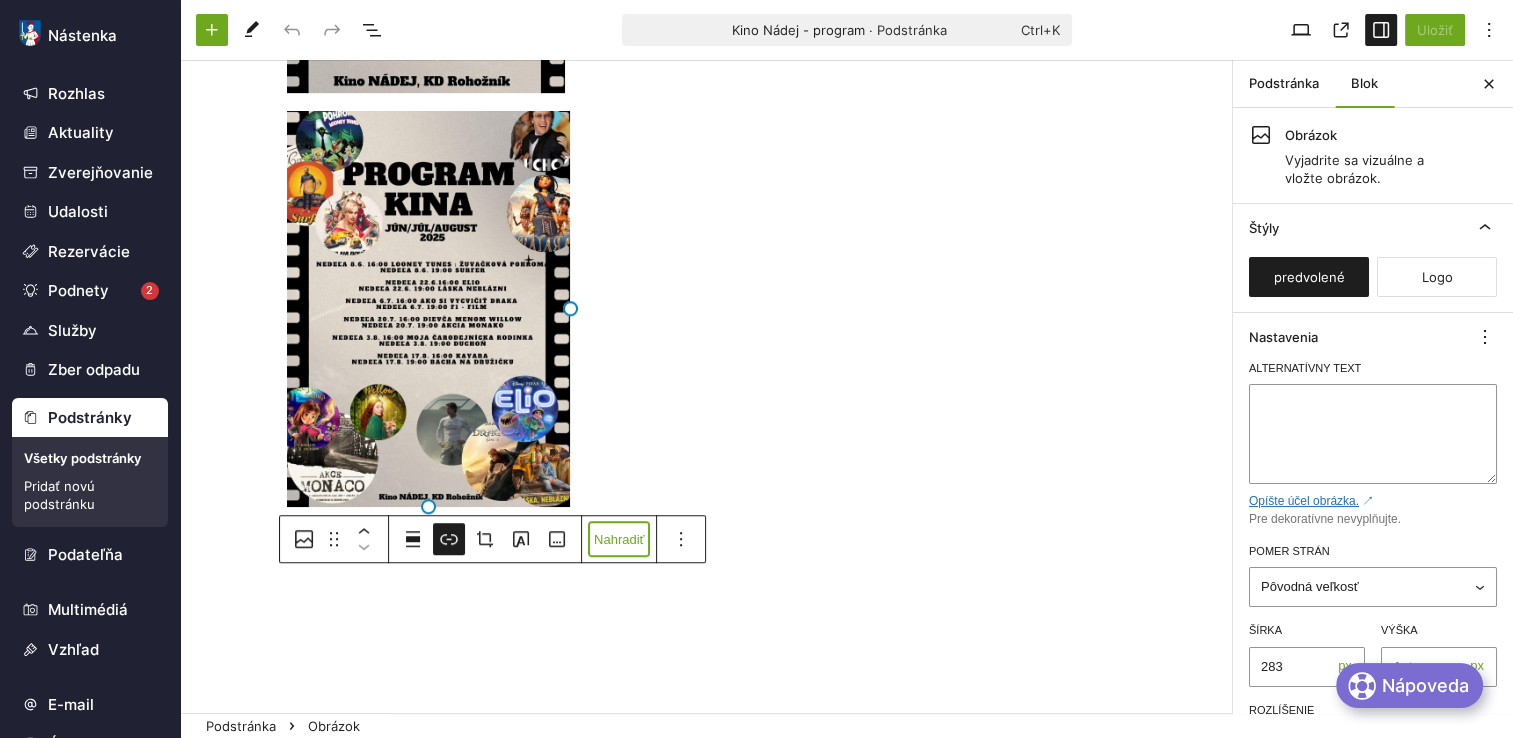 click on "Nahradiť" at bounding box center [619, 539] 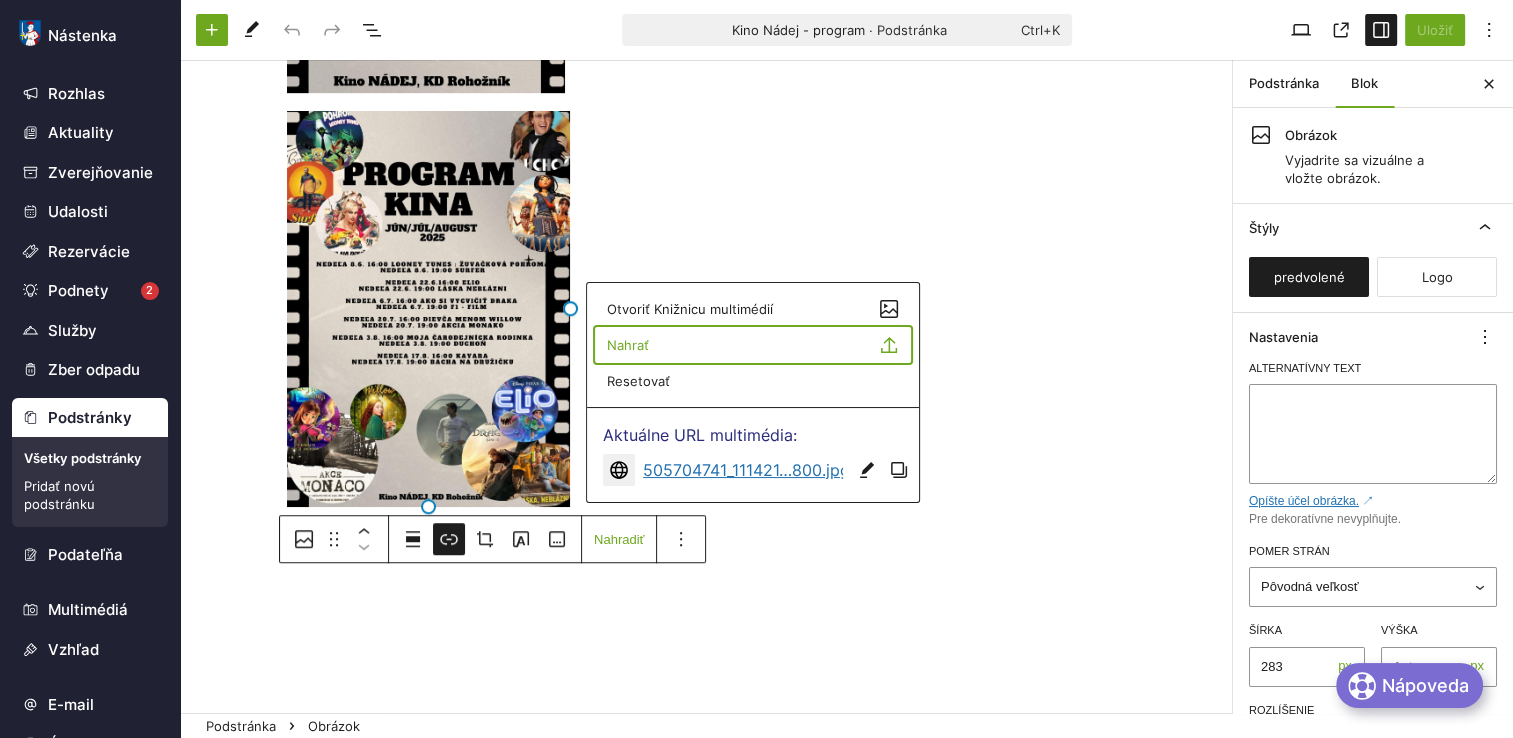 click on "Nahrať" at bounding box center [753, 345] 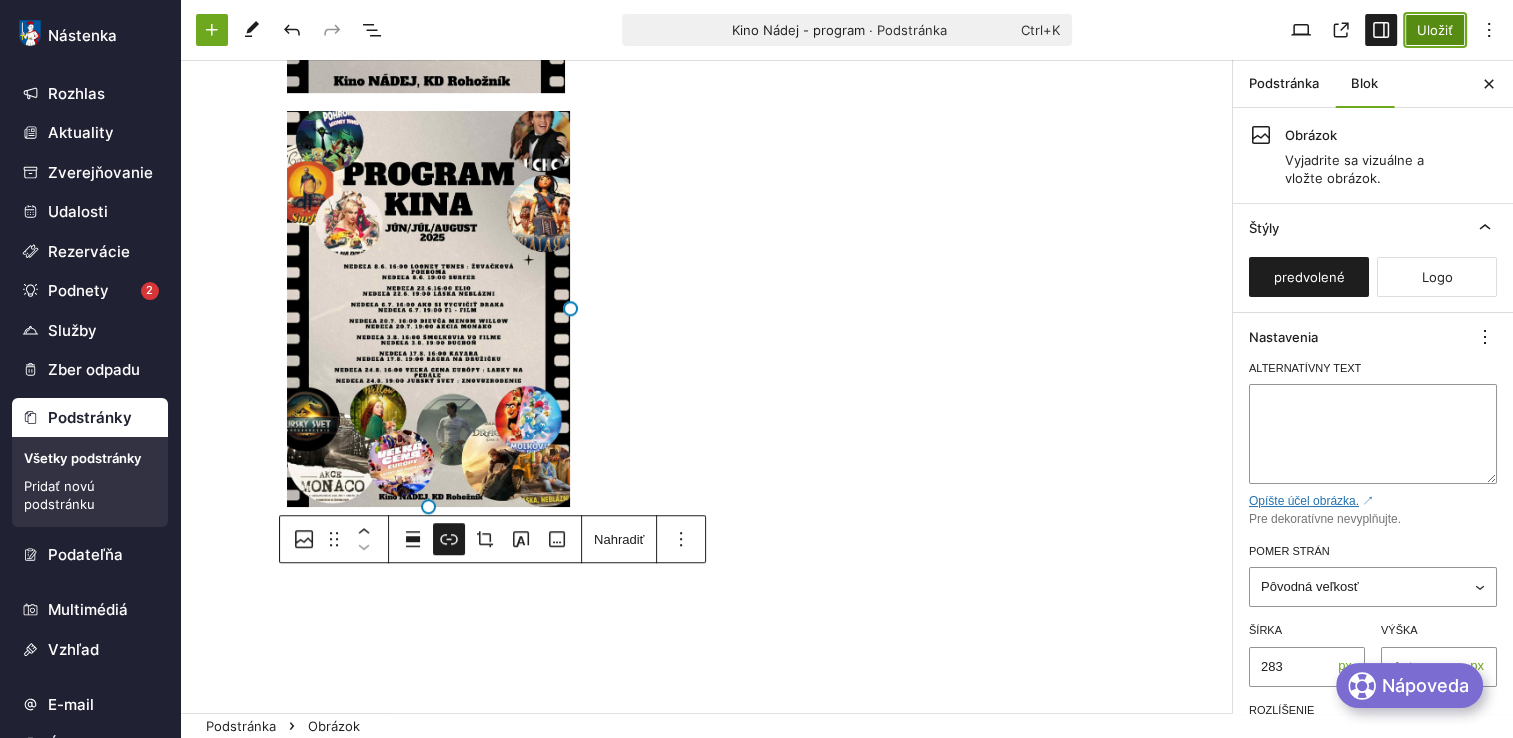 click on "Uložiť" at bounding box center [1435, 30] 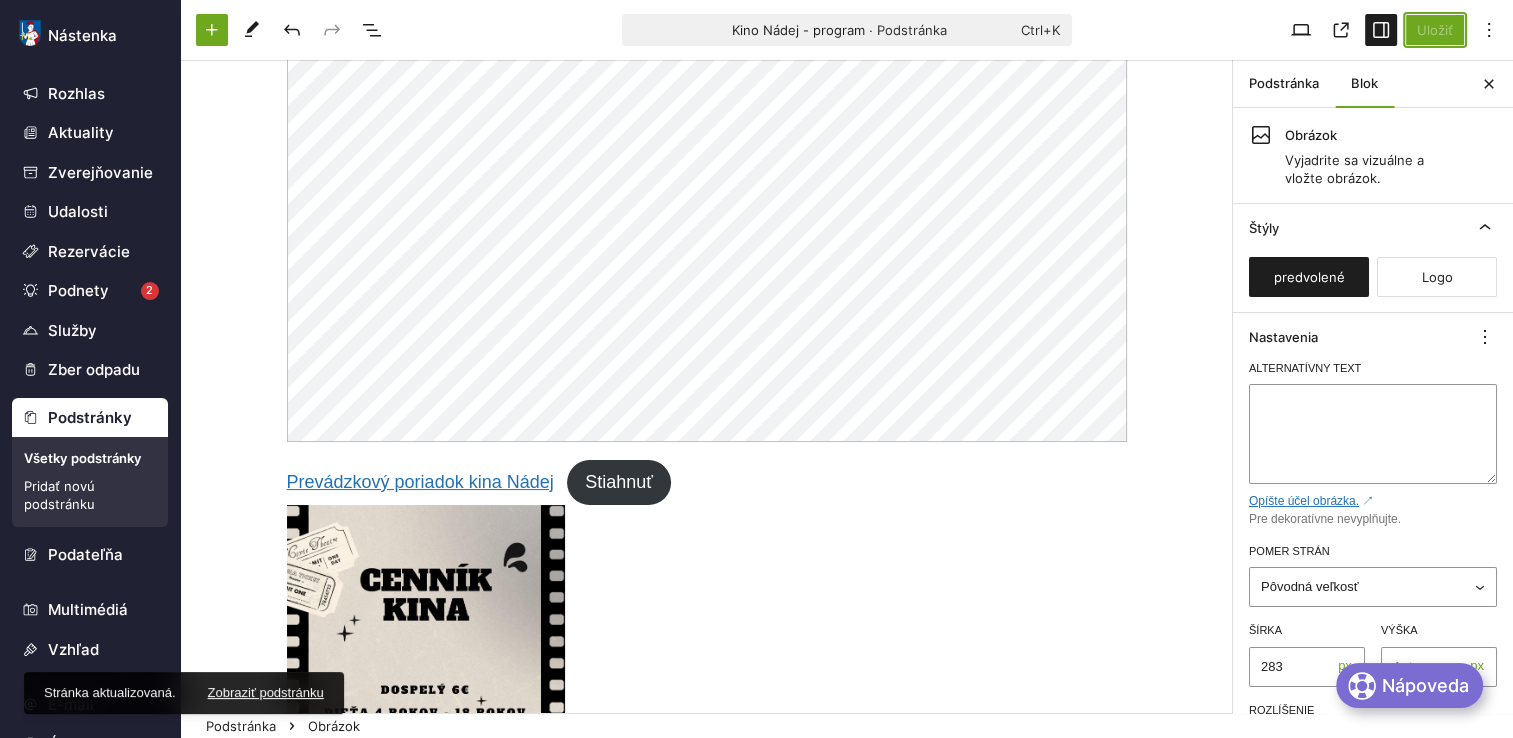 scroll, scrollTop: 0, scrollLeft: 0, axis: both 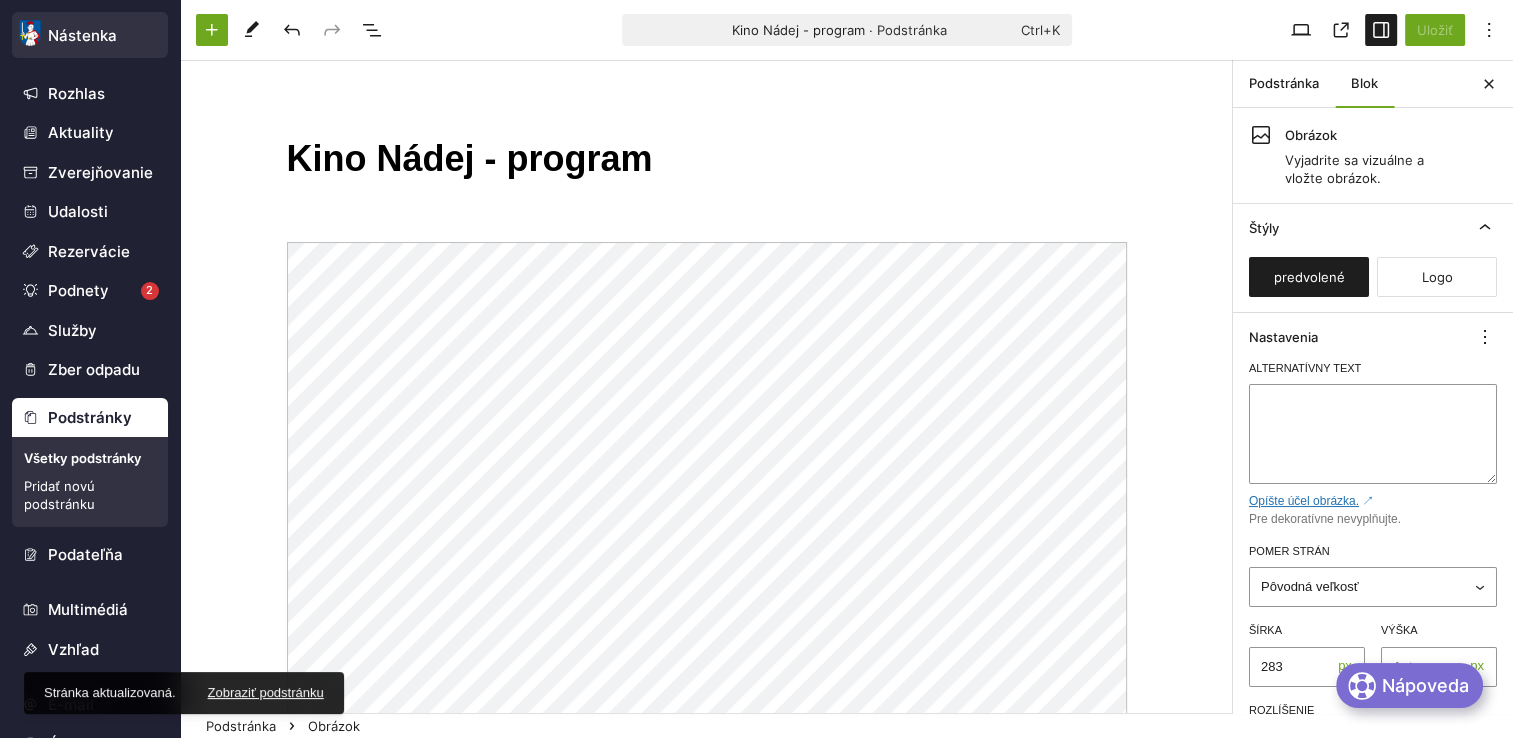 click on "Nástenka" at bounding box center (90, 36) 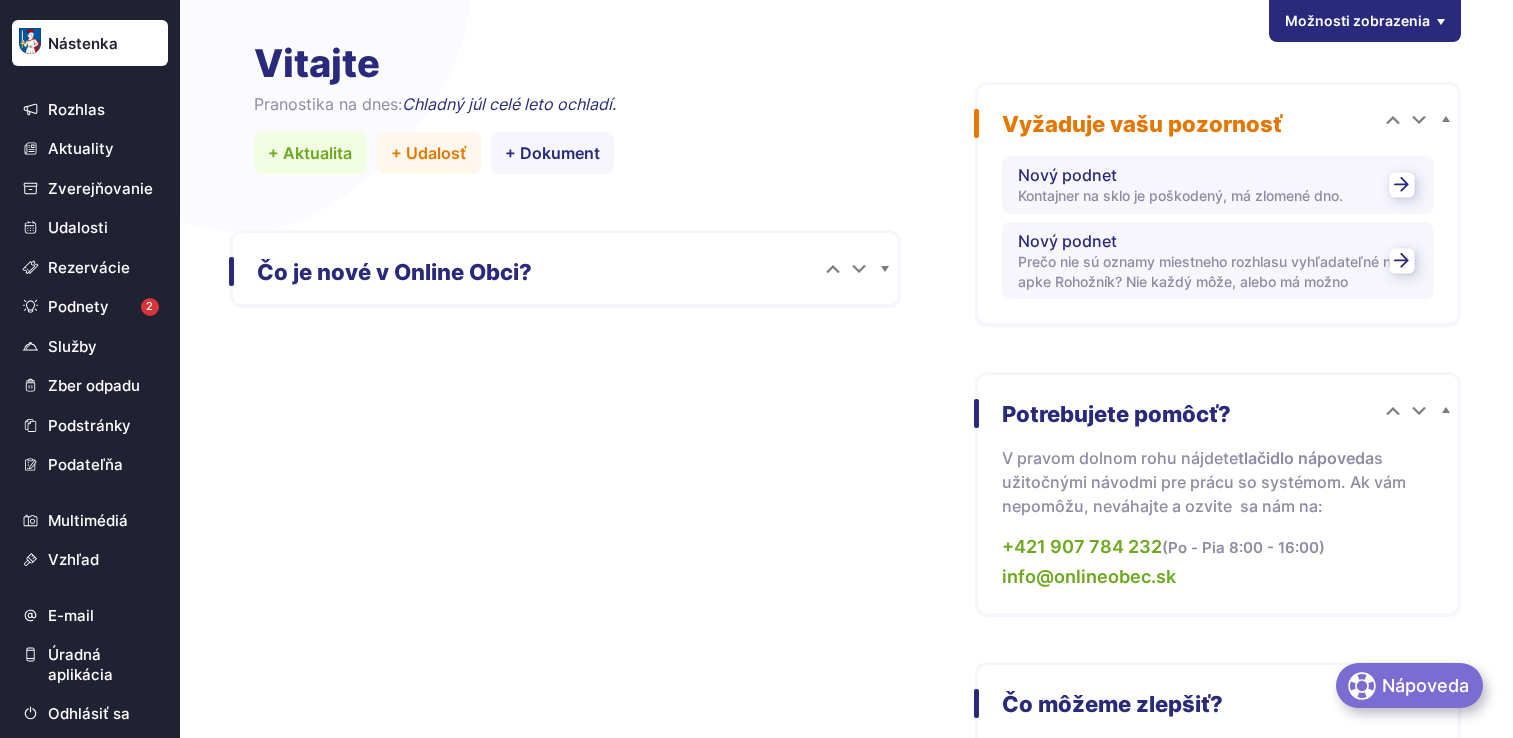 scroll, scrollTop: 0, scrollLeft: 0, axis: both 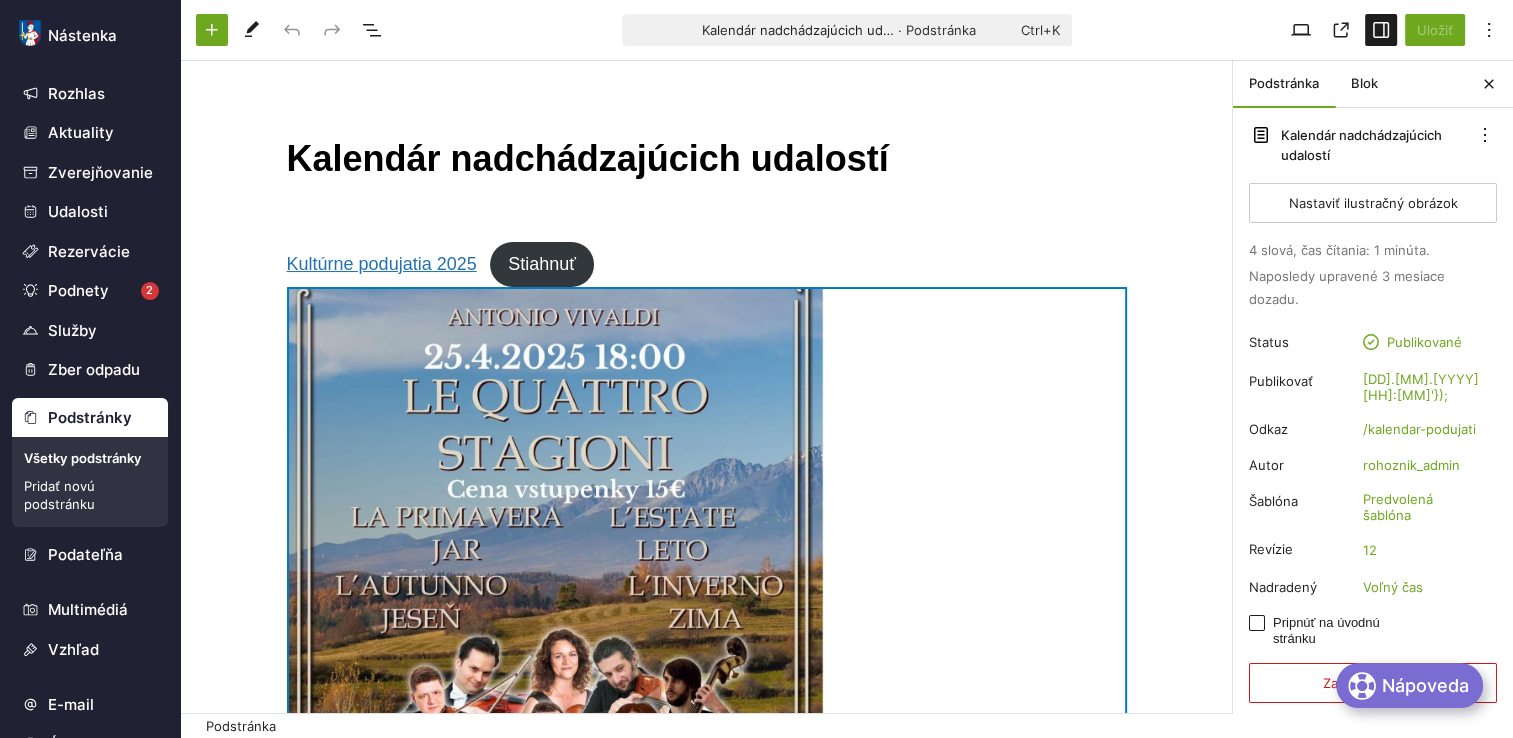 click at bounding box center (555, 666) 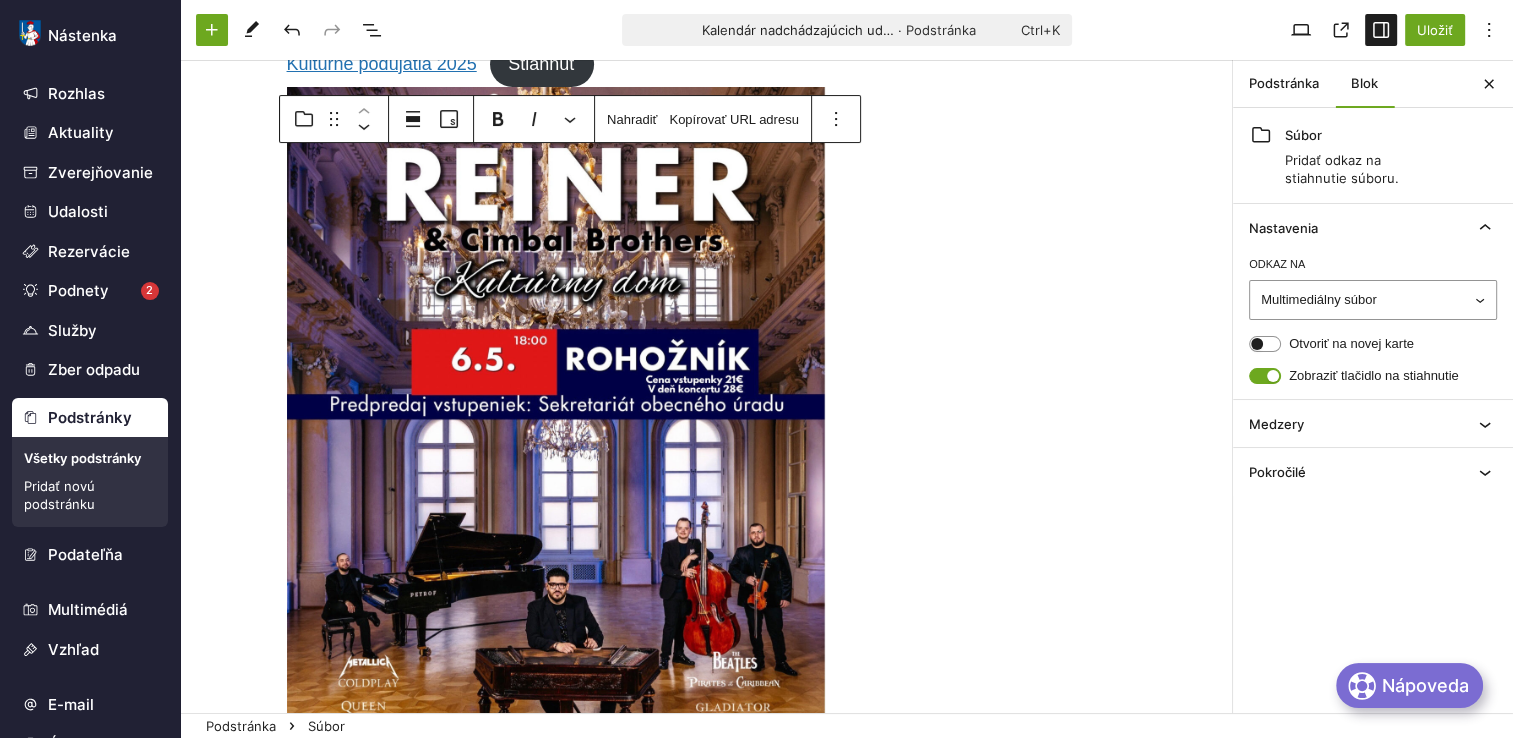 scroll, scrollTop: 191, scrollLeft: 0, axis: vertical 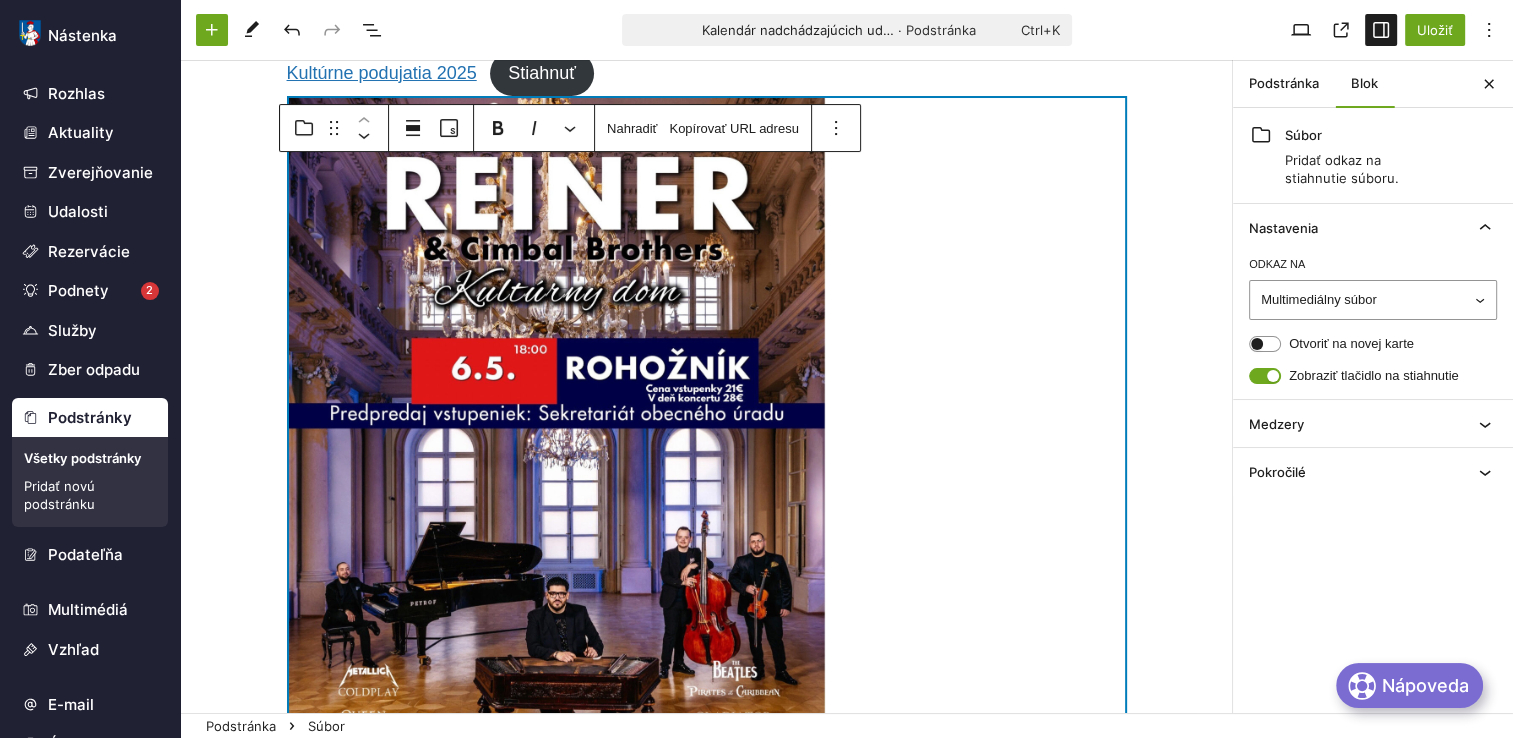 click at bounding box center [556, 476] 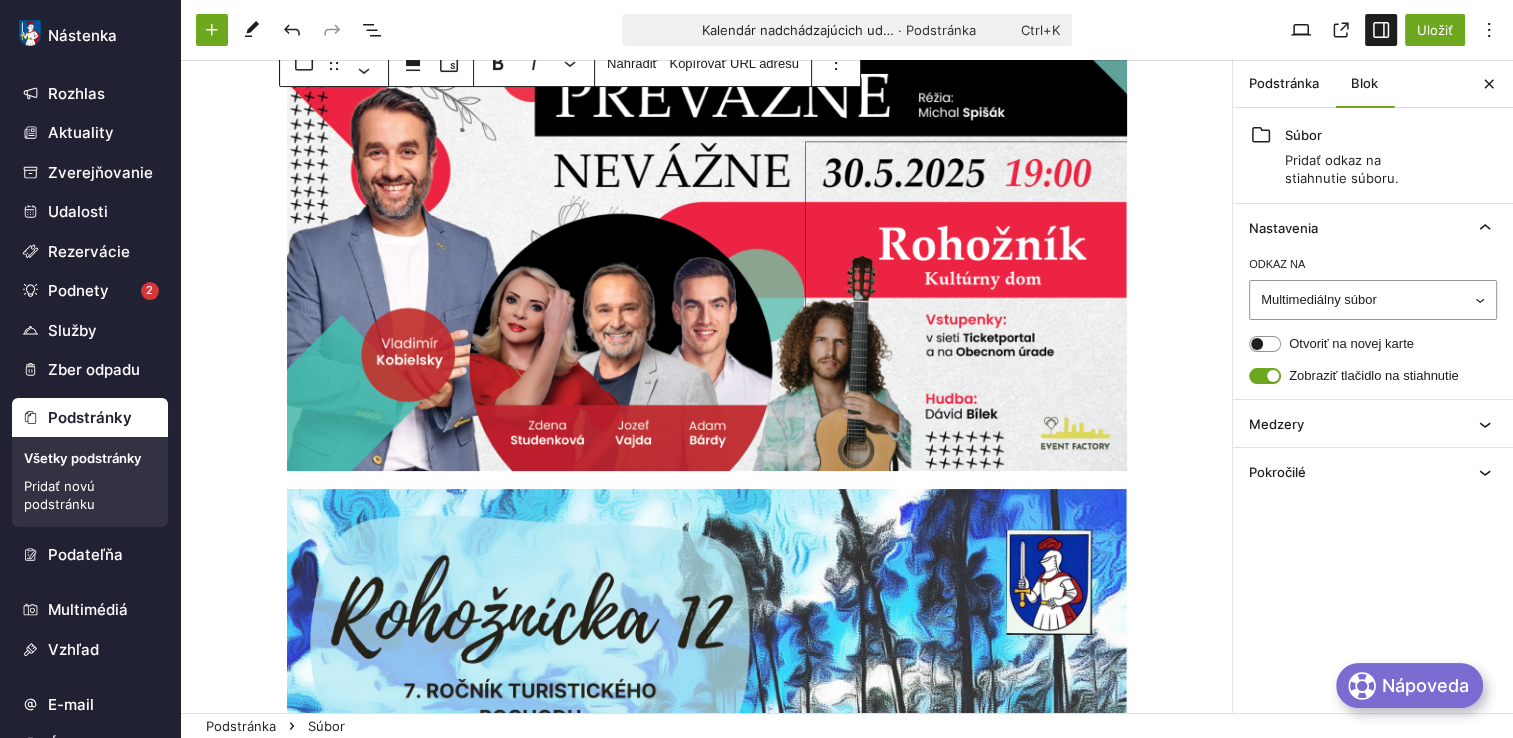 scroll, scrollTop: 291, scrollLeft: 0, axis: vertical 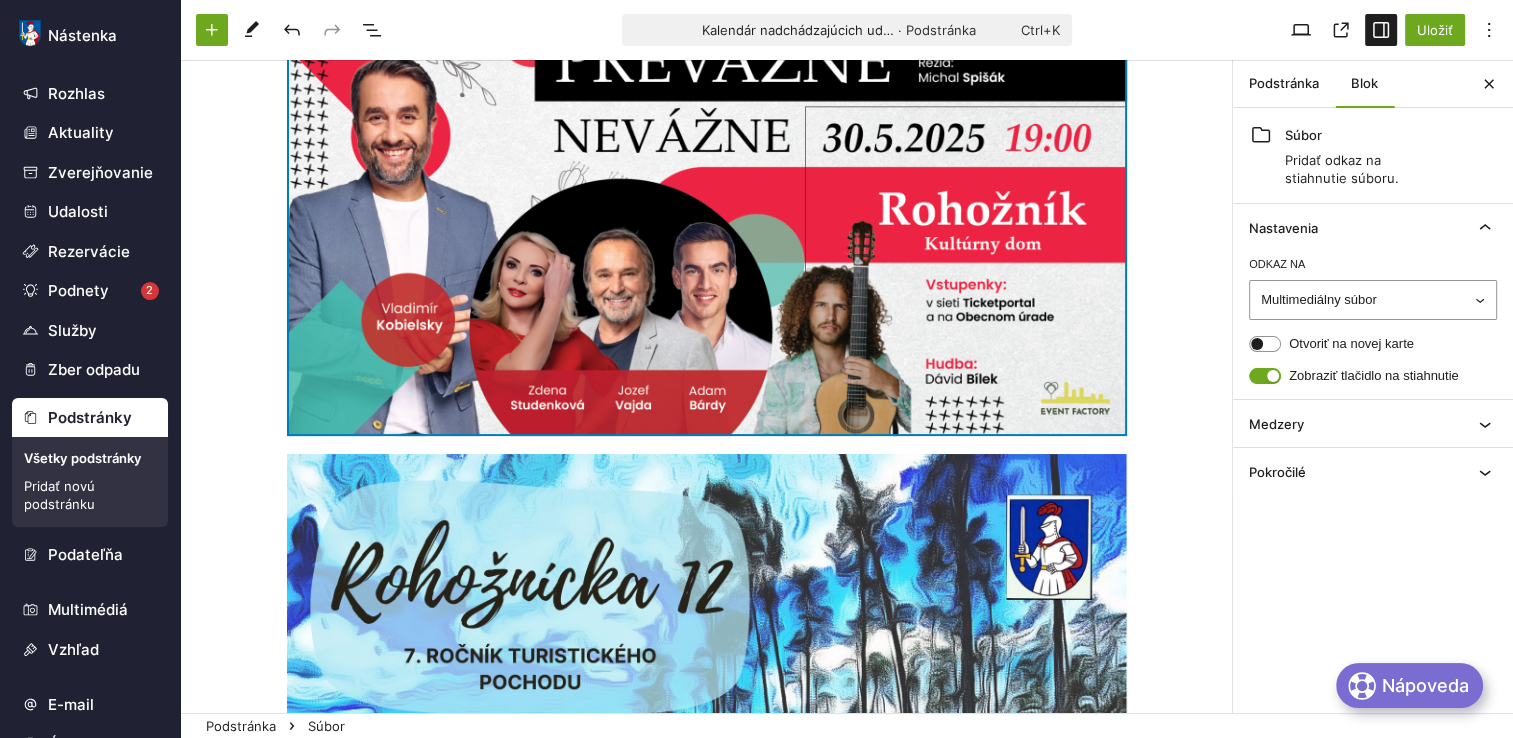 click at bounding box center (707, 216) 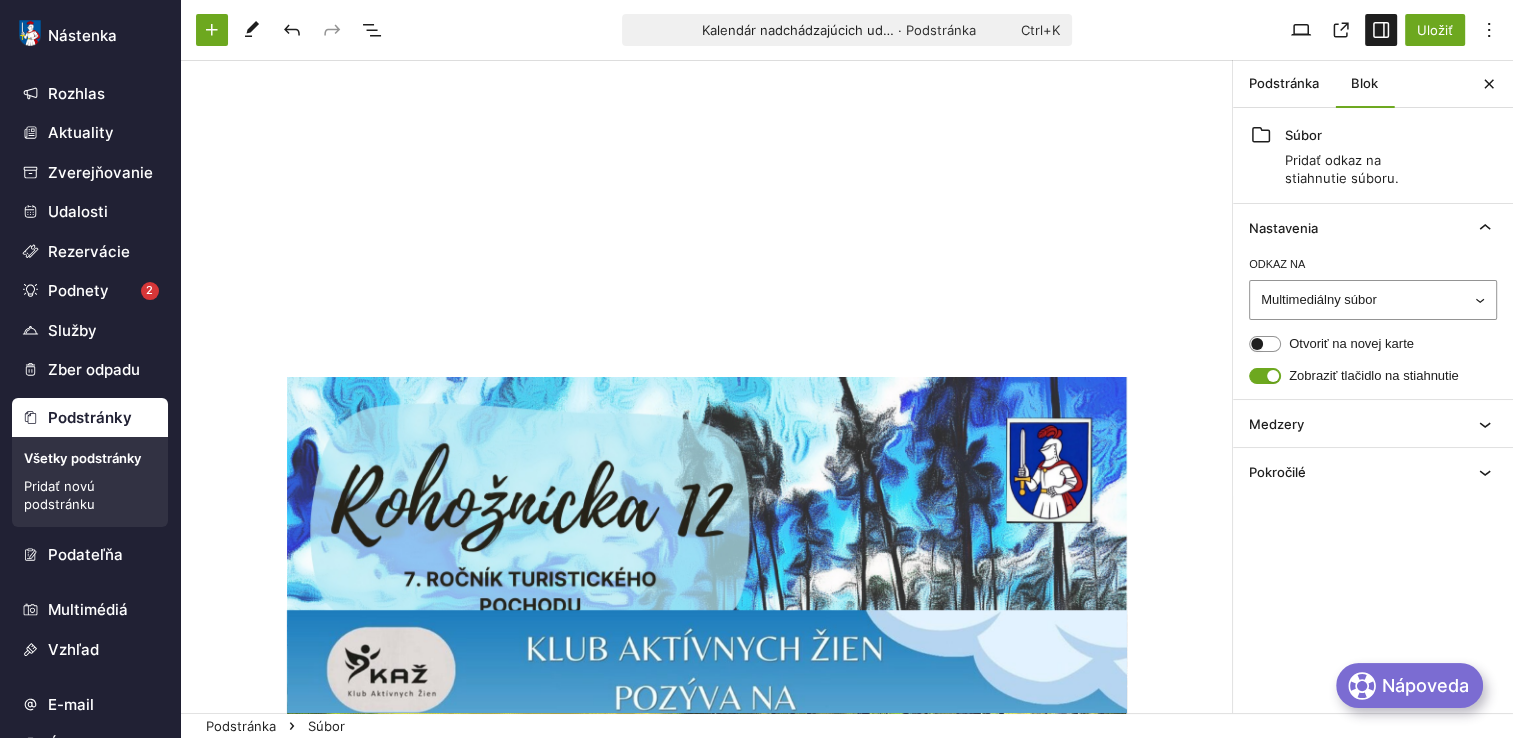 scroll, scrollTop: 0, scrollLeft: 0, axis: both 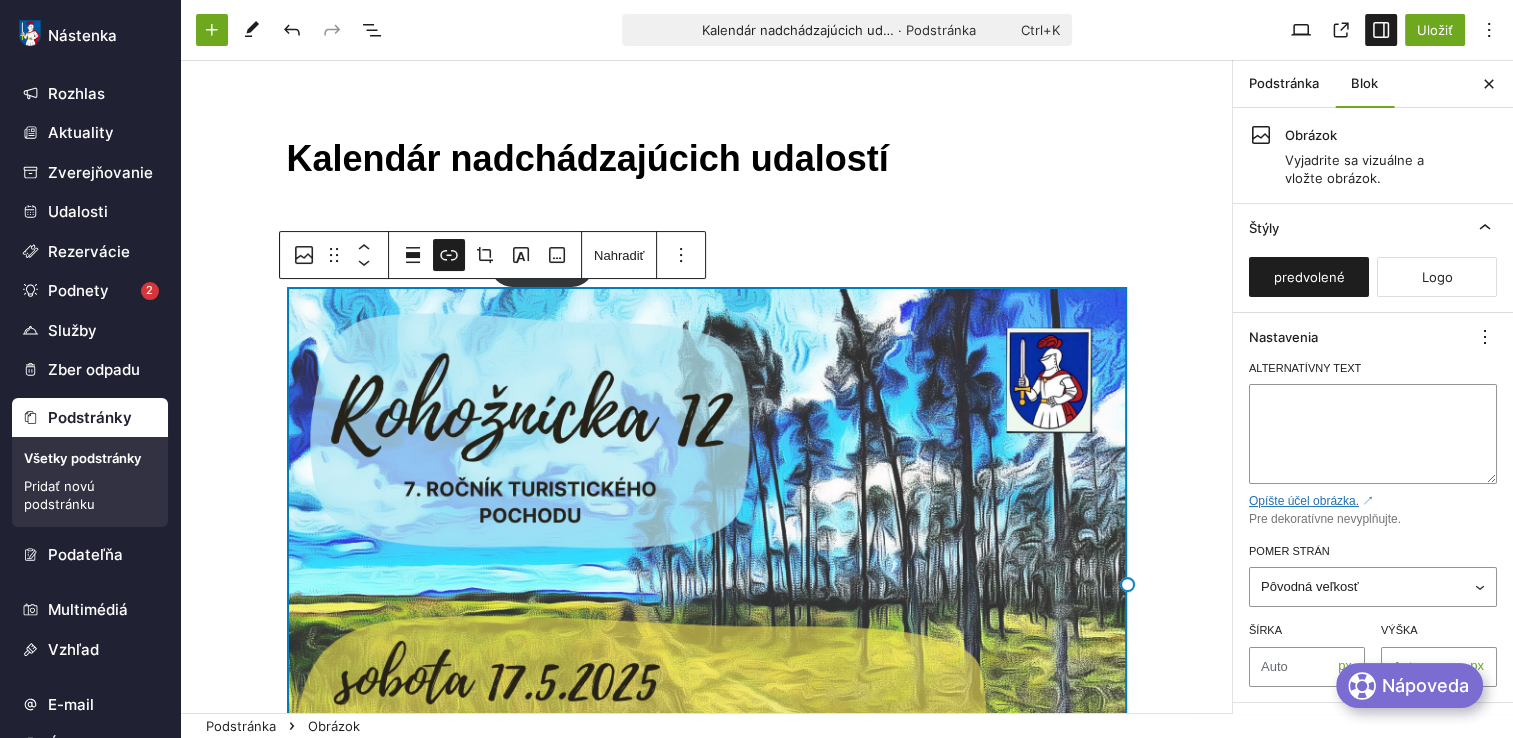 click at bounding box center (707, 585) 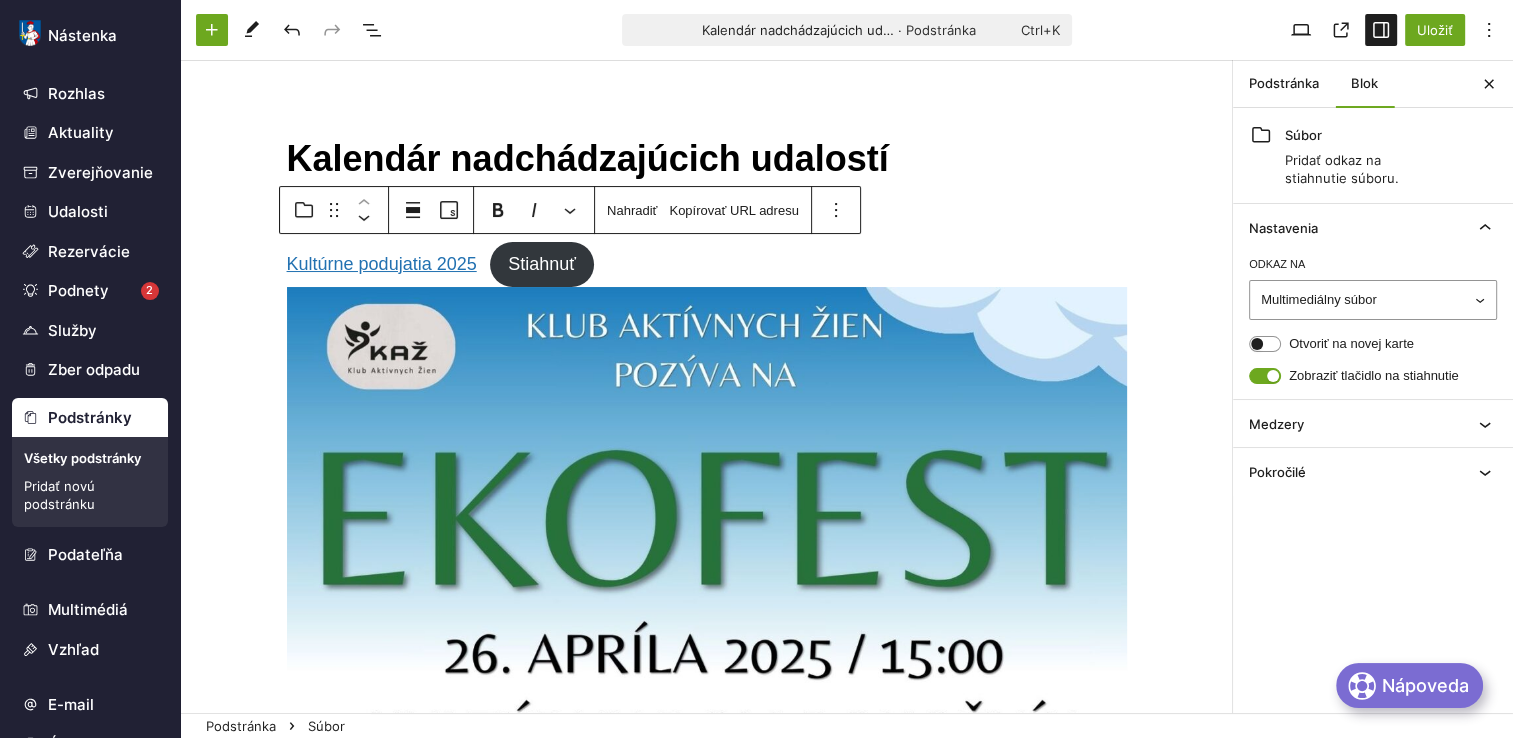 scroll, scrollTop: 400, scrollLeft: 0, axis: vertical 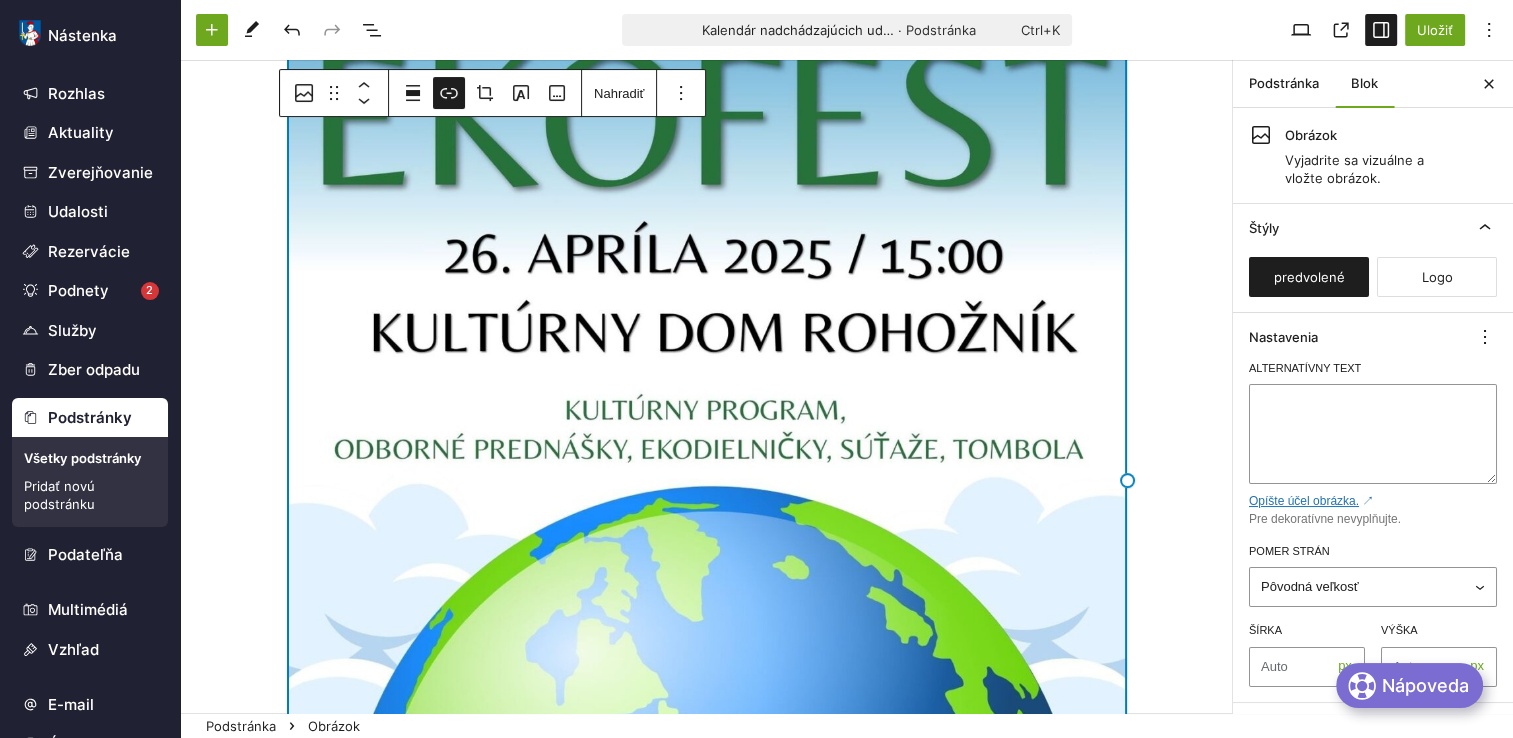 click at bounding box center (707, 481) 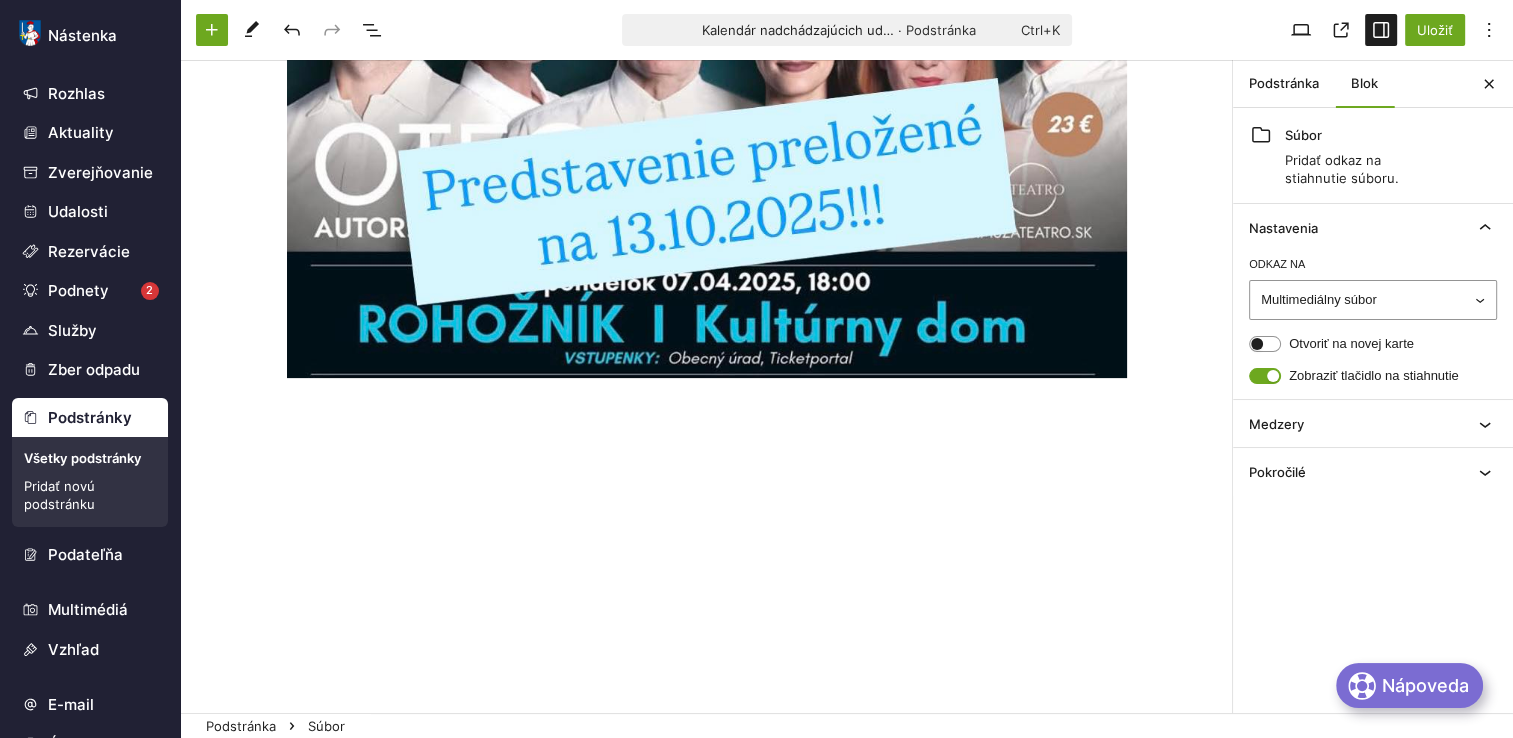 scroll, scrollTop: 496, scrollLeft: 0, axis: vertical 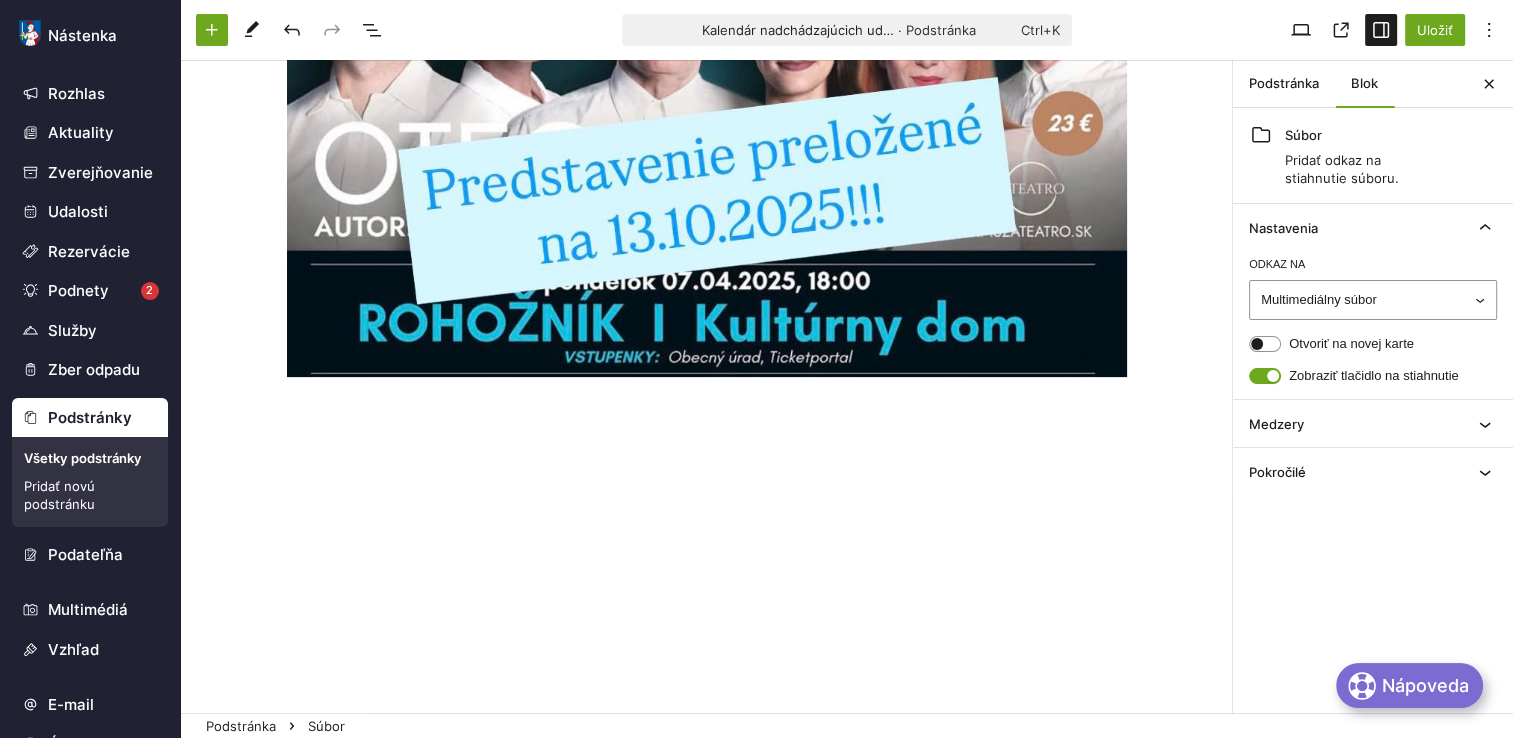 click on "Kalendár nadchádzajúcich udalostí Kultúrne podujatia 2025 Stiahnuť Presuňte sem súbory" at bounding box center (706, 139) 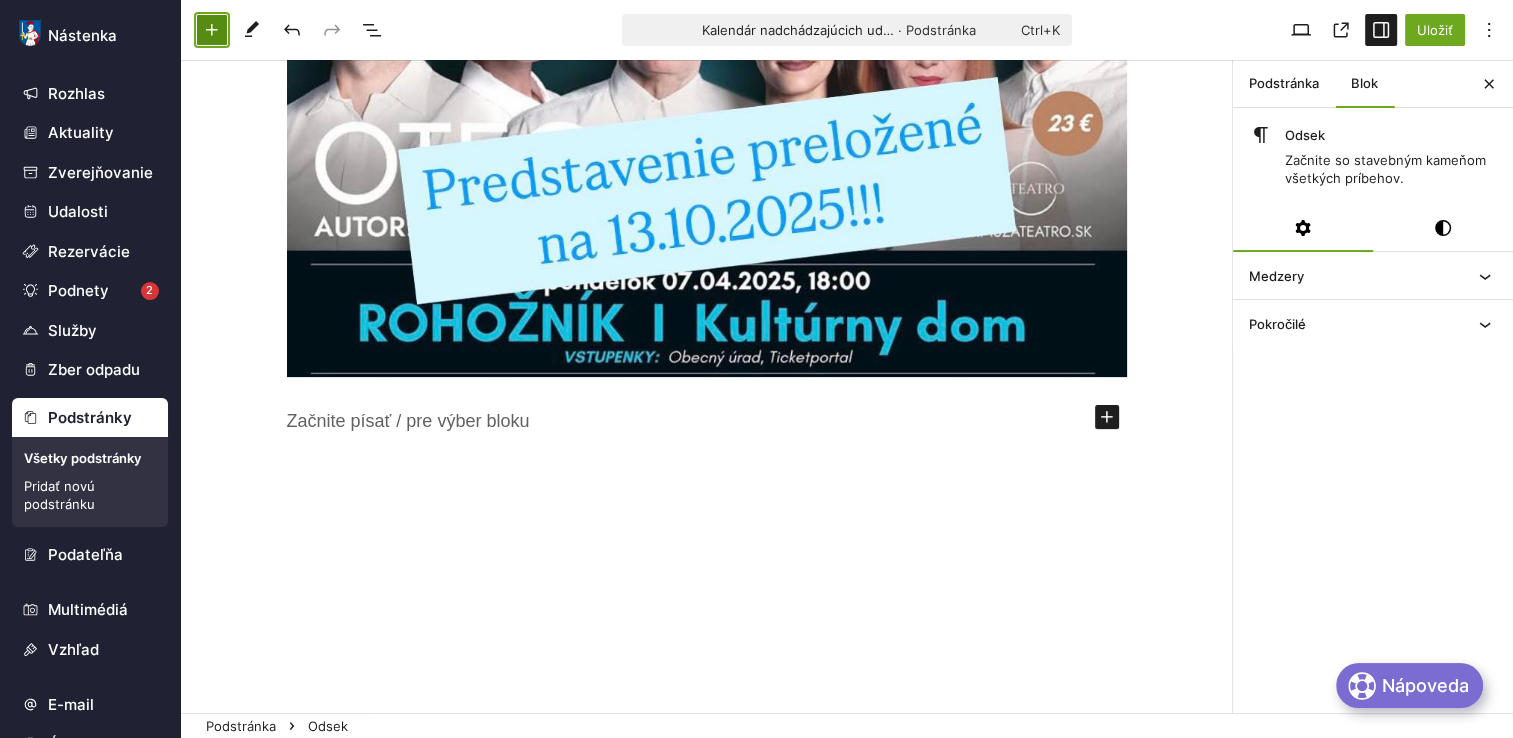 click at bounding box center [212, 30] 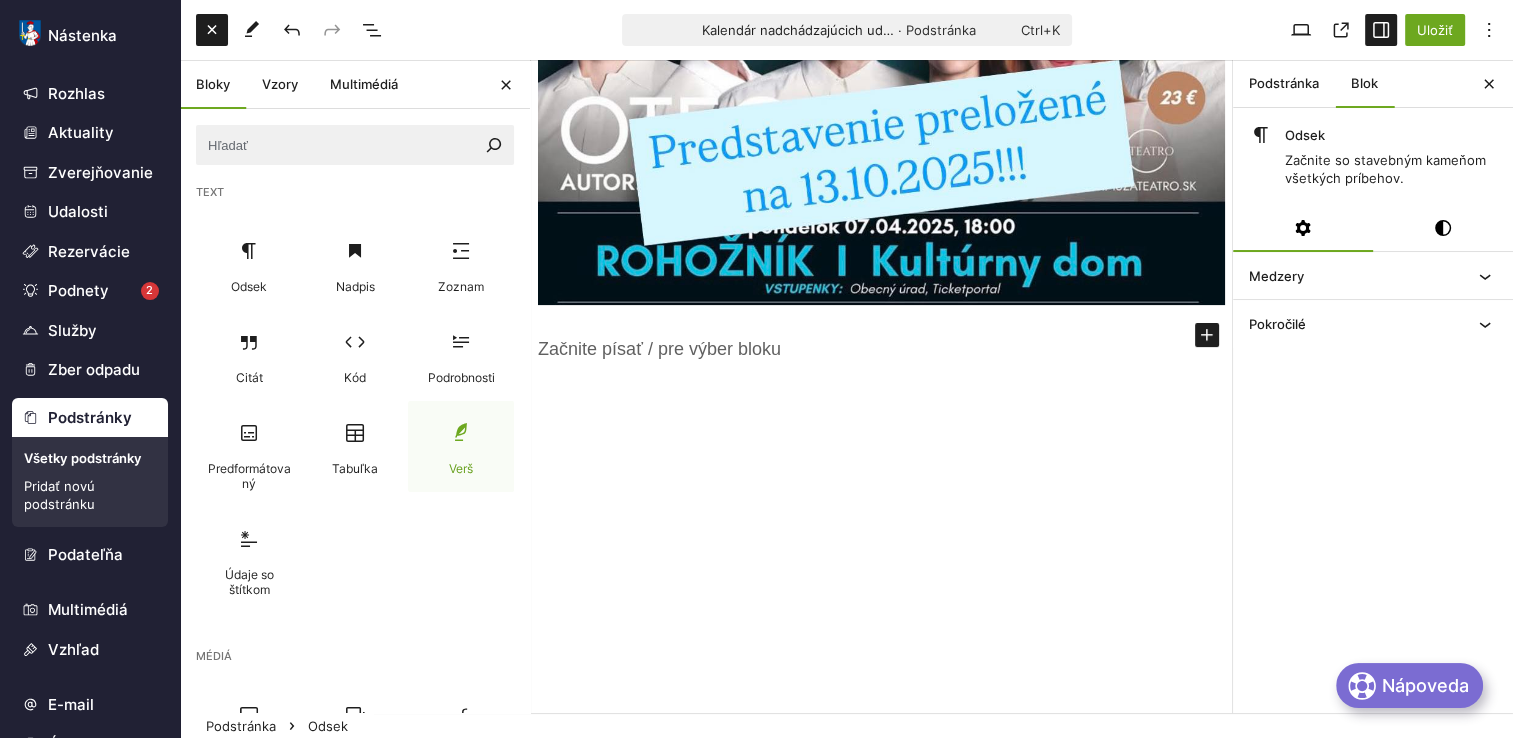 scroll, scrollTop: 449, scrollLeft: 0, axis: vertical 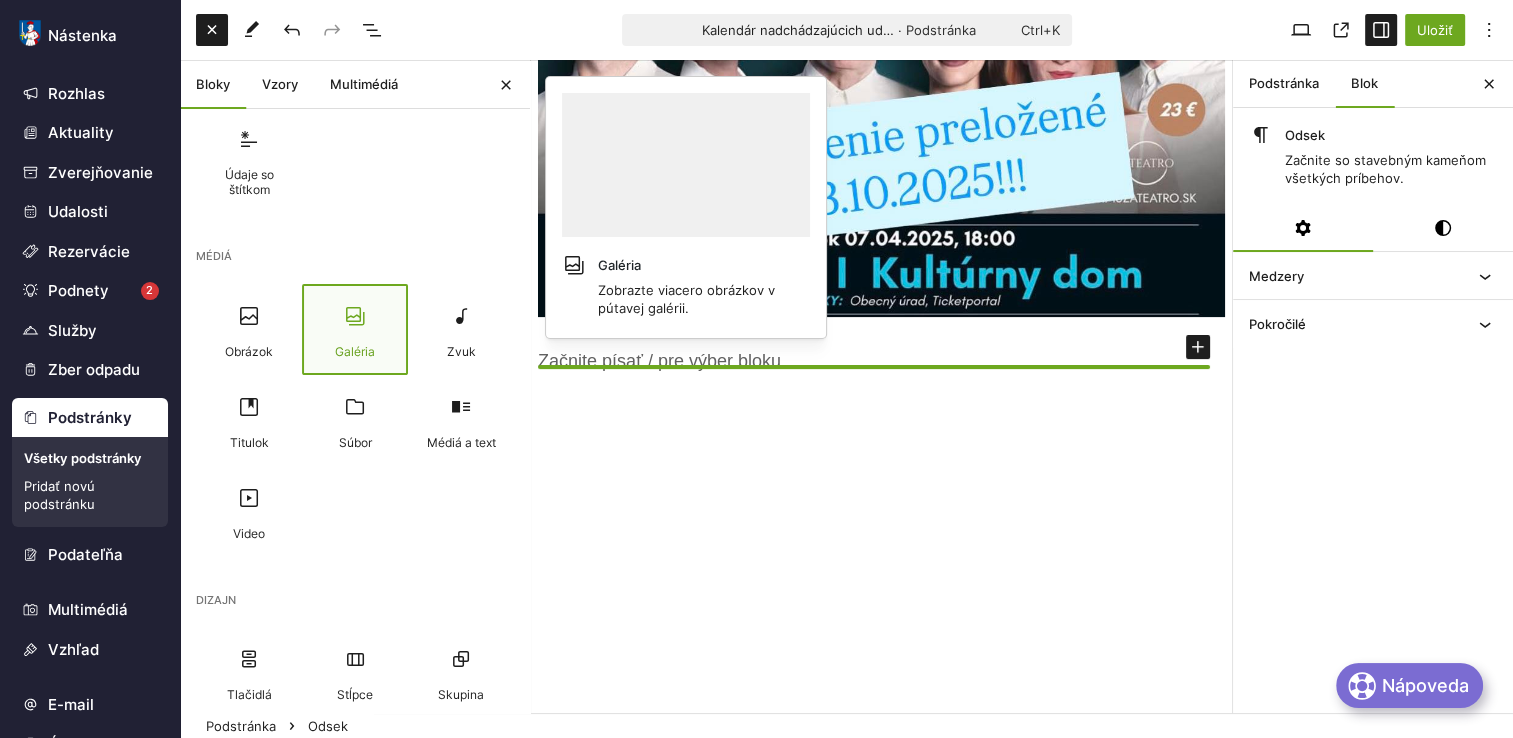 click on "Galéria" at bounding box center [355, 351] 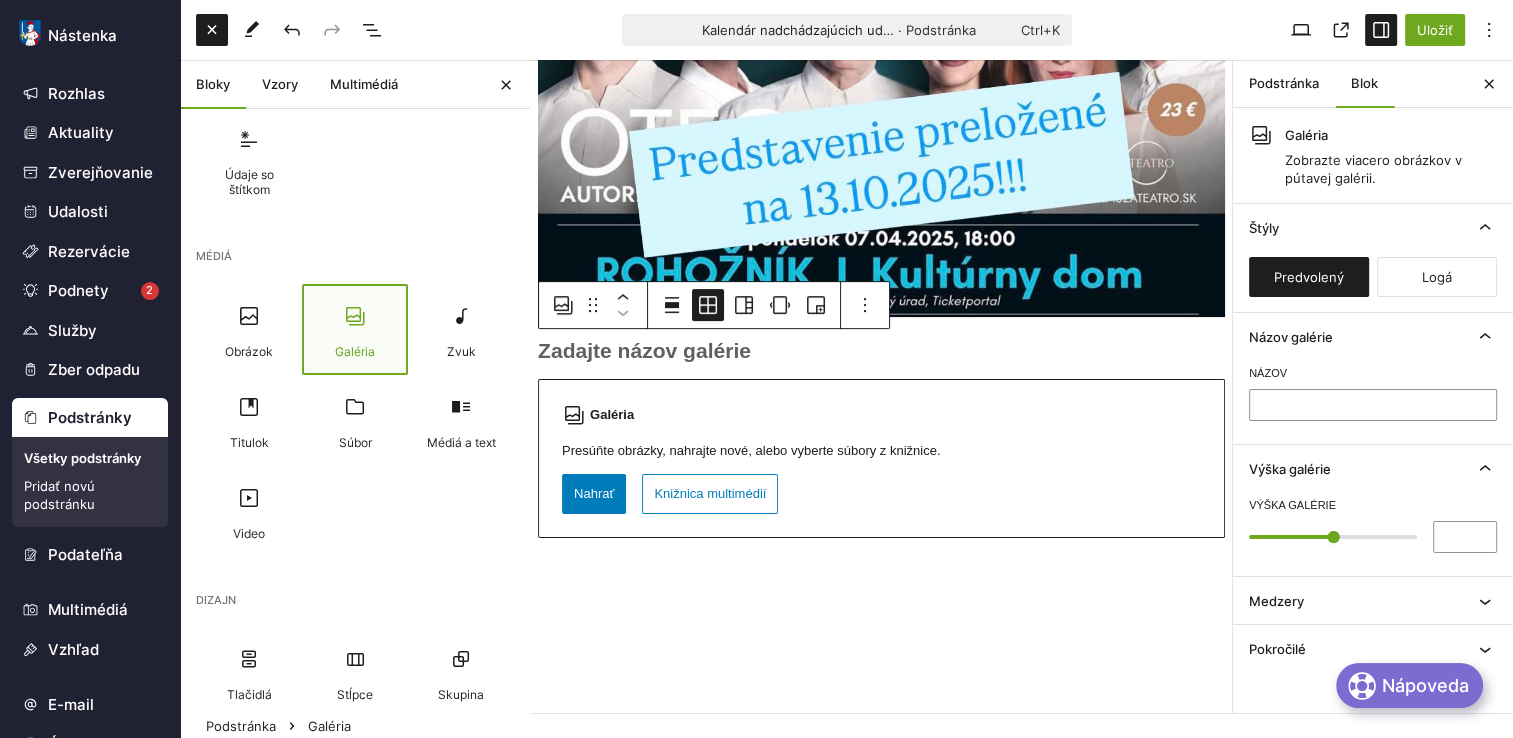 scroll, scrollTop: 496, scrollLeft: 0, axis: vertical 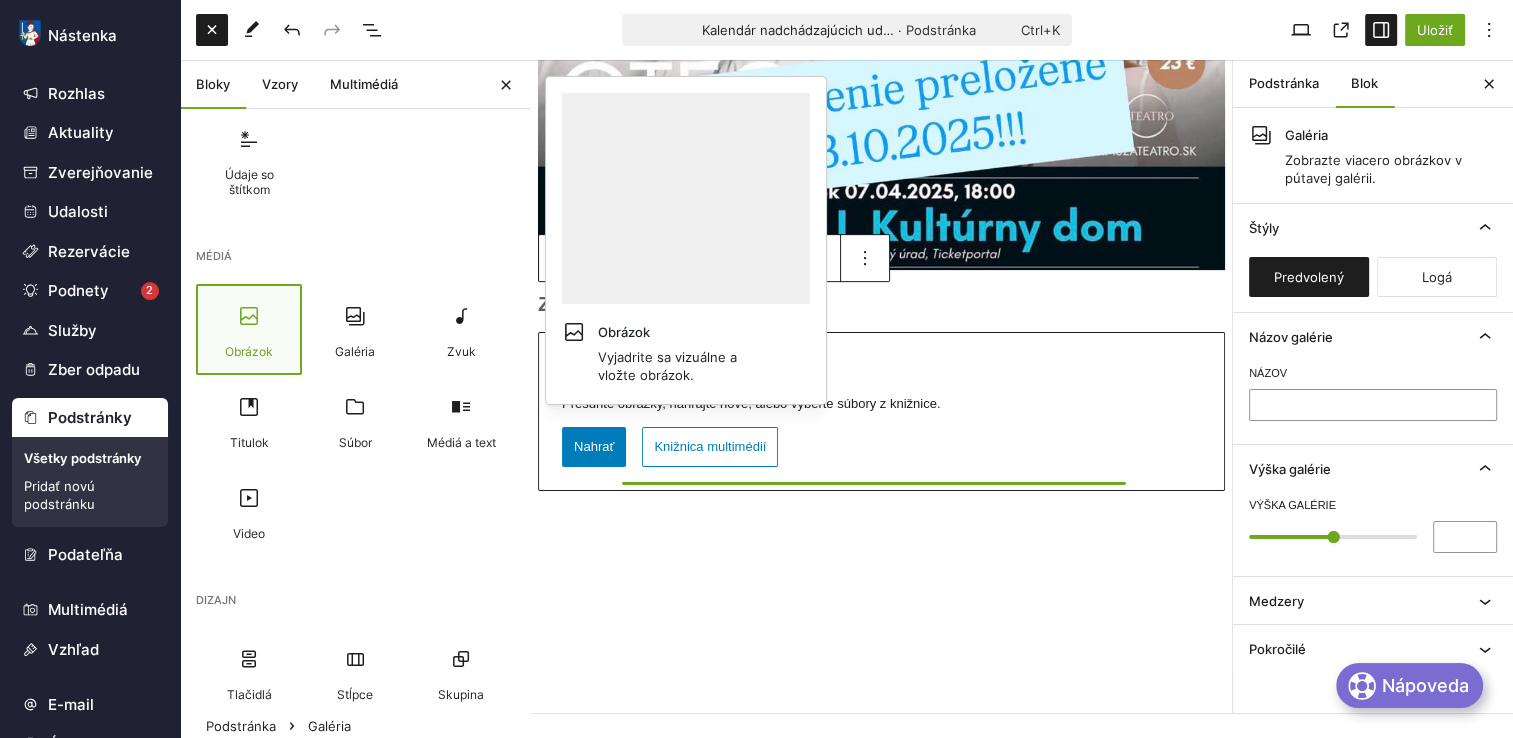 click at bounding box center [249, 316] 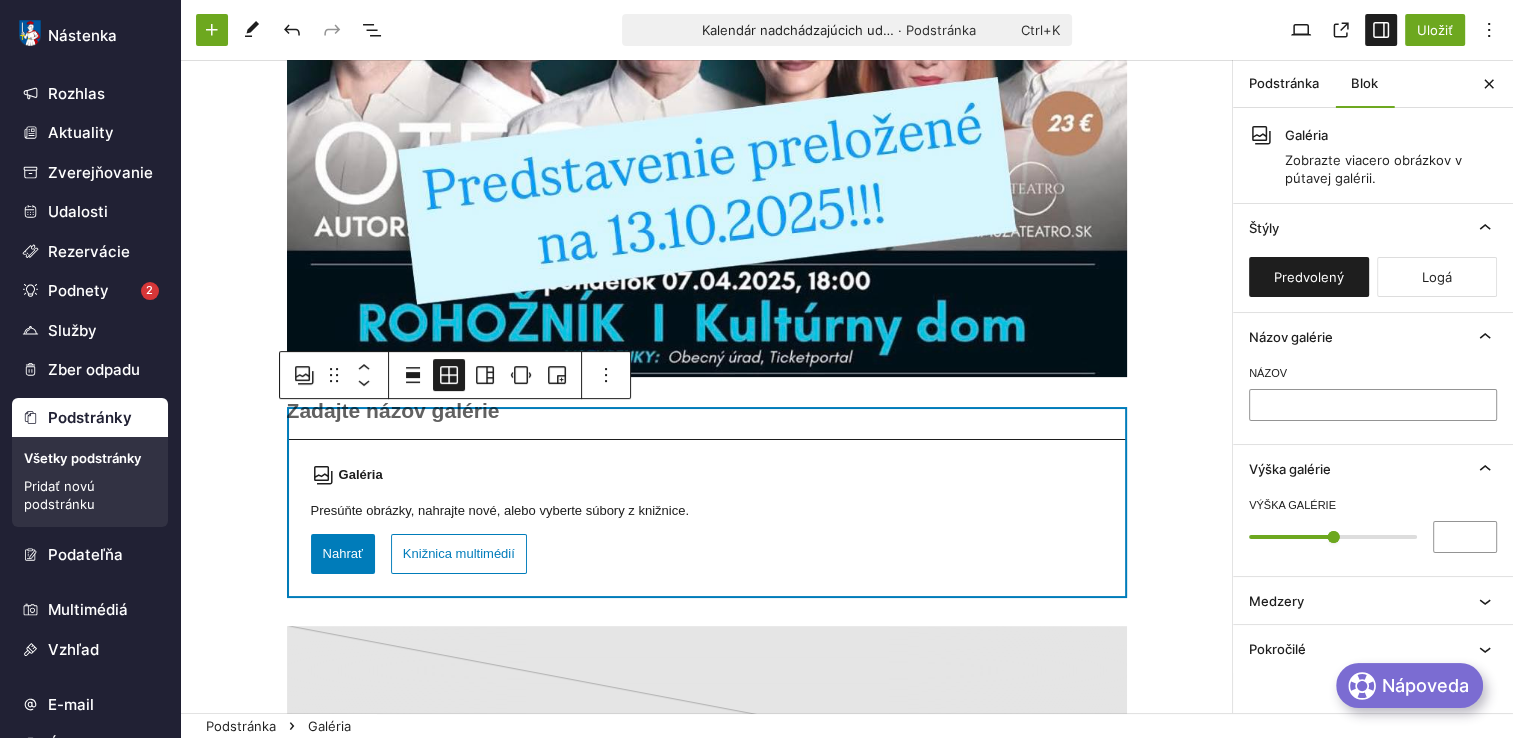 click on "Galéria Presúňte obrázky, nahrajte nové, alebo vyberte súbory z knižnice. Presuňte sem súbory Nahrať Knižnica multimédií" at bounding box center (707, 518) 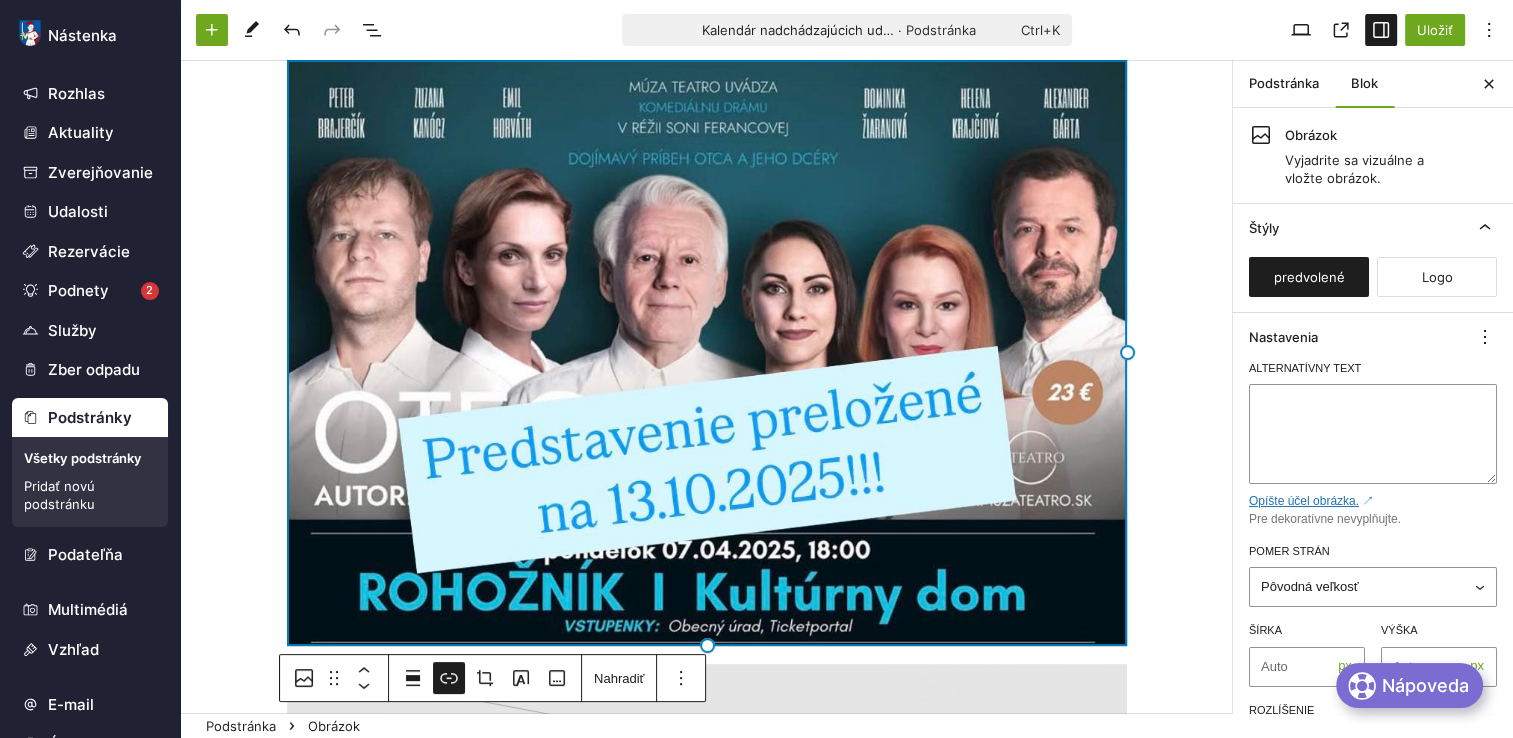 scroll, scrollTop: 676, scrollLeft: 0, axis: vertical 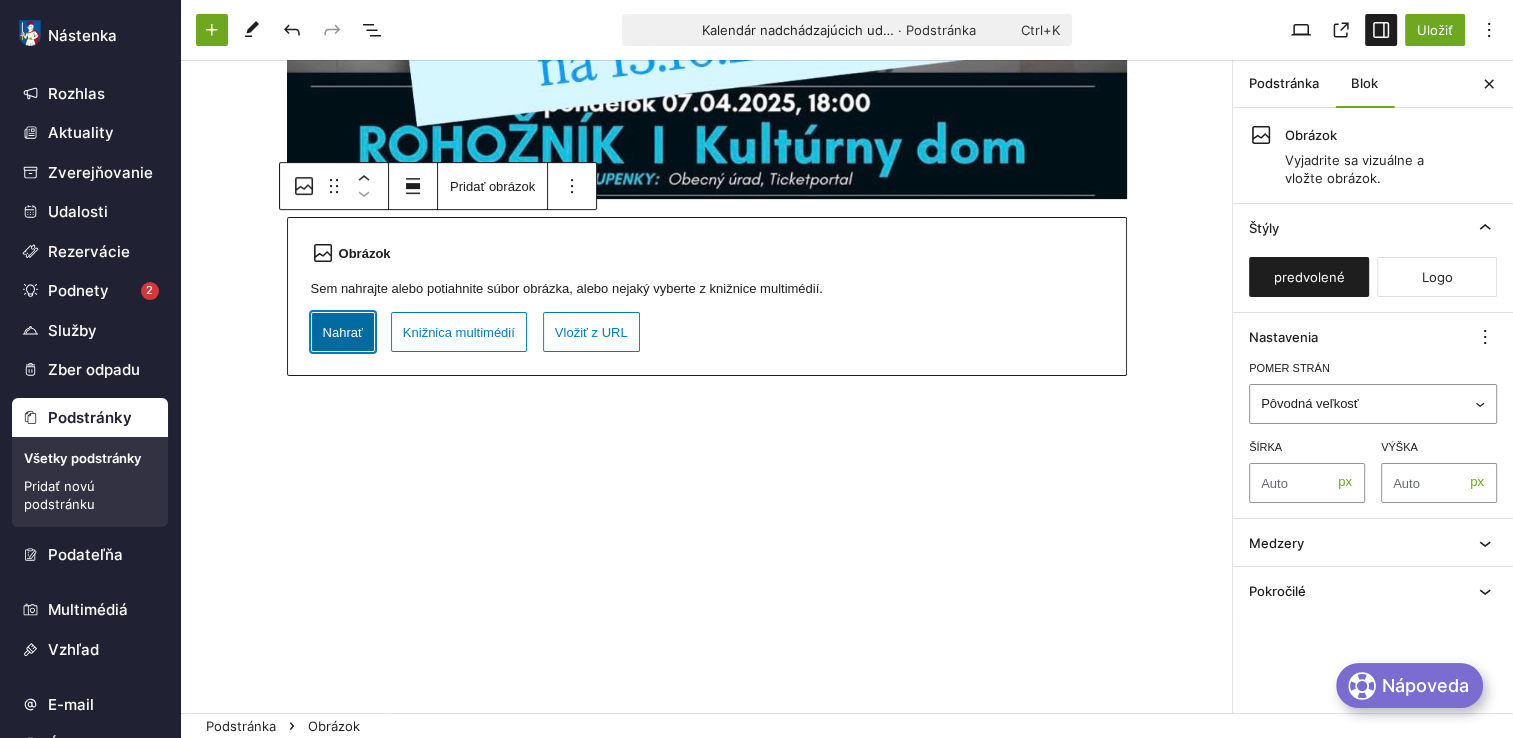 click on "Nahrať" at bounding box center (343, 332) 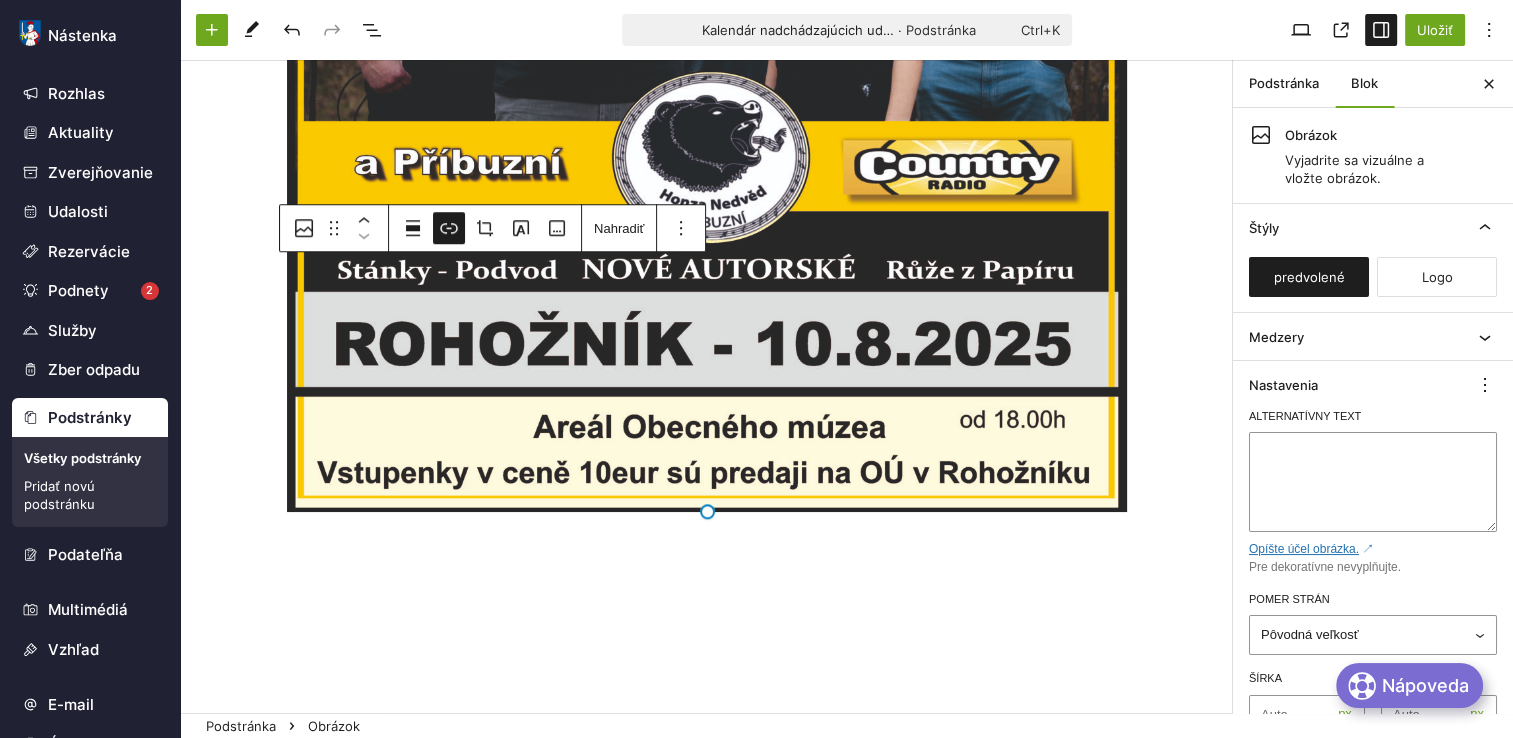 scroll, scrollTop: 1702, scrollLeft: 0, axis: vertical 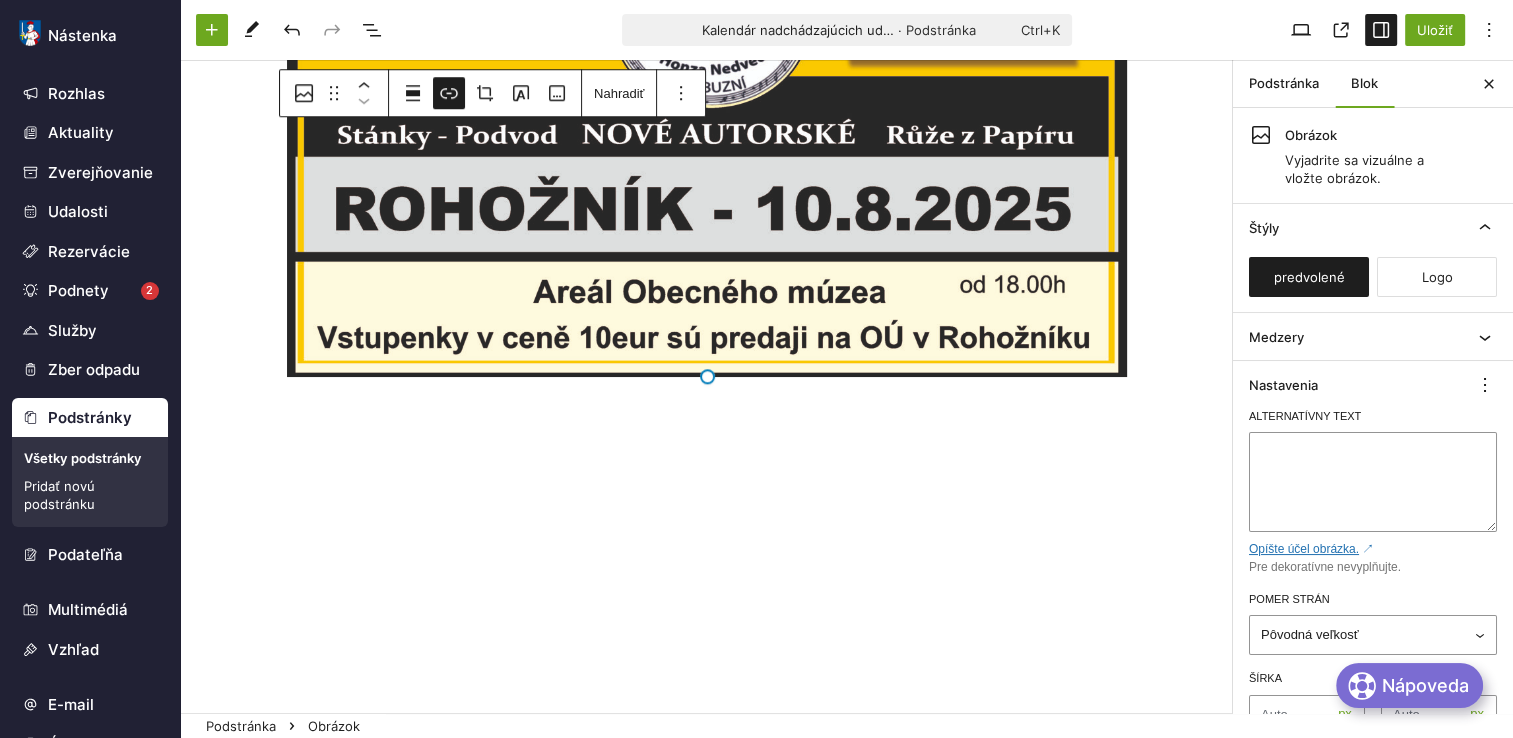 click on "Kalendár nadchádzajúcich udalostí Kultúrne podujatia 2025 Stiahnuť Presuňte sem súbory Presuňte sem súbory" at bounding box center (706, -464) 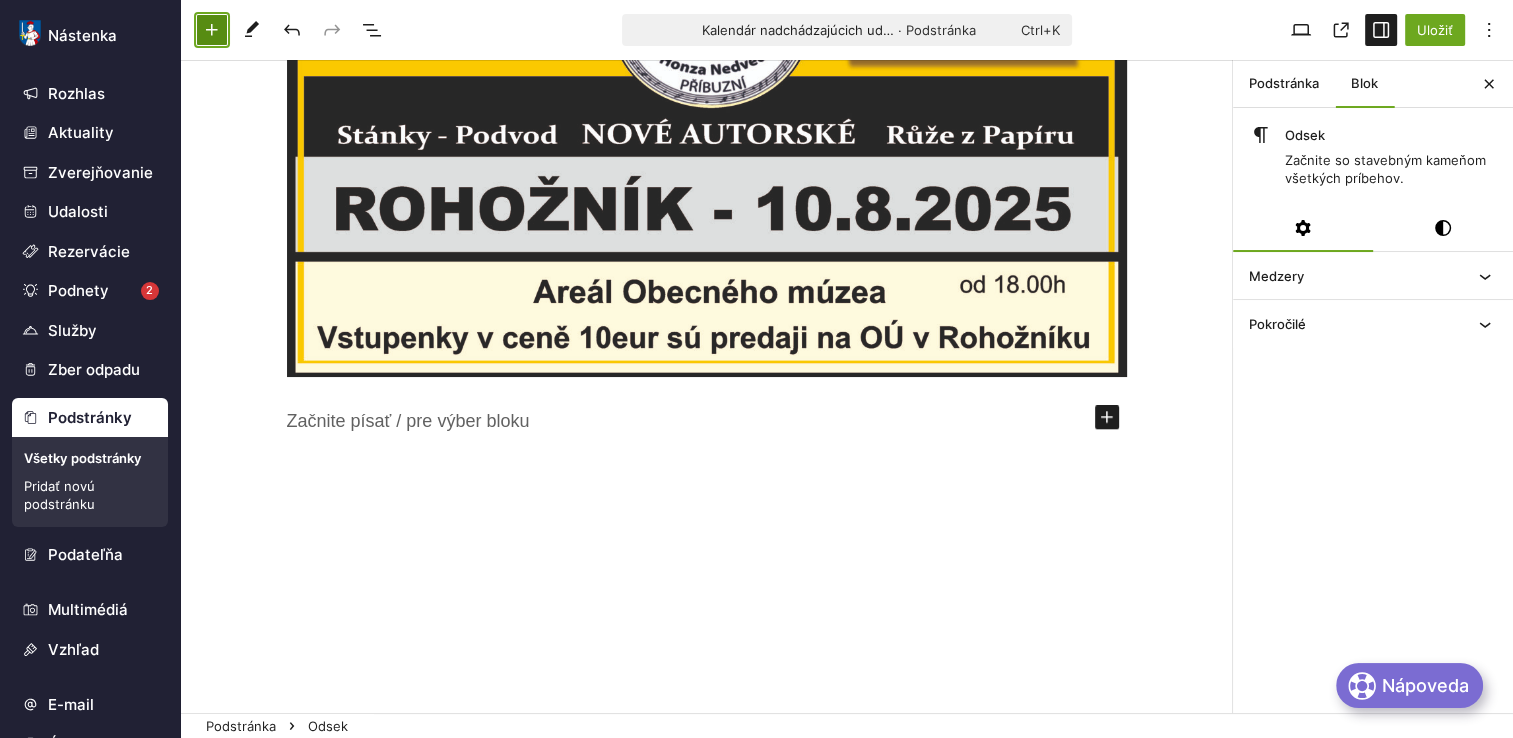click at bounding box center (212, 30) 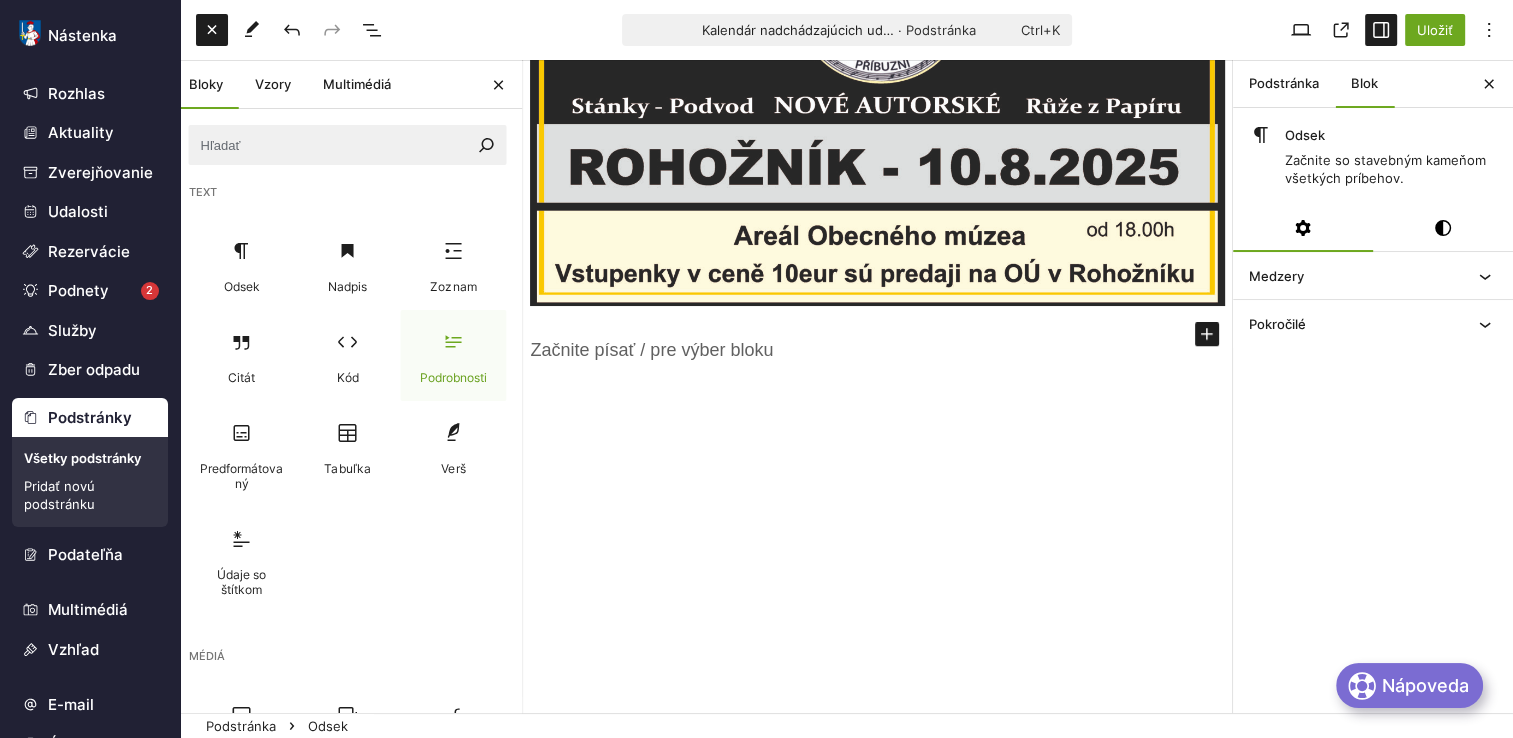 scroll, scrollTop: 1417, scrollLeft: 0, axis: vertical 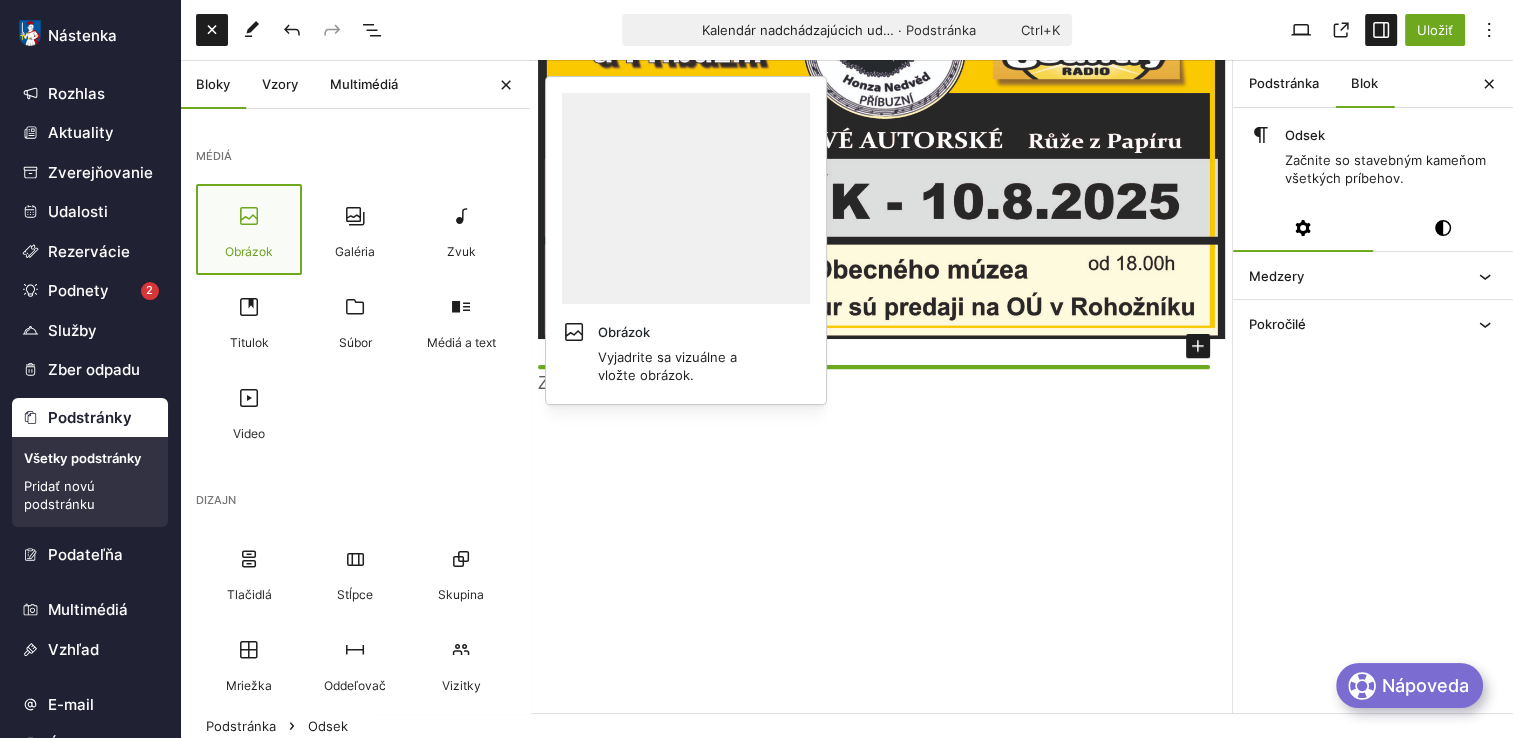 click on "Obrázok" at bounding box center (249, 251) 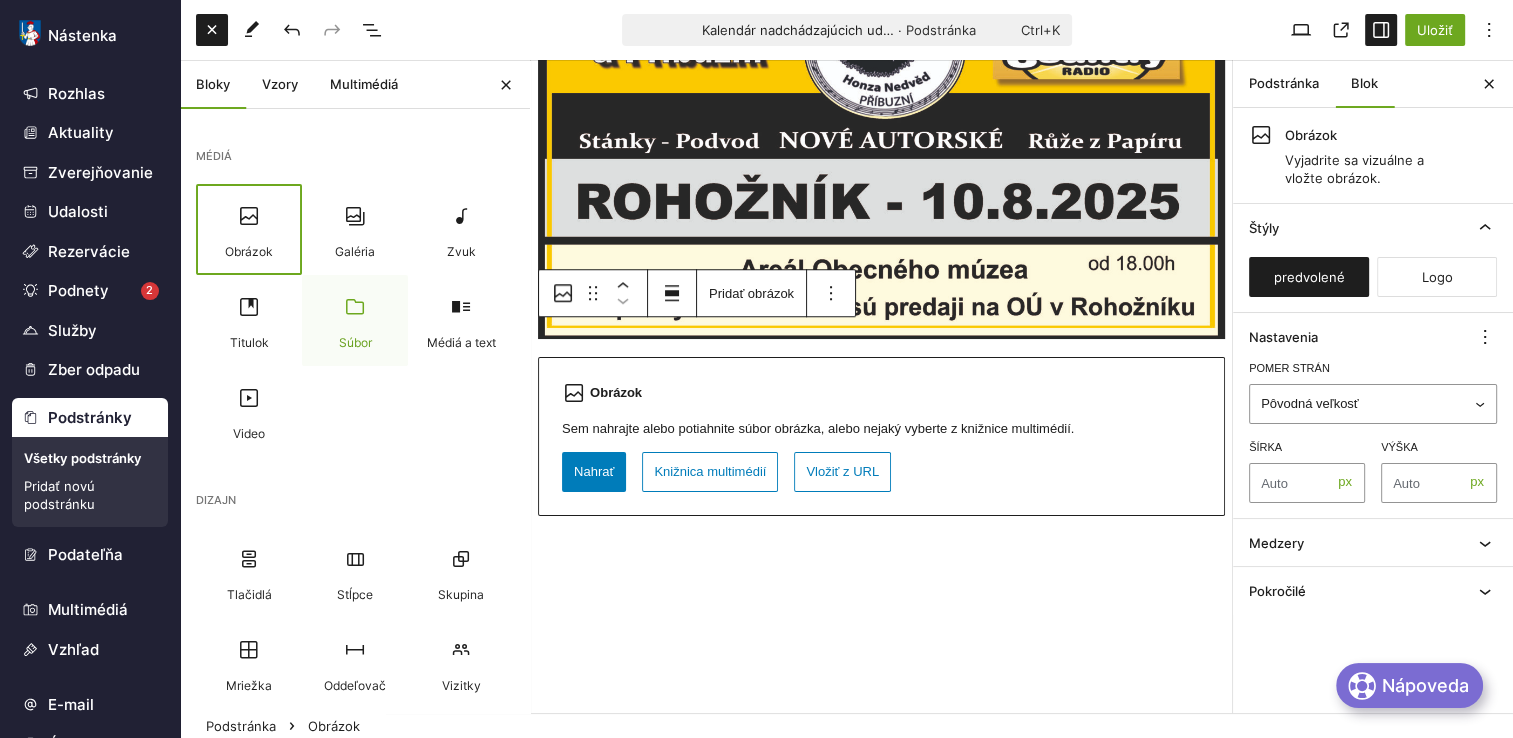 scroll, scrollTop: 1526, scrollLeft: 0, axis: vertical 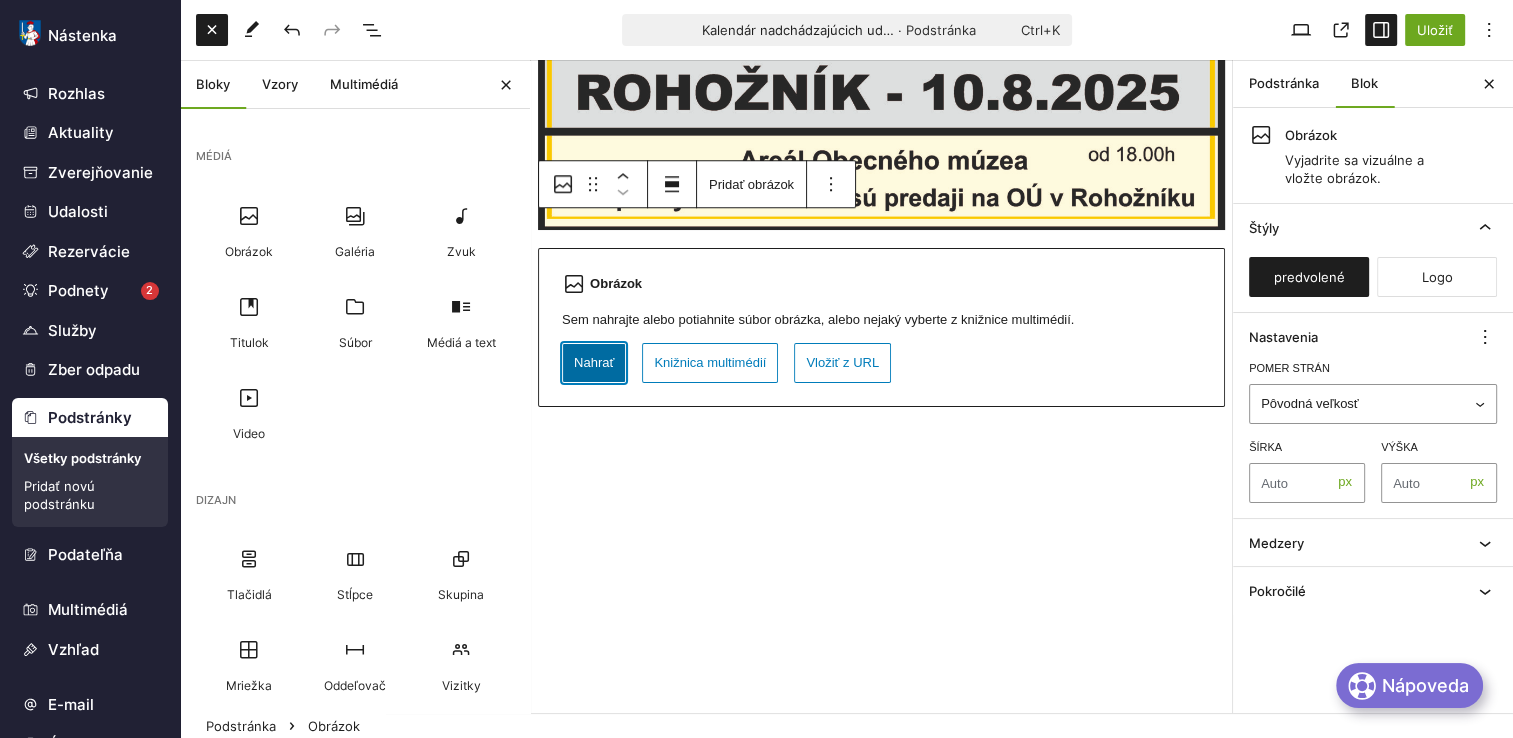 click on "Nahrať" at bounding box center (594, 363) 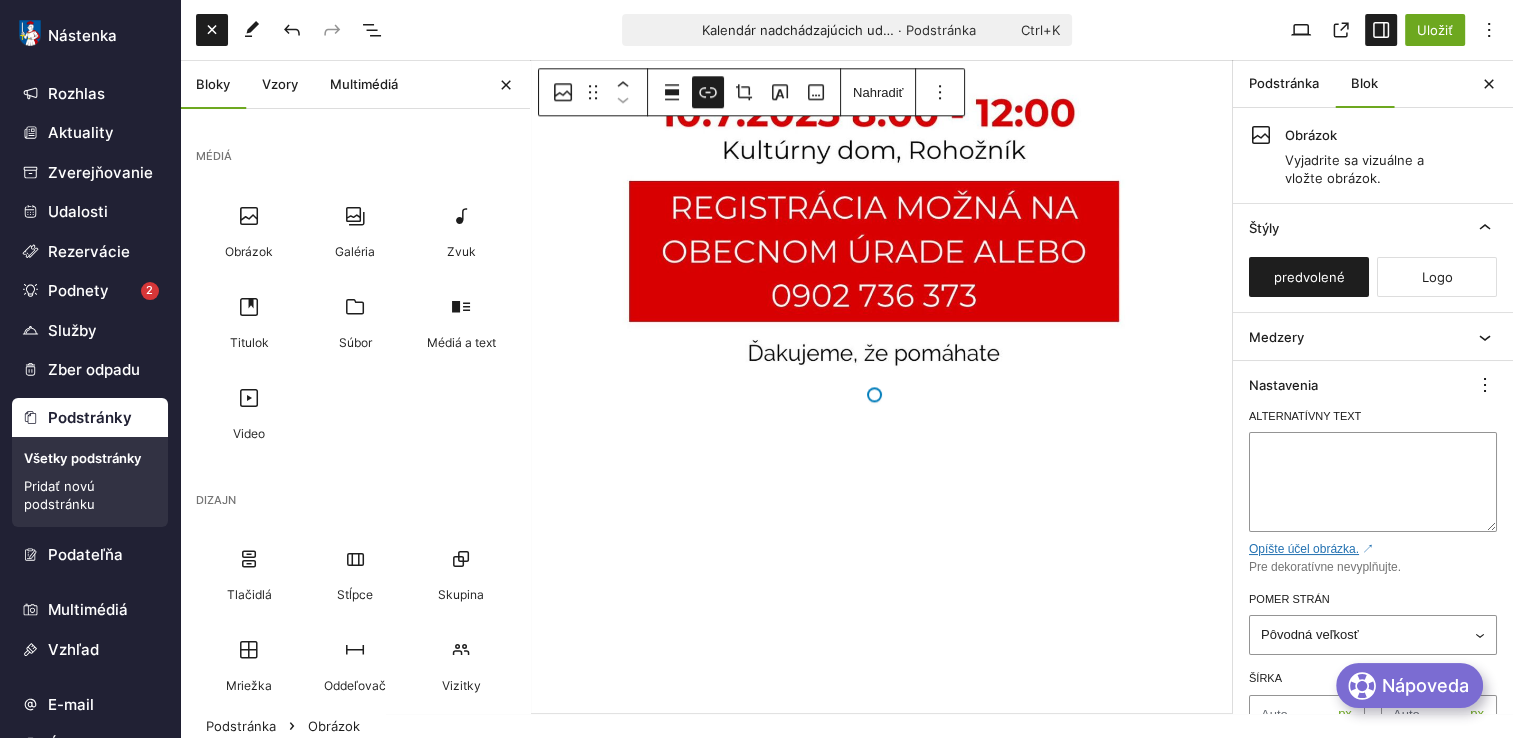 click on "Kalendár nadchádzajúcich udalostí Kultúrne podujatia 2025 Stiahnuť Presuňte sem súbory Presuňte sem súbory Presuňte sem súbory" at bounding box center [881, -769] 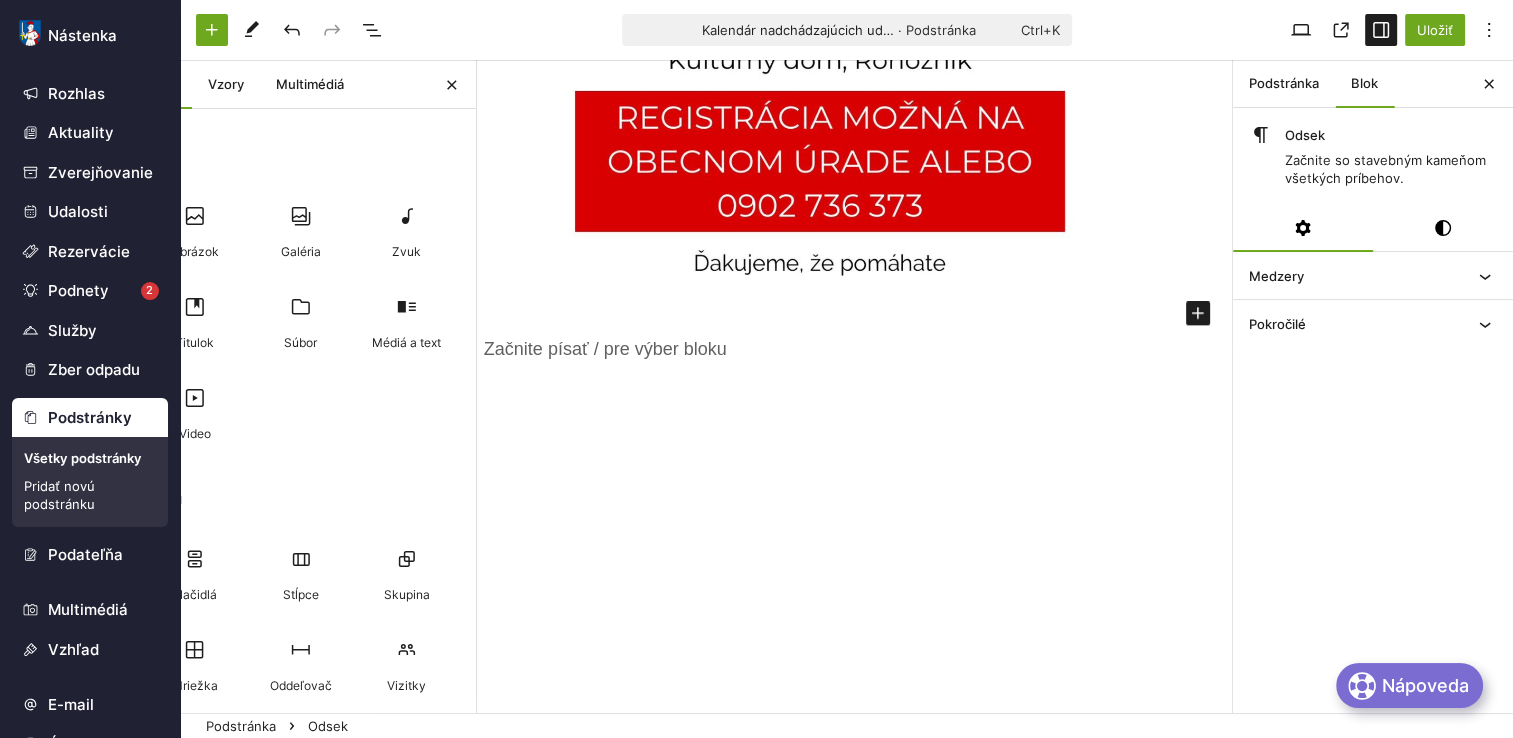 scroll, scrollTop: 2685, scrollLeft: 0, axis: vertical 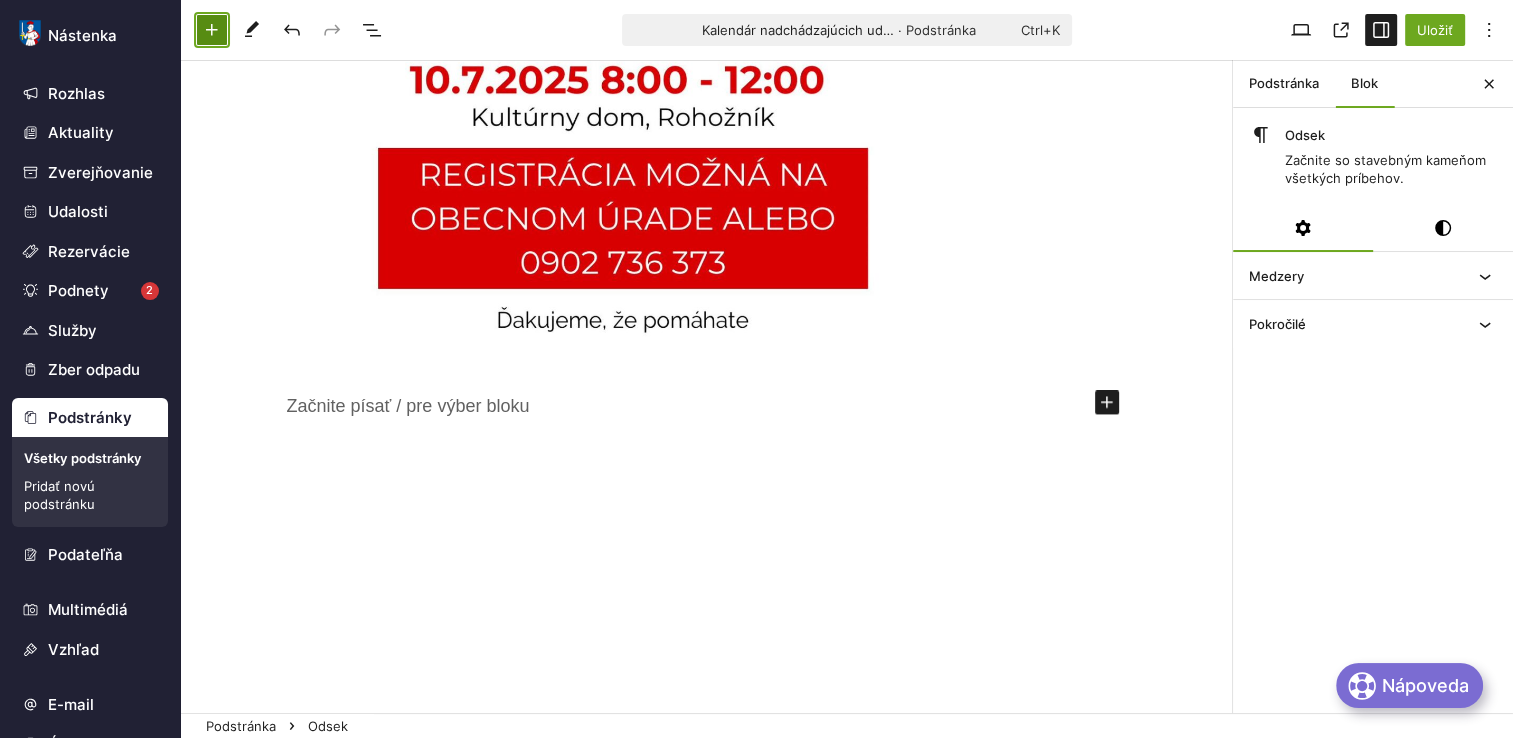 click at bounding box center (212, 30) 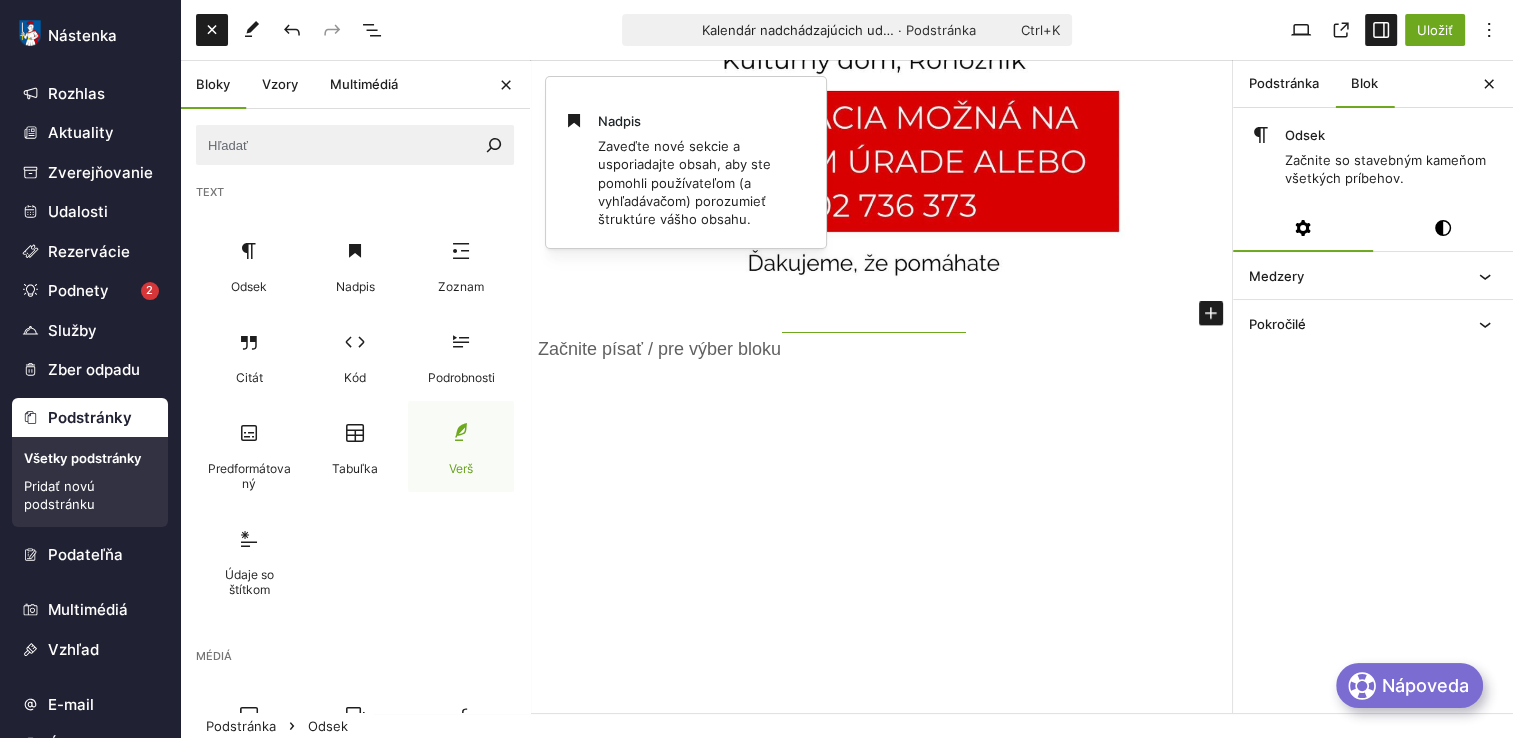 scroll, scrollTop: 2330, scrollLeft: 0, axis: vertical 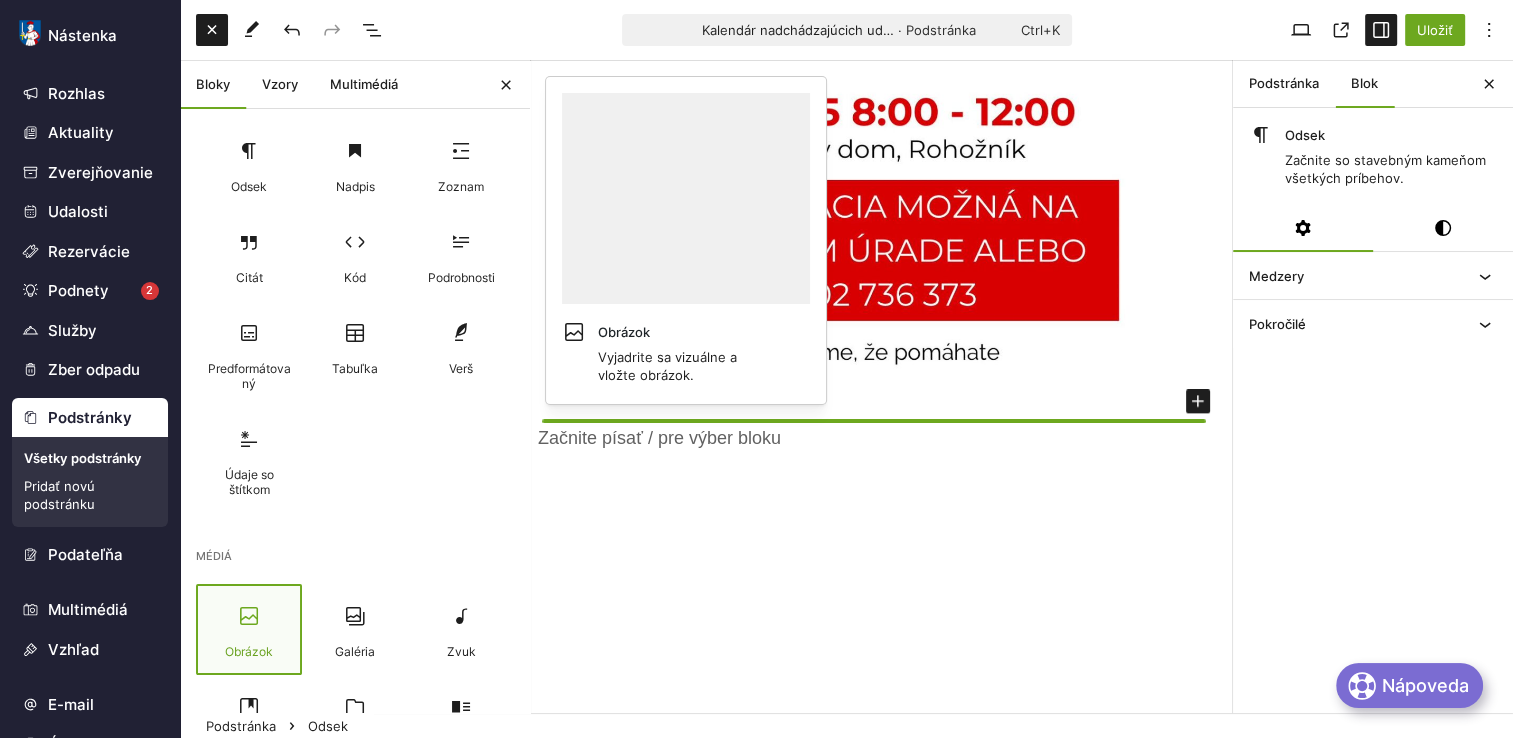 click at bounding box center (249, 616) 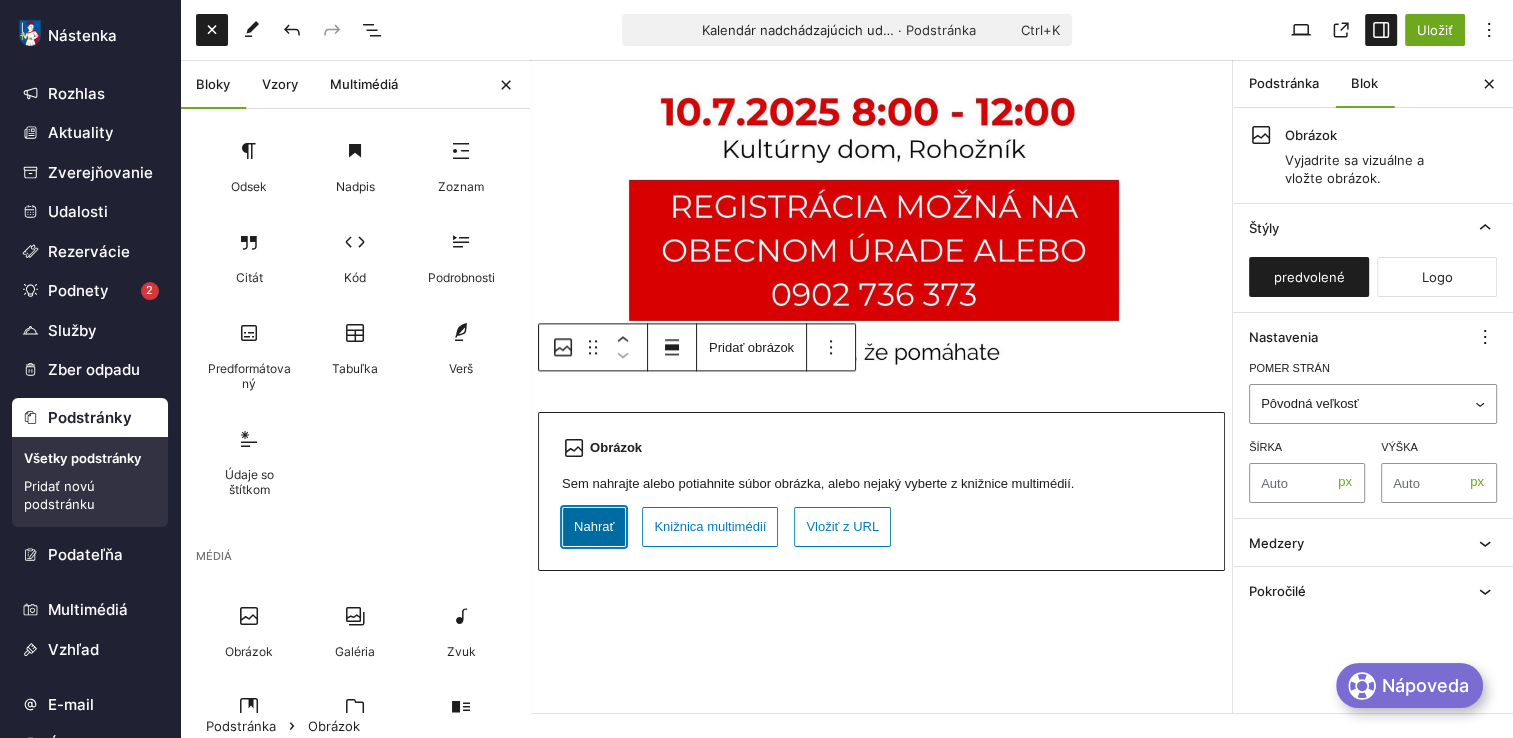 click on "Nahrať" at bounding box center [594, 527] 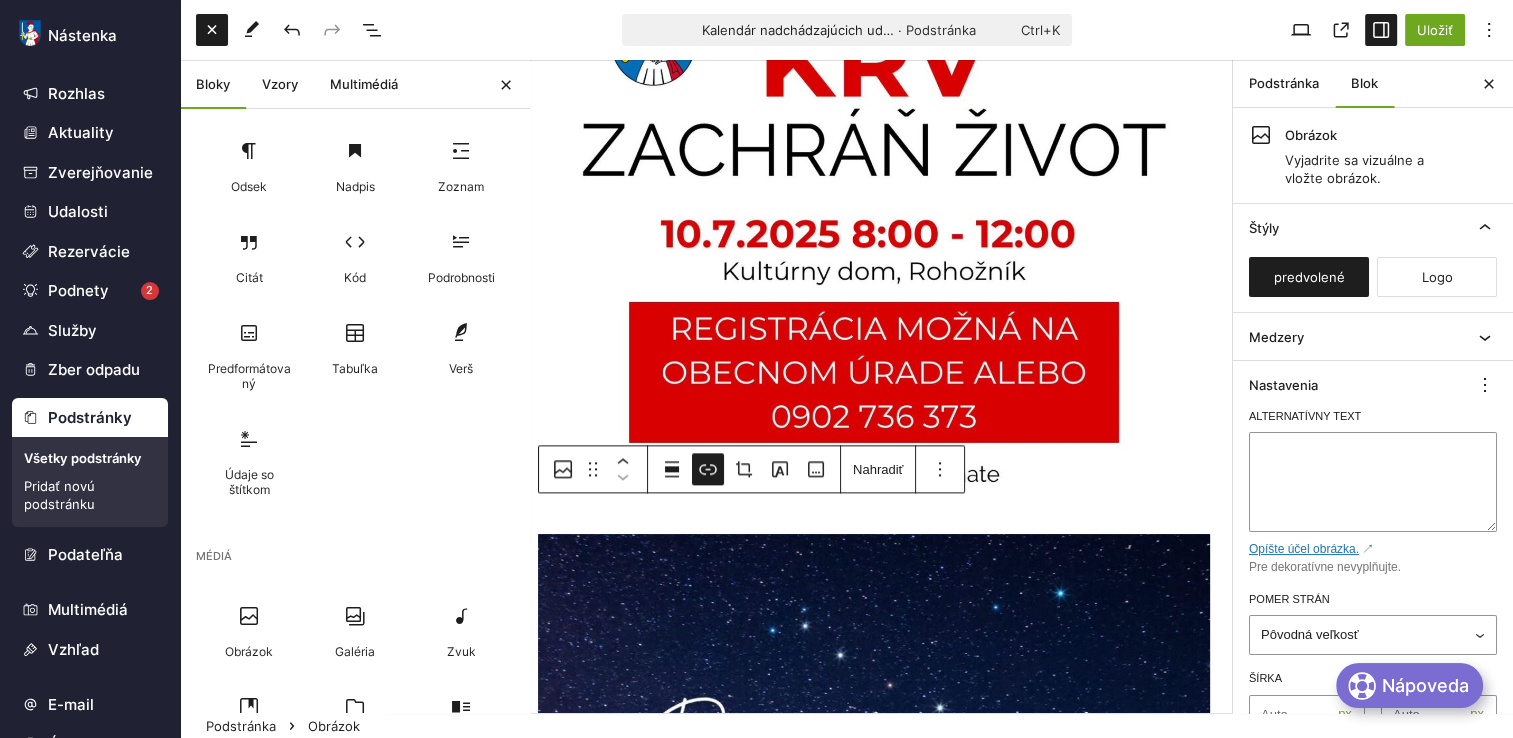 scroll, scrollTop: 2500, scrollLeft: 0, axis: vertical 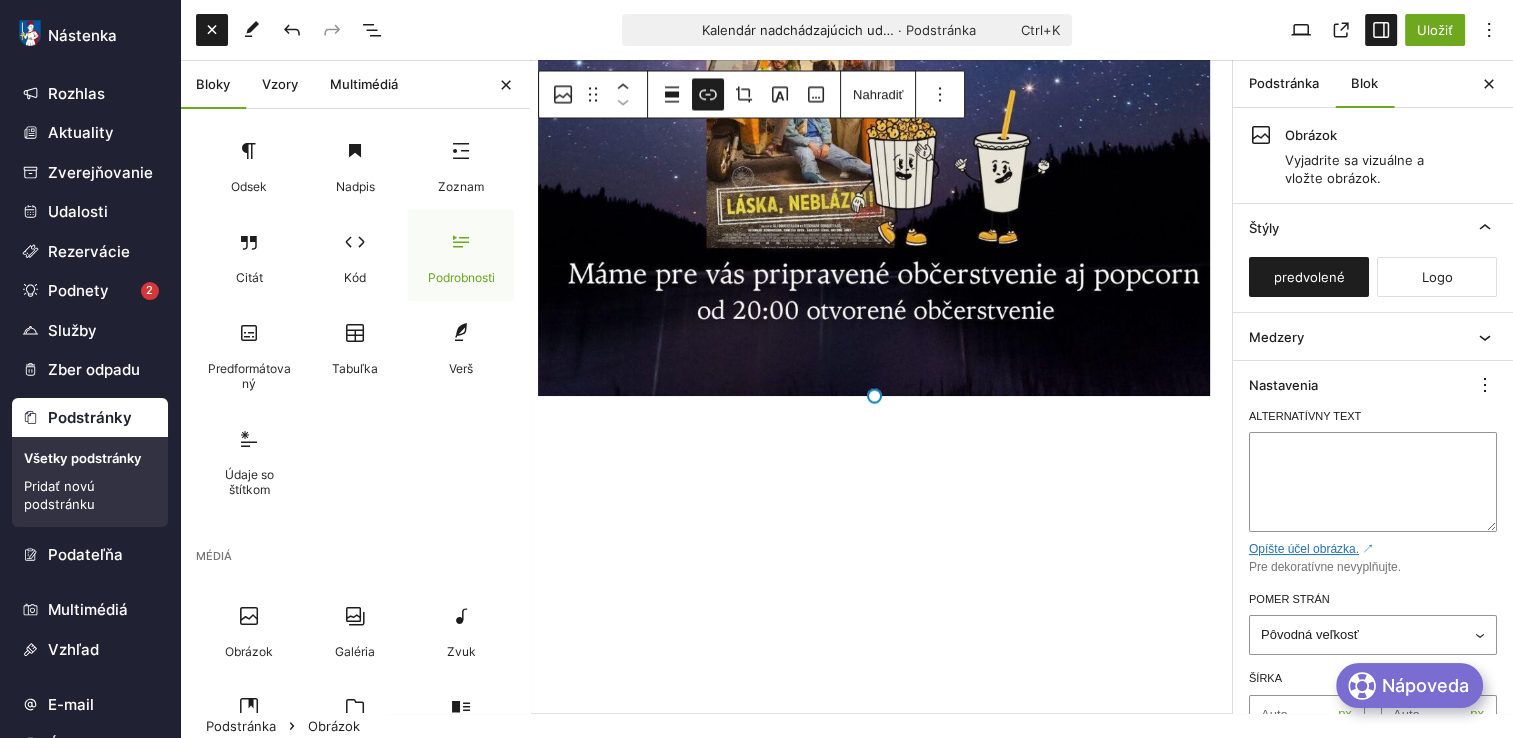 click on "Kalendár nadchádzajúcich udalostí Kultúrne podujatia 2025 Stiahnuť Presuňte sem súbory Presuňte sem súbory Presuňte sem súbory Presuňte sem súbory" at bounding box center [881, -1374] 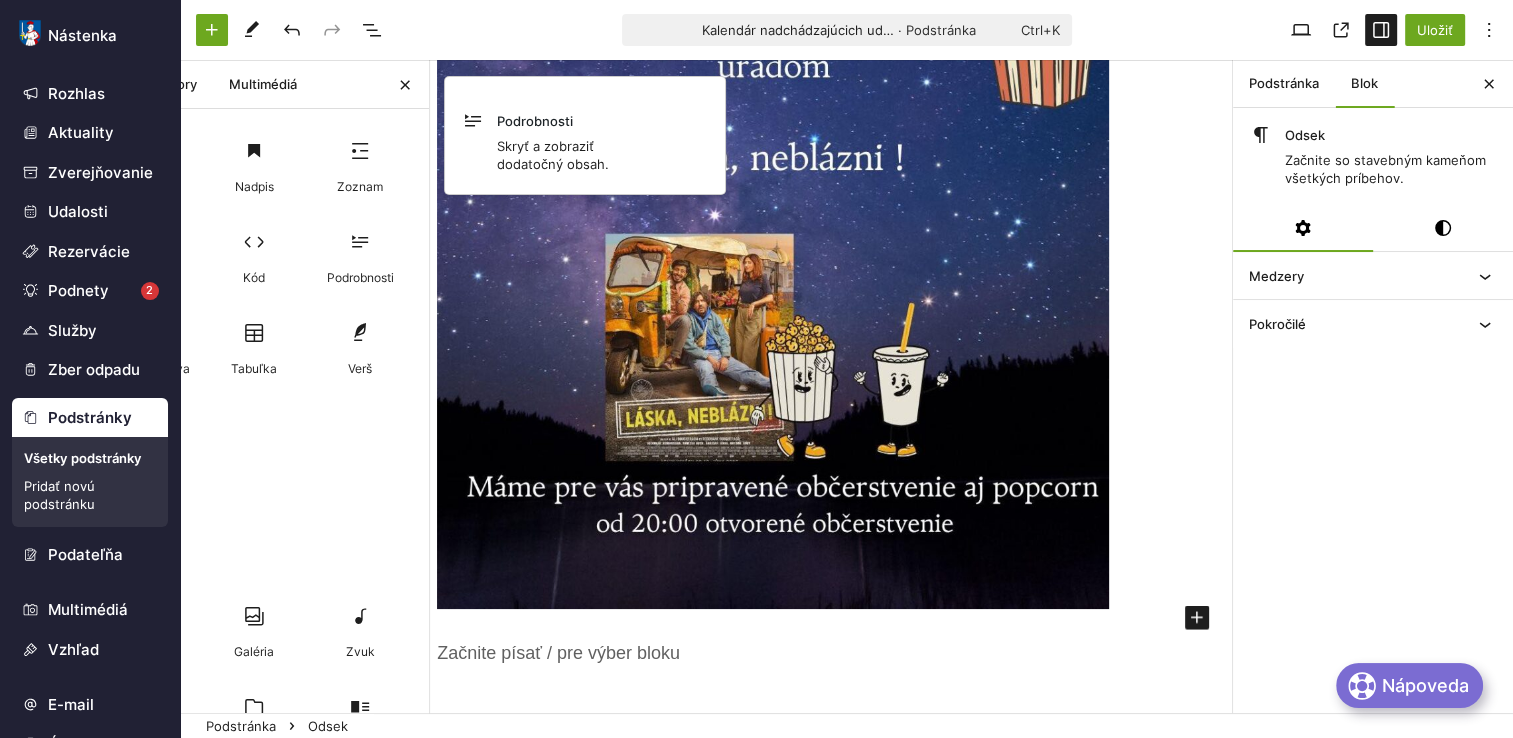 scroll, scrollTop: 3897, scrollLeft: 0, axis: vertical 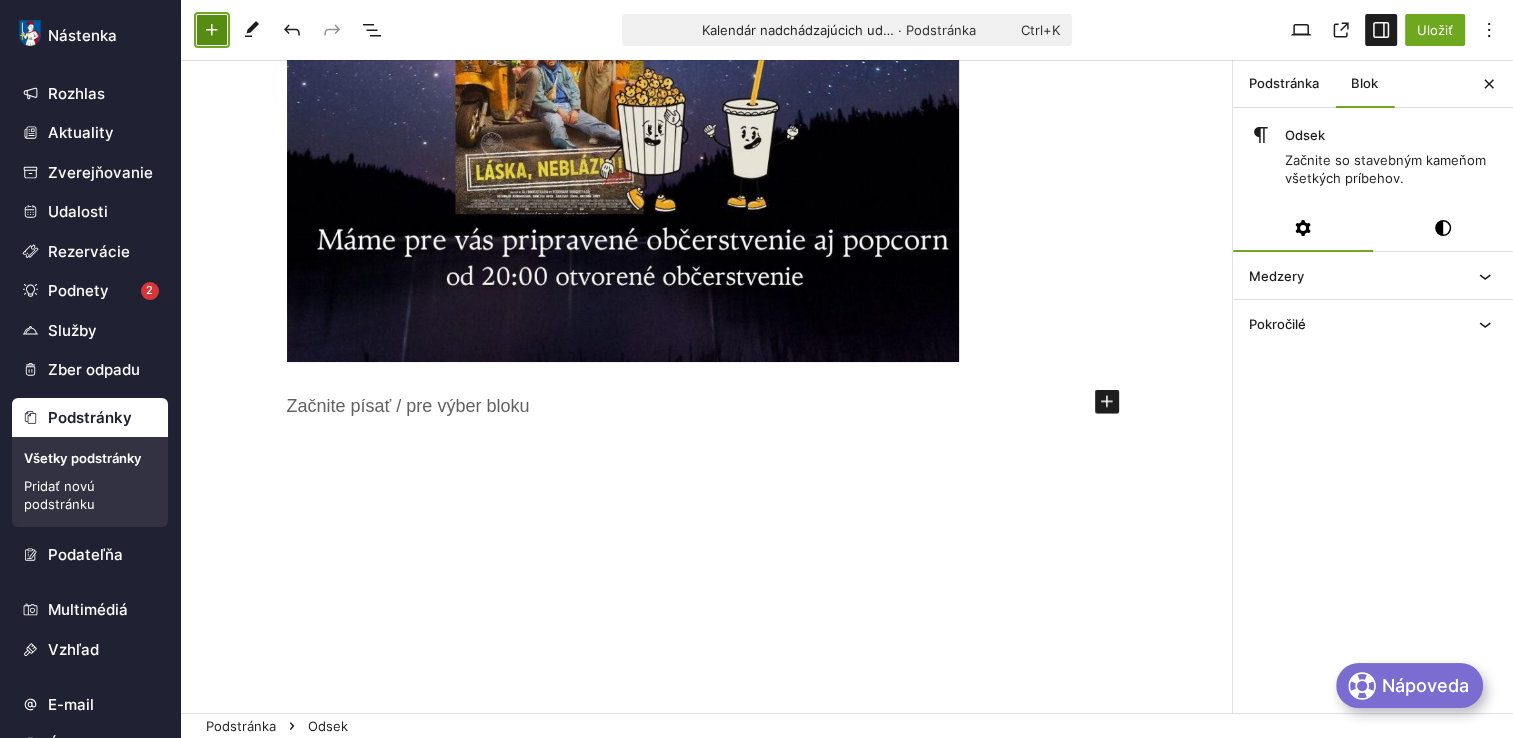 click at bounding box center (212, 30) 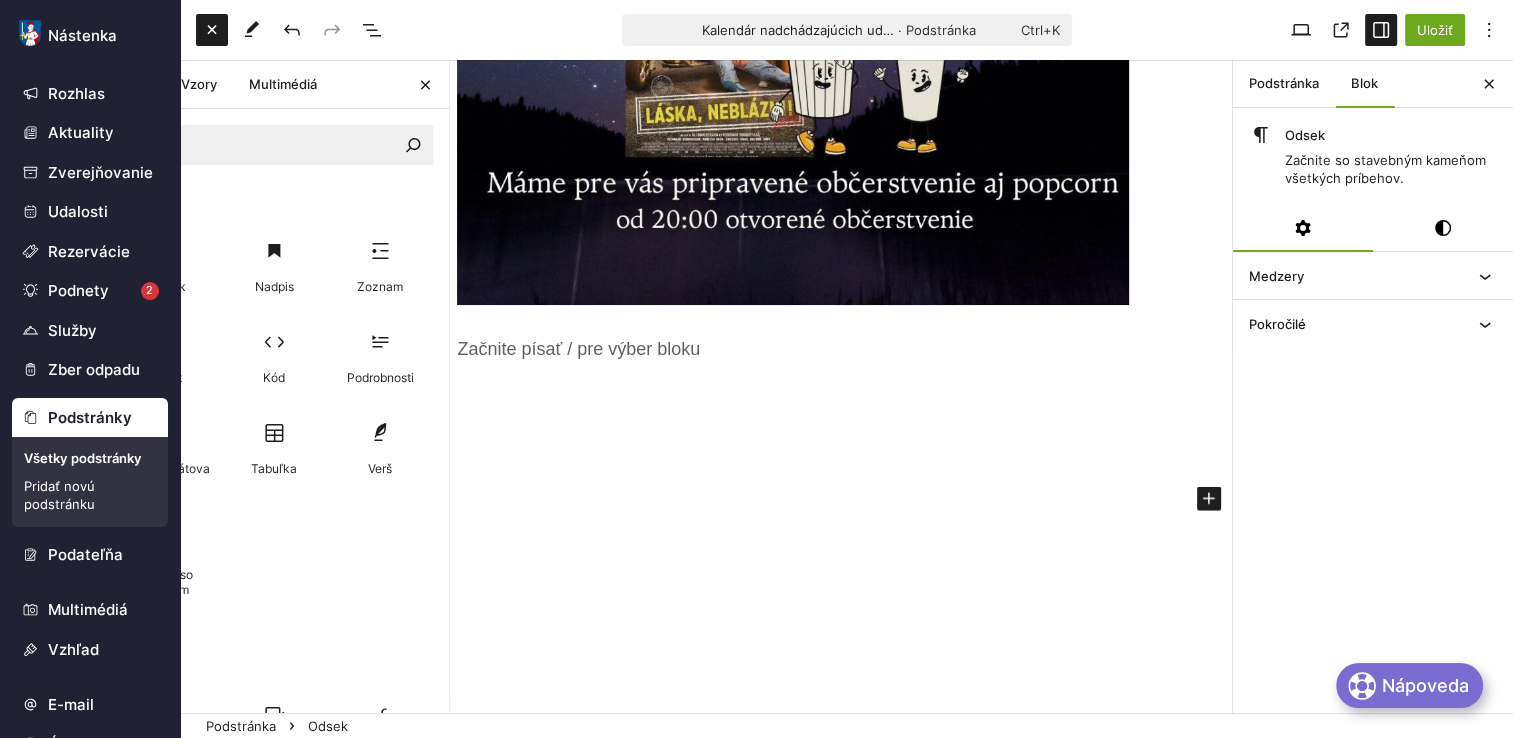 scroll, scrollTop: 3541, scrollLeft: 0, axis: vertical 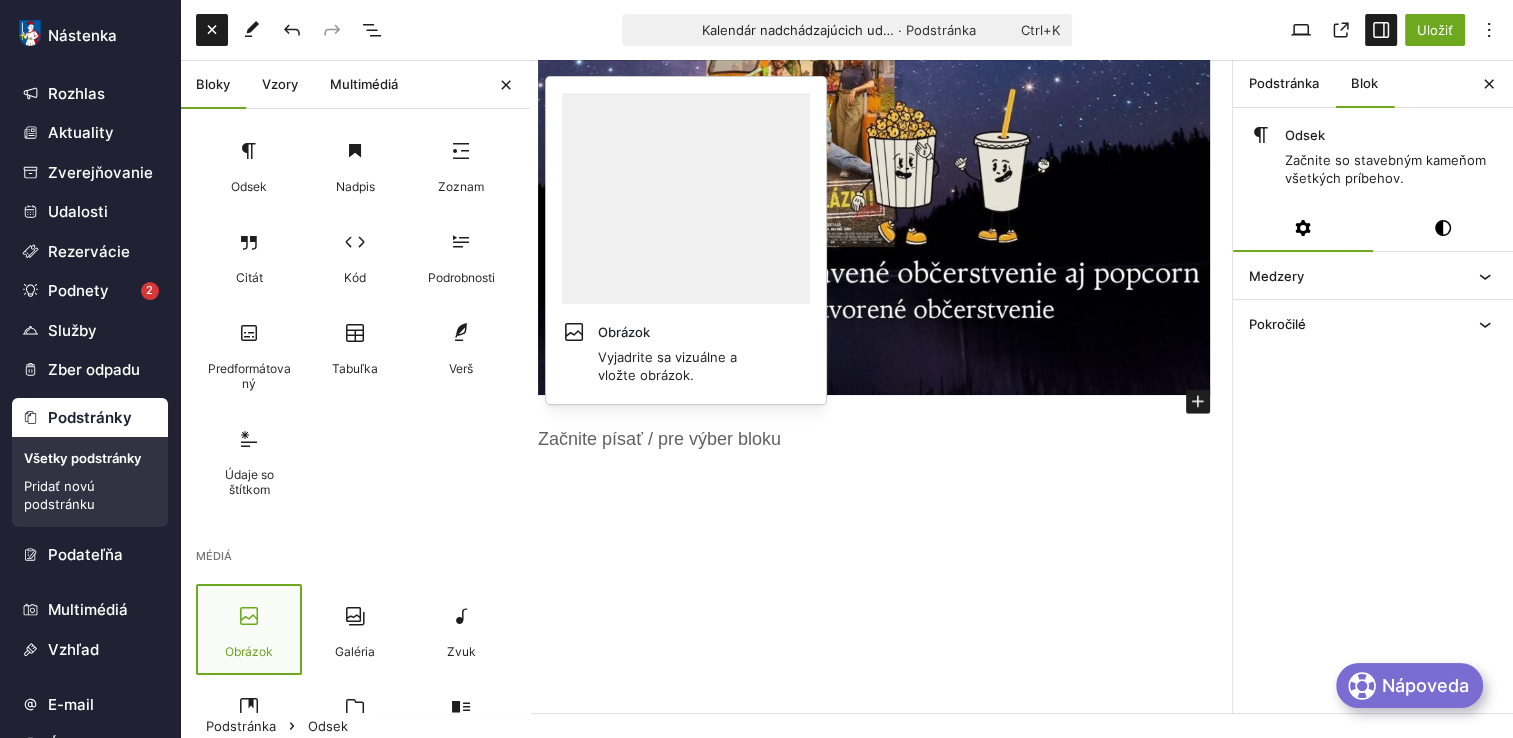 click at bounding box center (249, 616) 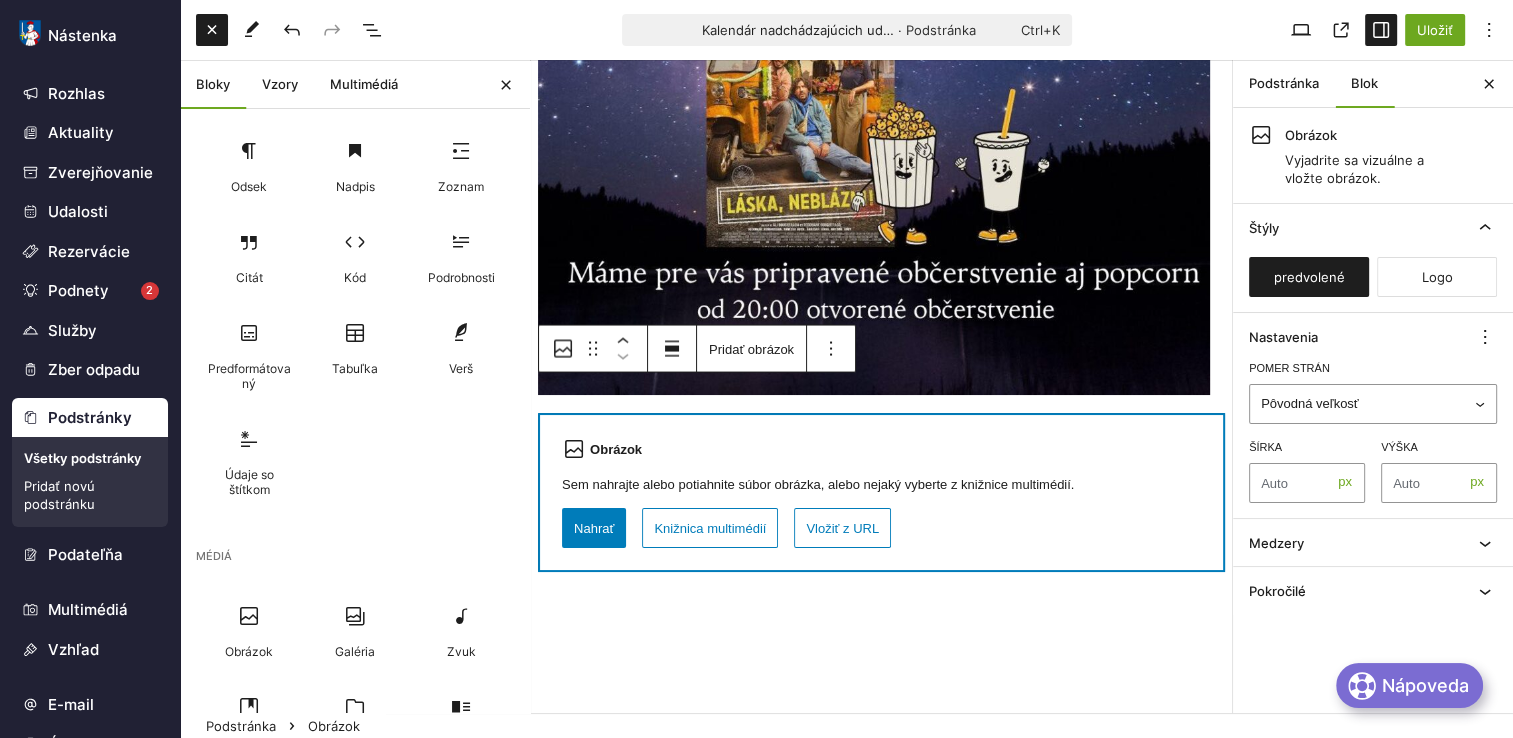 click on "Obrázok Sem nahrajte alebo potiahnite súbor obrázka, alebo nejaký vyberte z knižnice multimédií. Presuňte sem súbory Nahrať Knižnica multimédií Vložiť z URL" at bounding box center (881, 492) 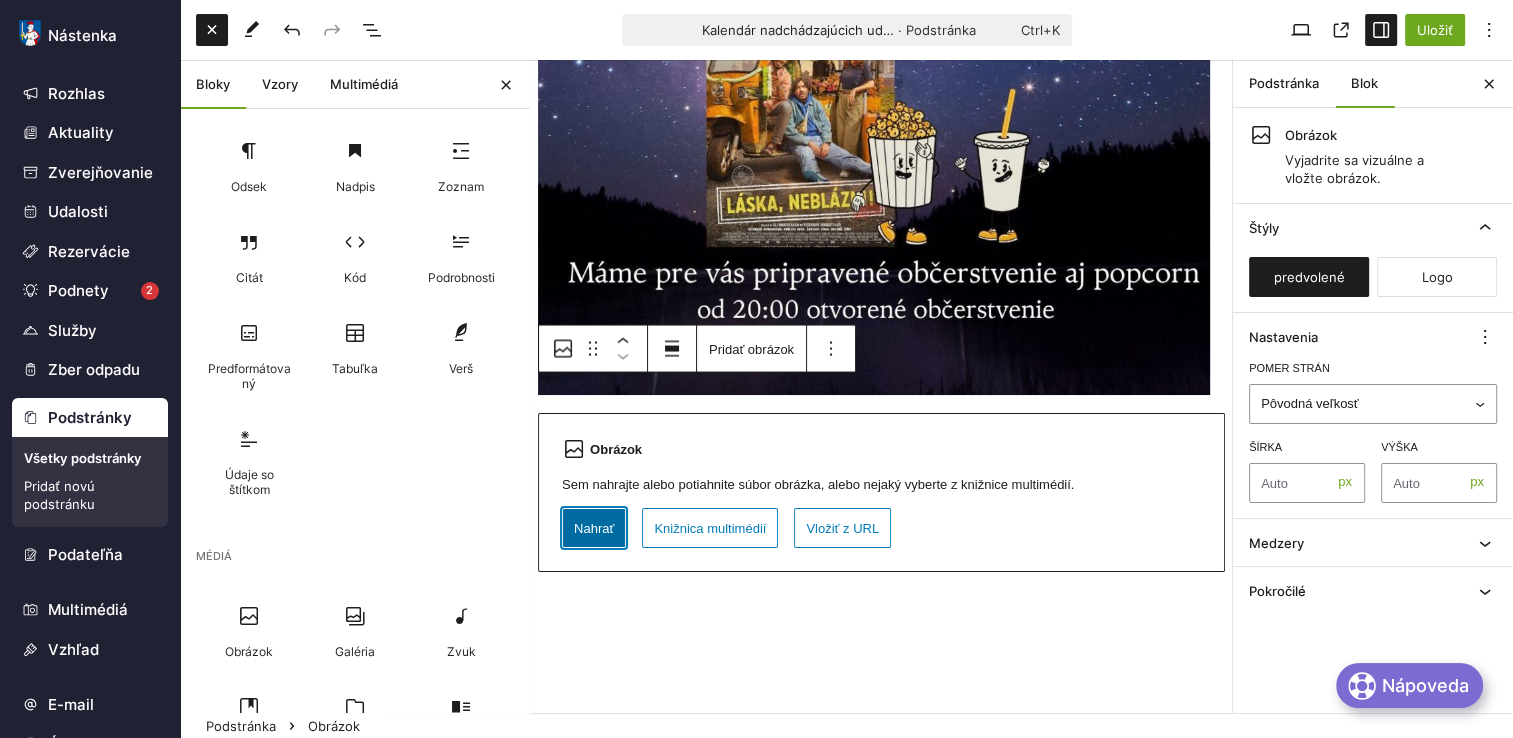 click on "Nahrať" at bounding box center [594, 528] 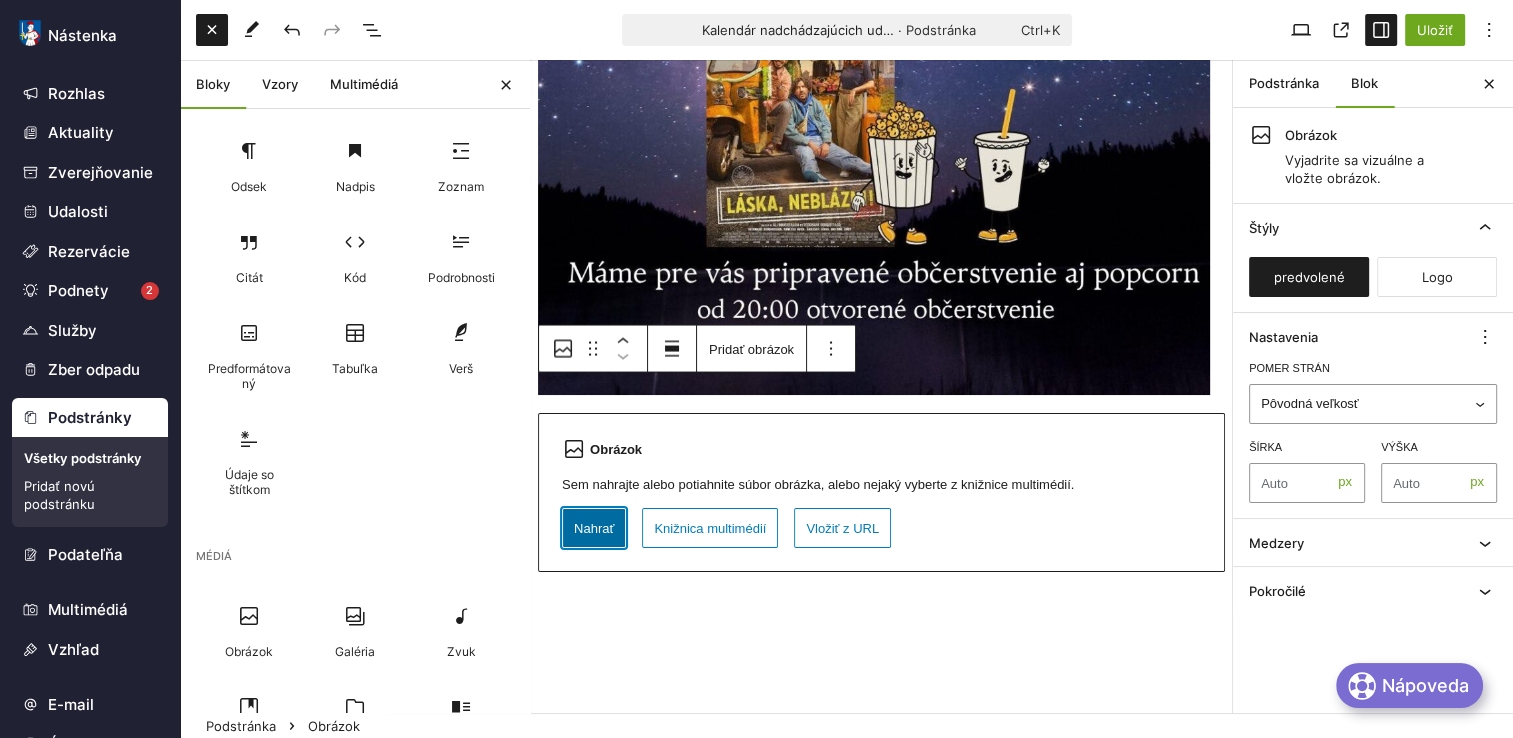 click on "Nahrať" at bounding box center (594, 528) 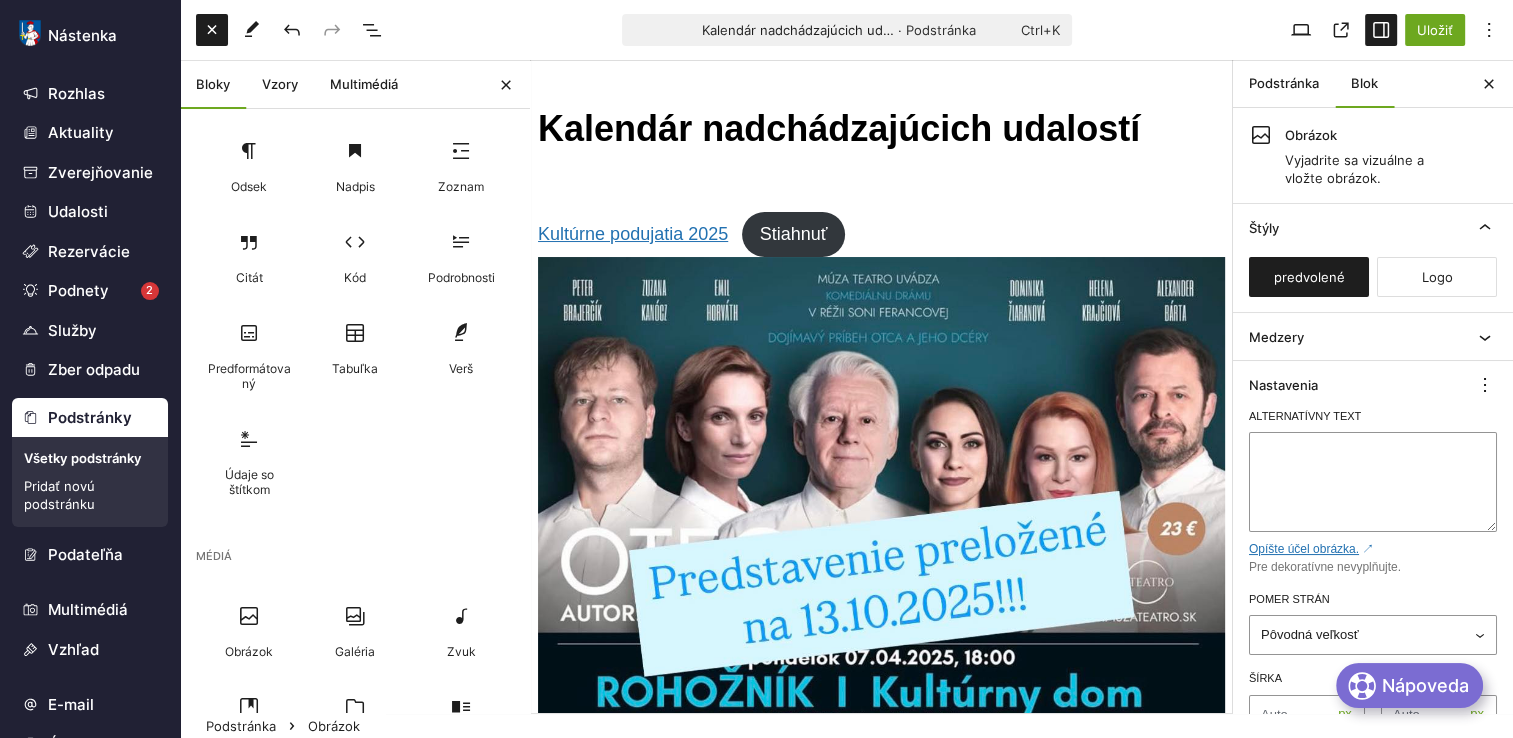 scroll, scrollTop: 0, scrollLeft: 0, axis: both 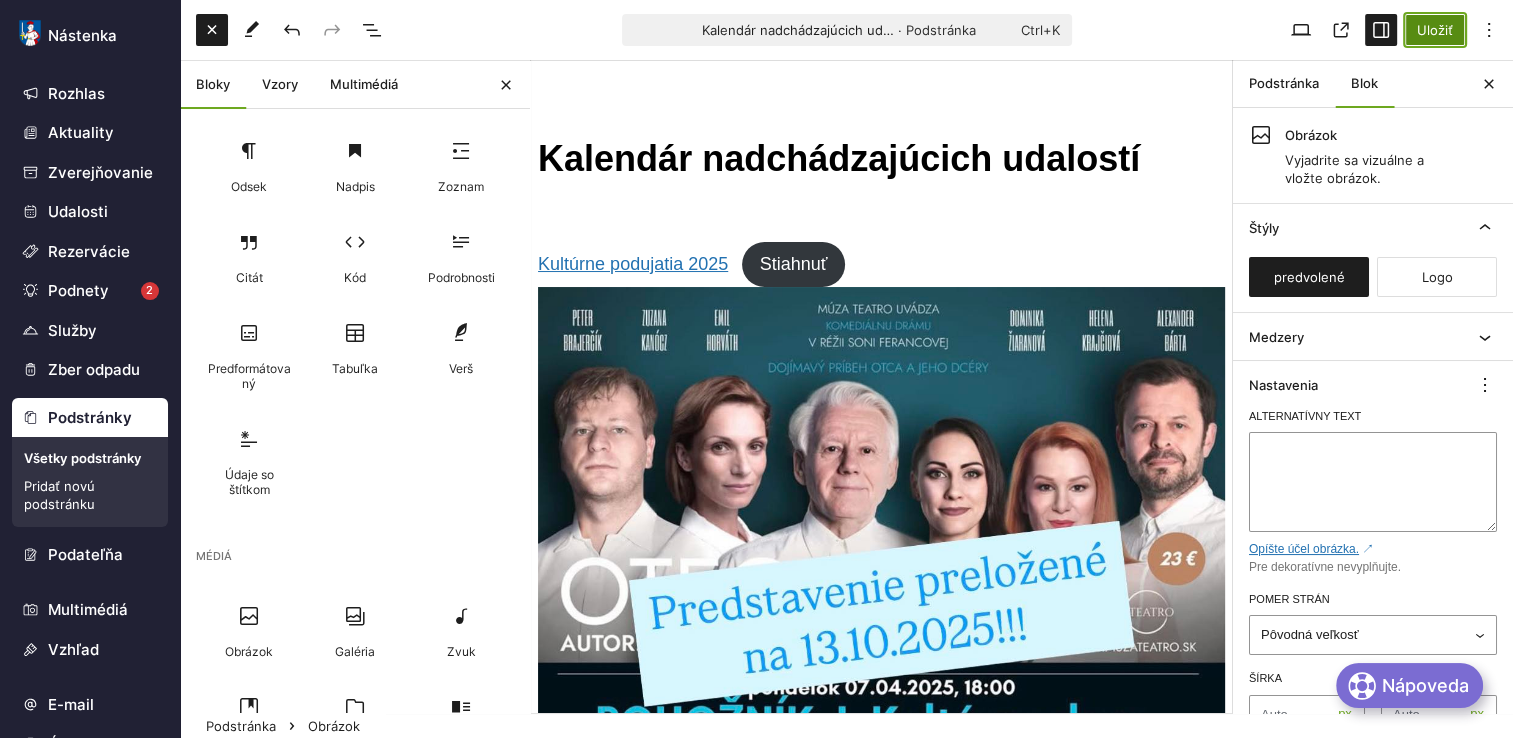 click on "Uložiť" at bounding box center (1435, 30) 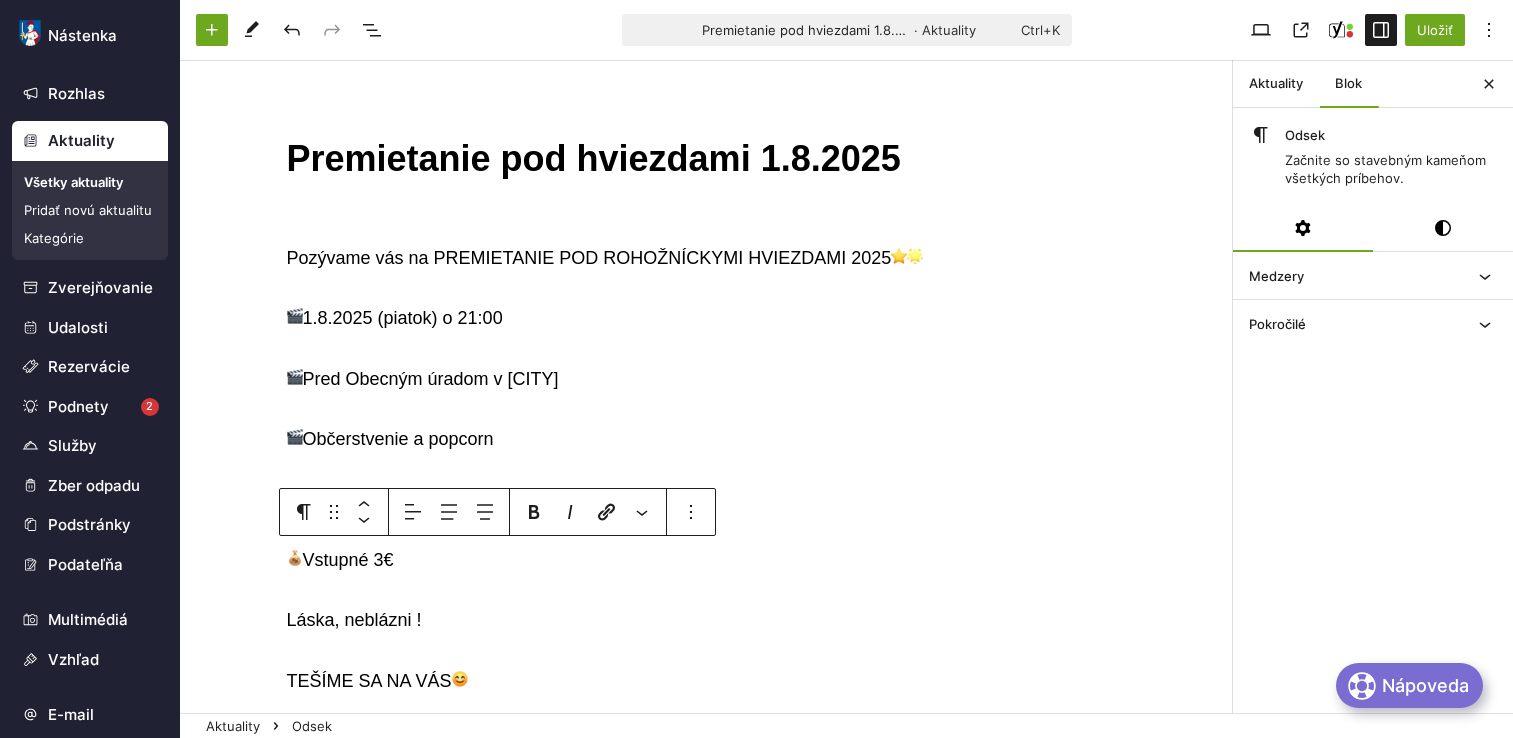 scroll, scrollTop: 0, scrollLeft: 0, axis: both 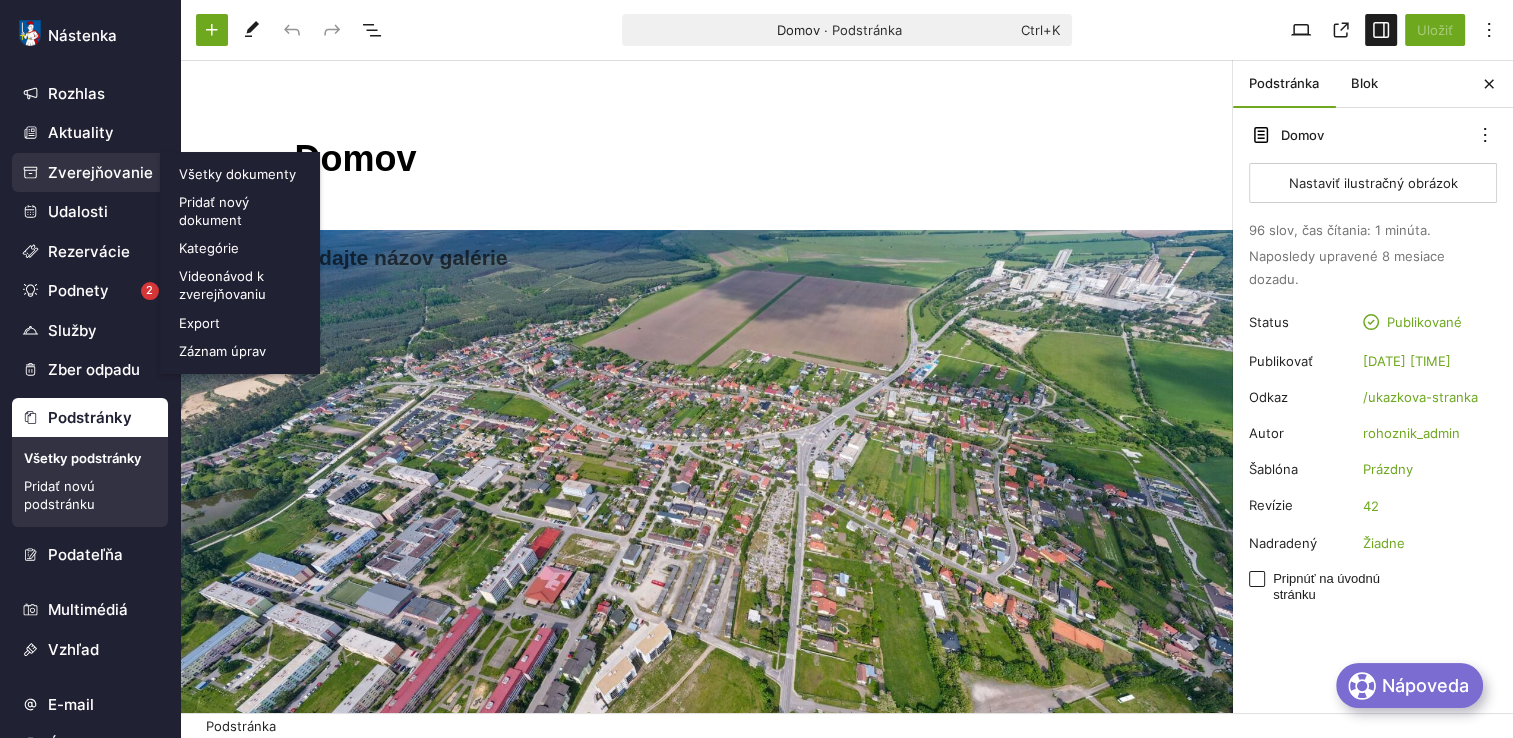 click on "Zverejňovanie" at bounding box center (90, 173) 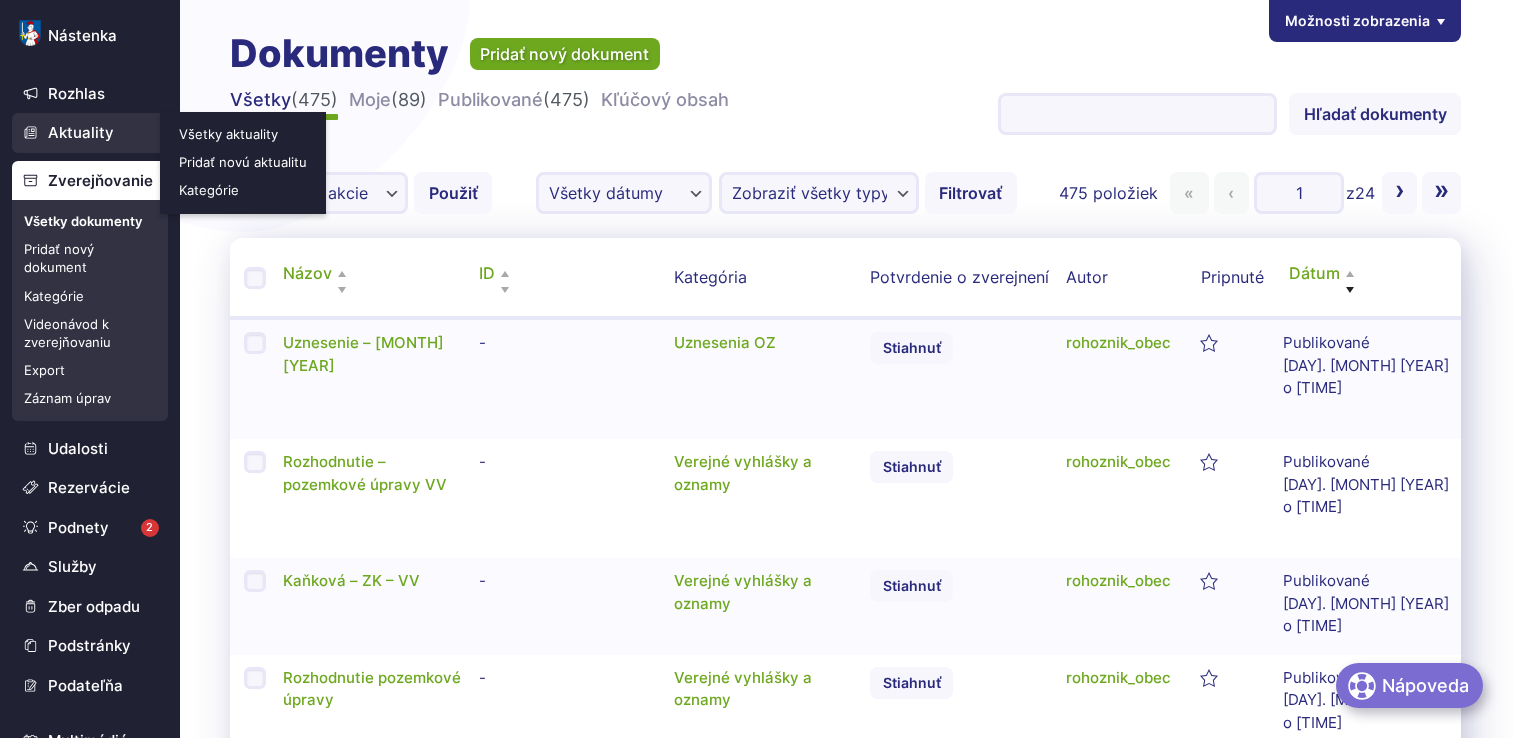 scroll, scrollTop: 0, scrollLeft: 0, axis: both 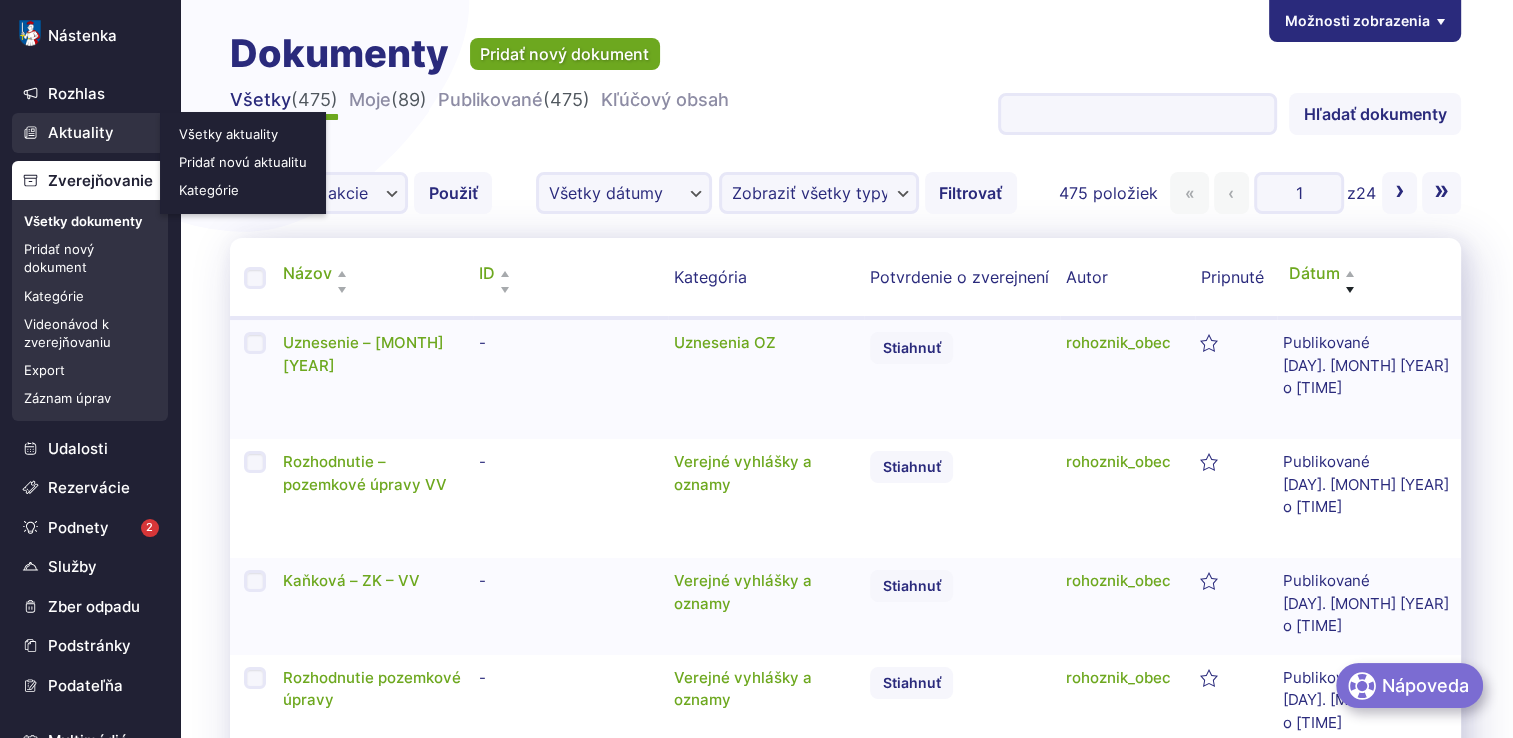click on "Aktuality" at bounding box center (90, 133) 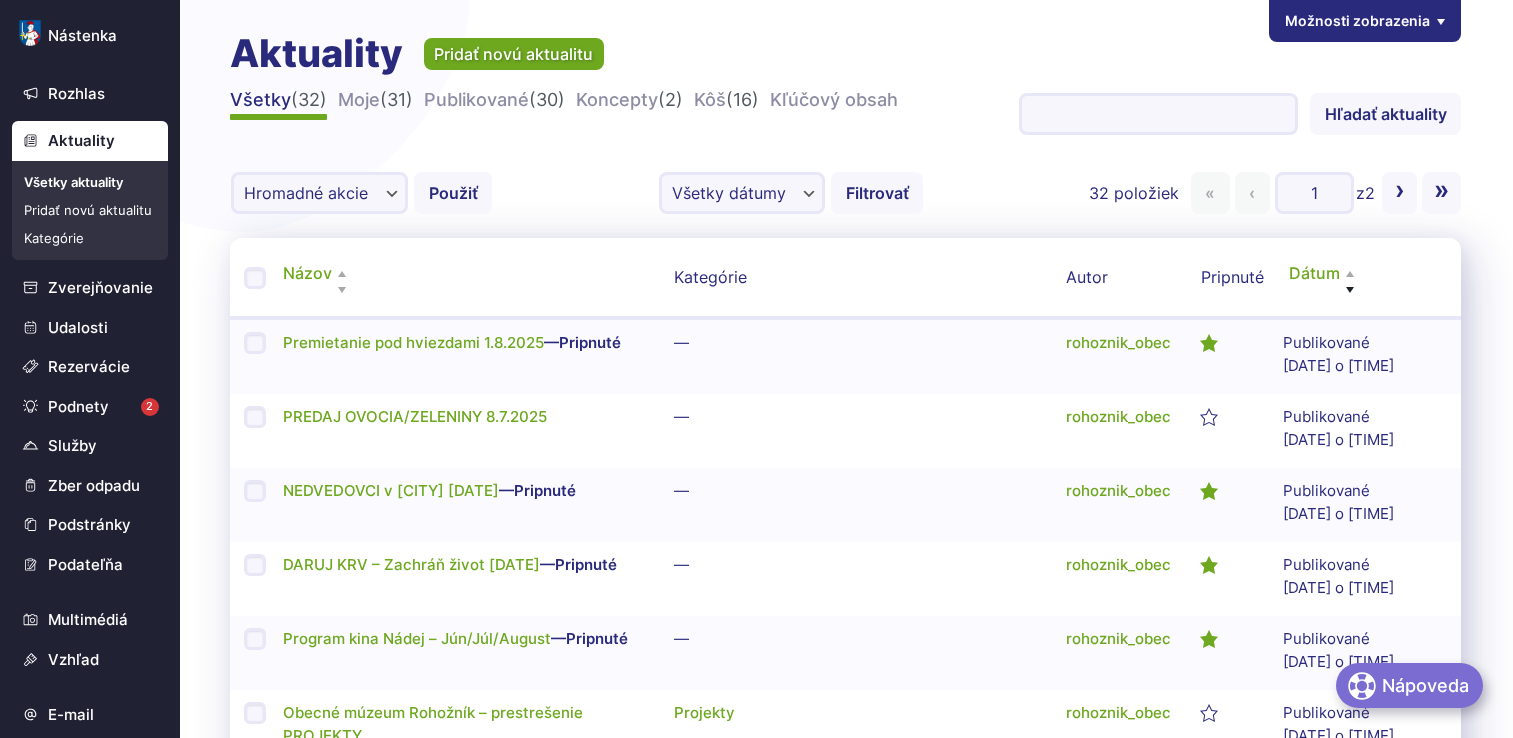 scroll, scrollTop: 0, scrollLeft: 0, axis: both 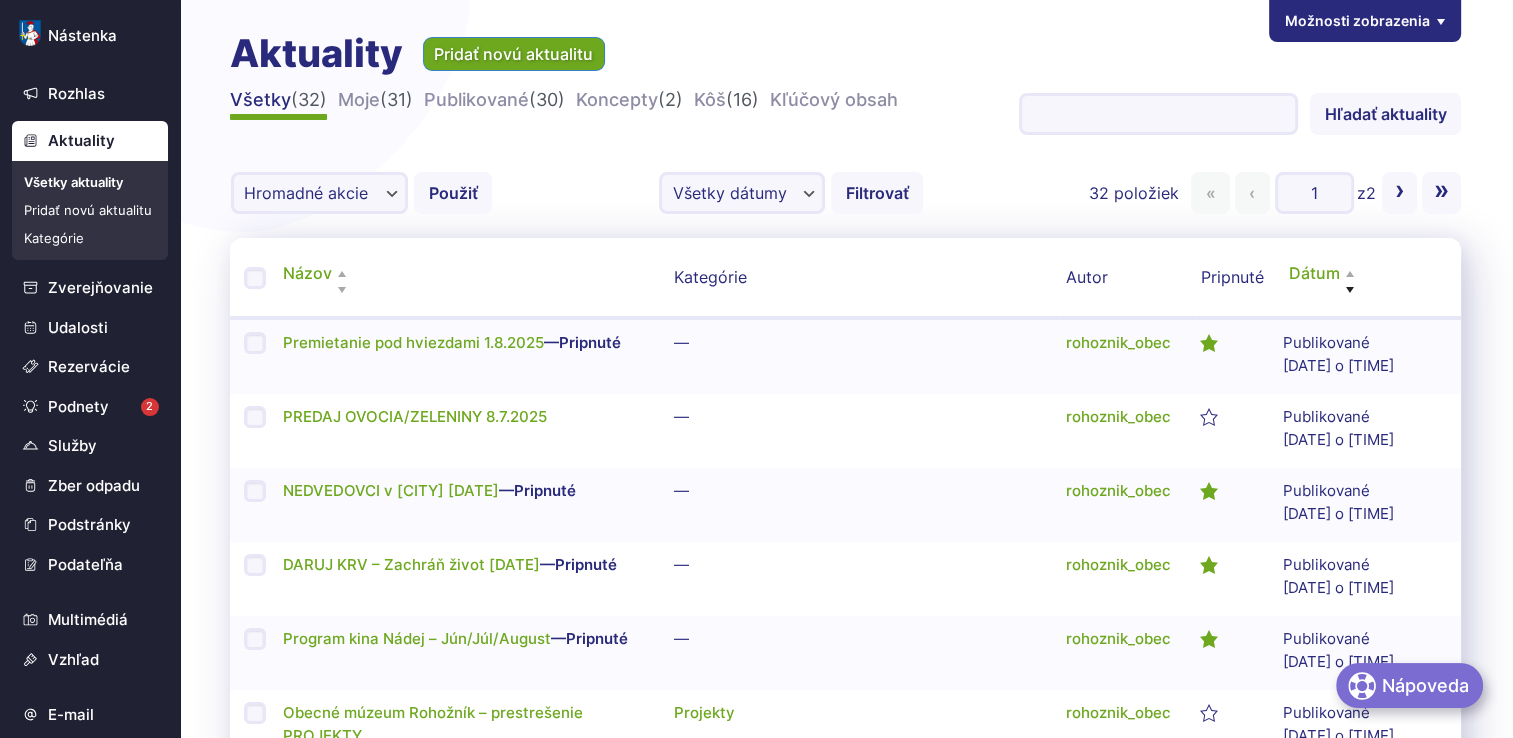 click on "Pridať novú aktualitu" at bounding box center [514, 54] 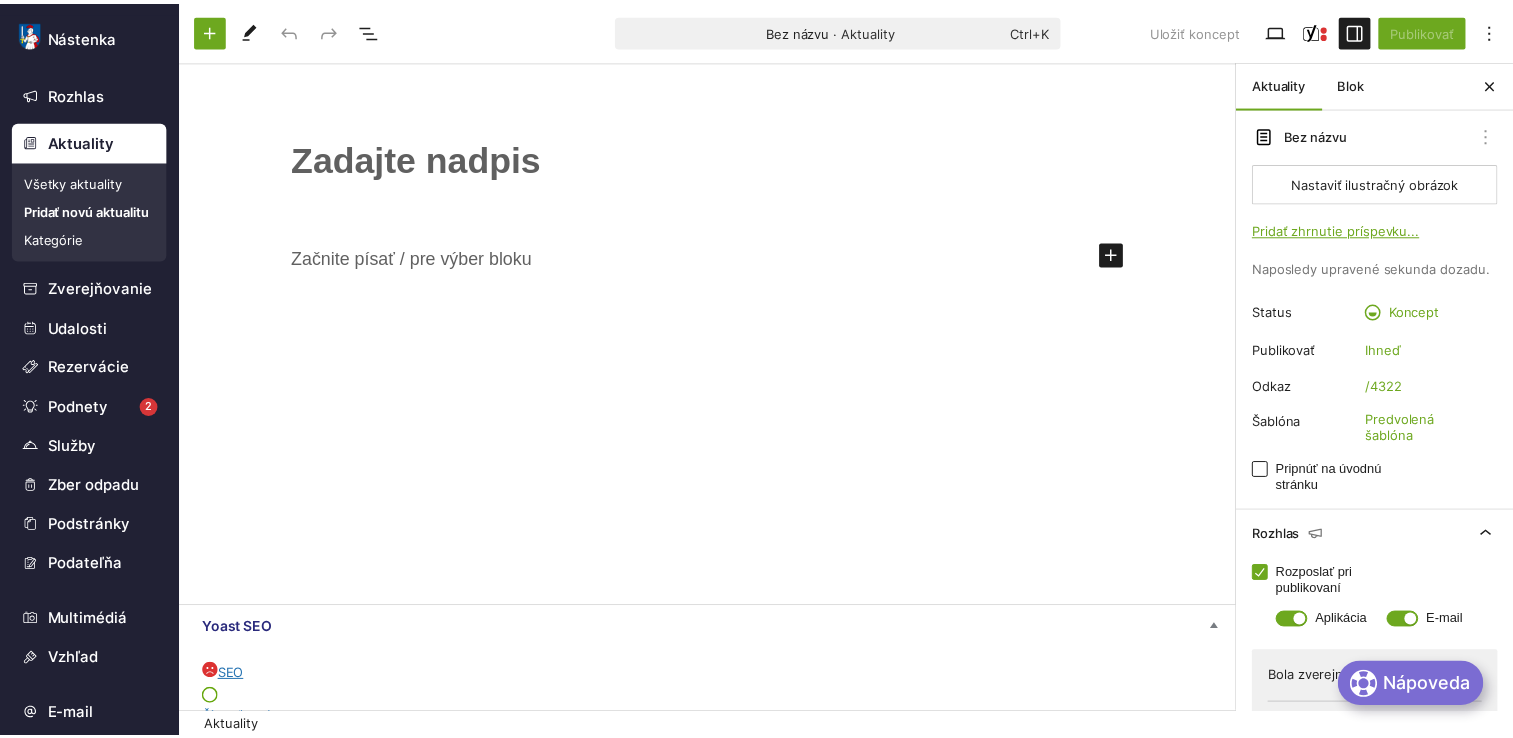scroll, scrollTop: 0, scrollLeft: 0, axis: both 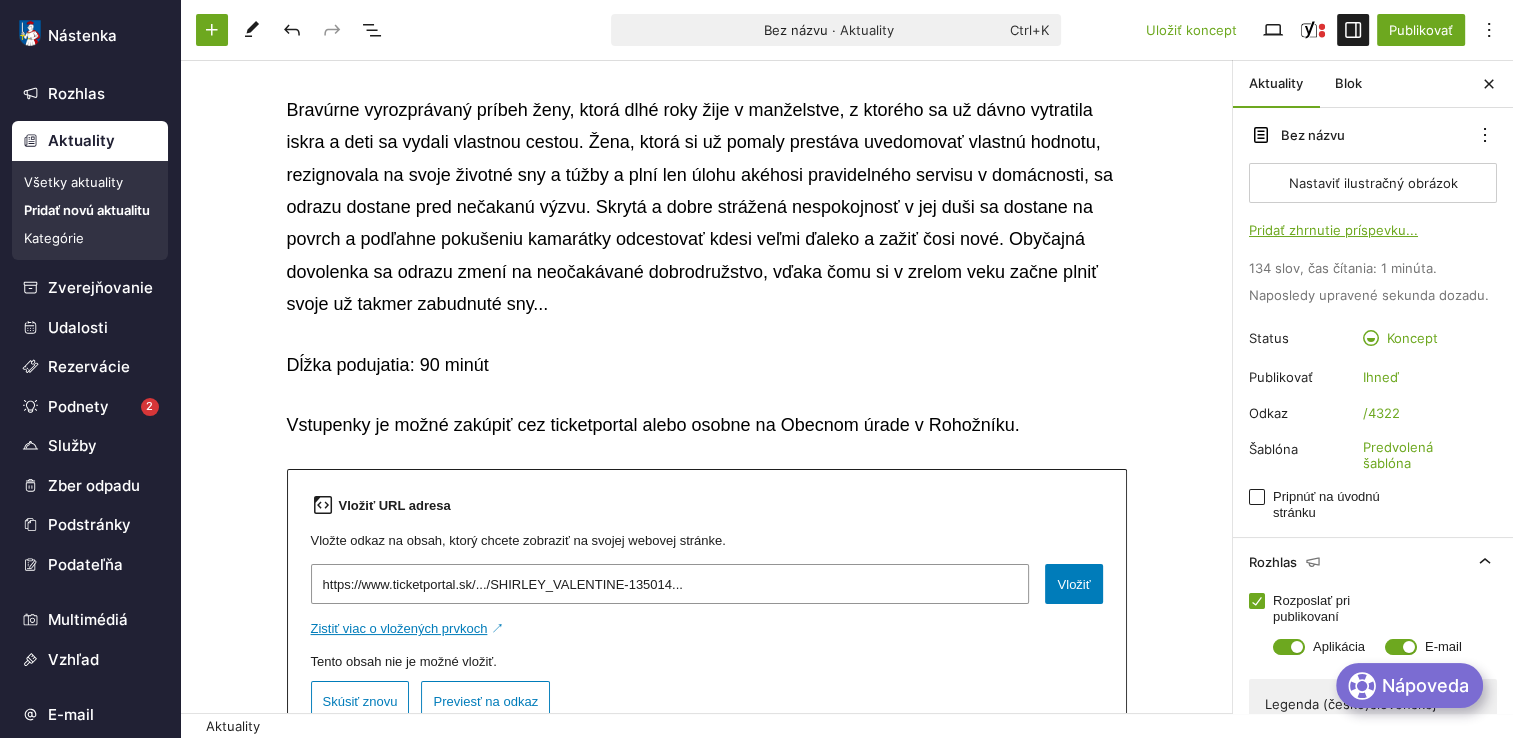 click on "Legenda (česko)slovenskej hereckej scény - [FIRST] [LAST] - zavíta [DATE] o [TIME] do [CITY] v divadelnej "one women show". Bravúrne vyrozprávaný príbeh ženy, ktorá dlhé roky žije v manželstve, z ktorého sa už dávno vytratila iskra a deti sa vydali vlastnou cestou. Žena, ktorá si už pomaly prestáva uvedomovať vlastnú hodnotu, rezignovala na svoje životné sny a túžby a plní len úlohu akéhosi pravidelného servisu v domácnosti, sa odrazu dostane pred nečakanú výzvu. Skrytá a dobre strážená nespokojnosť v jej duši sa dostane na povrch a podľahne pokušeniu kamarátky odcestovať kdesi veľmi ďaleko a zažiť čosi nové. Obyčajná dovolenka sa odrazu zmení na neočakávané dobrodružstvo, vďaka čomu si v zrelom veku začne plniť svoje už takmer zabudnuté sny... Dĺžka podujatia: 90 minút Vstupenky je možné zakúpiť cez ticketportal alebo osobne na Obecnom úrade v [CITY]. Vložiť URL adresa Vložiť URL adresa Vložiť ↗ Skúsiť znovu" at bounding box center (706, 368) 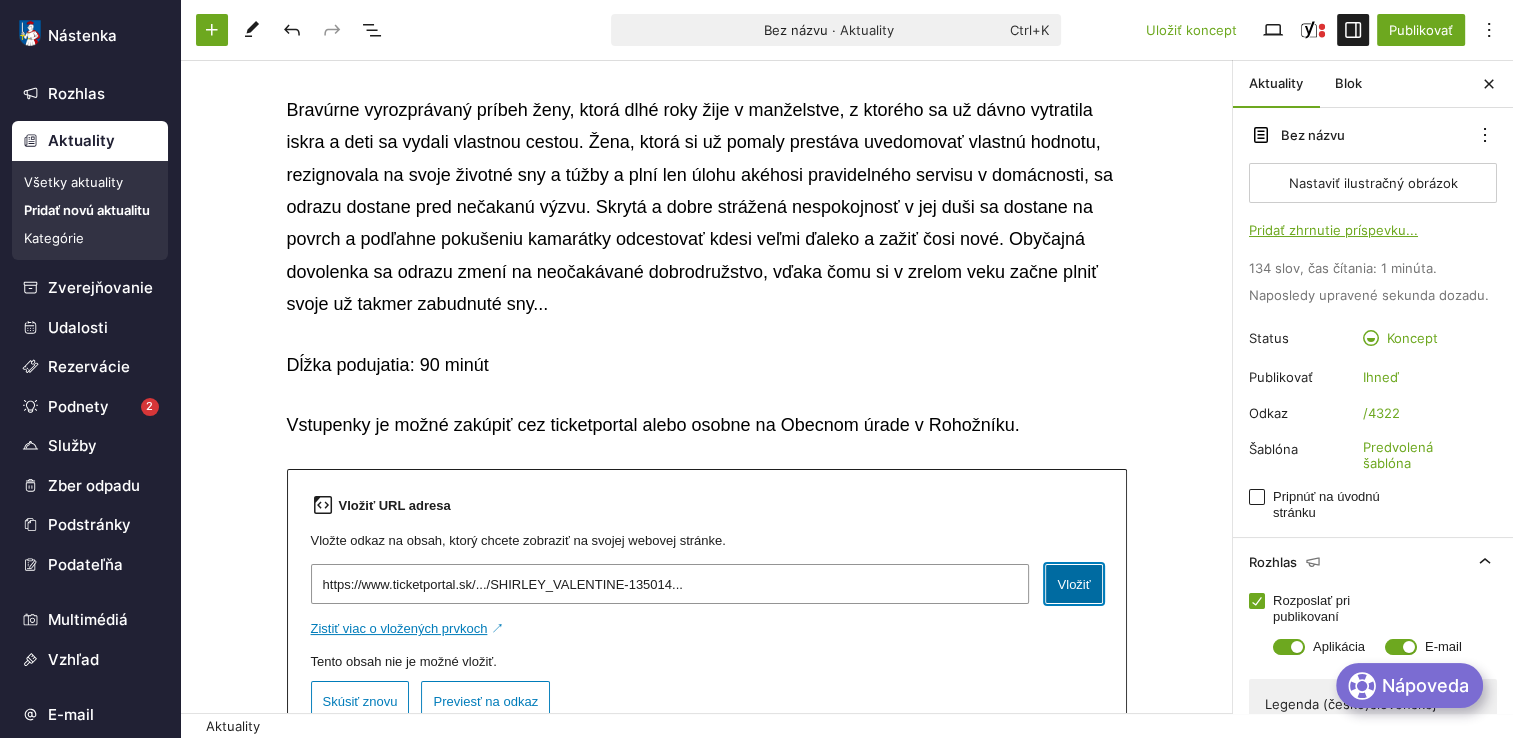 click on "Vložiť" at bounding box center (1073, 584) 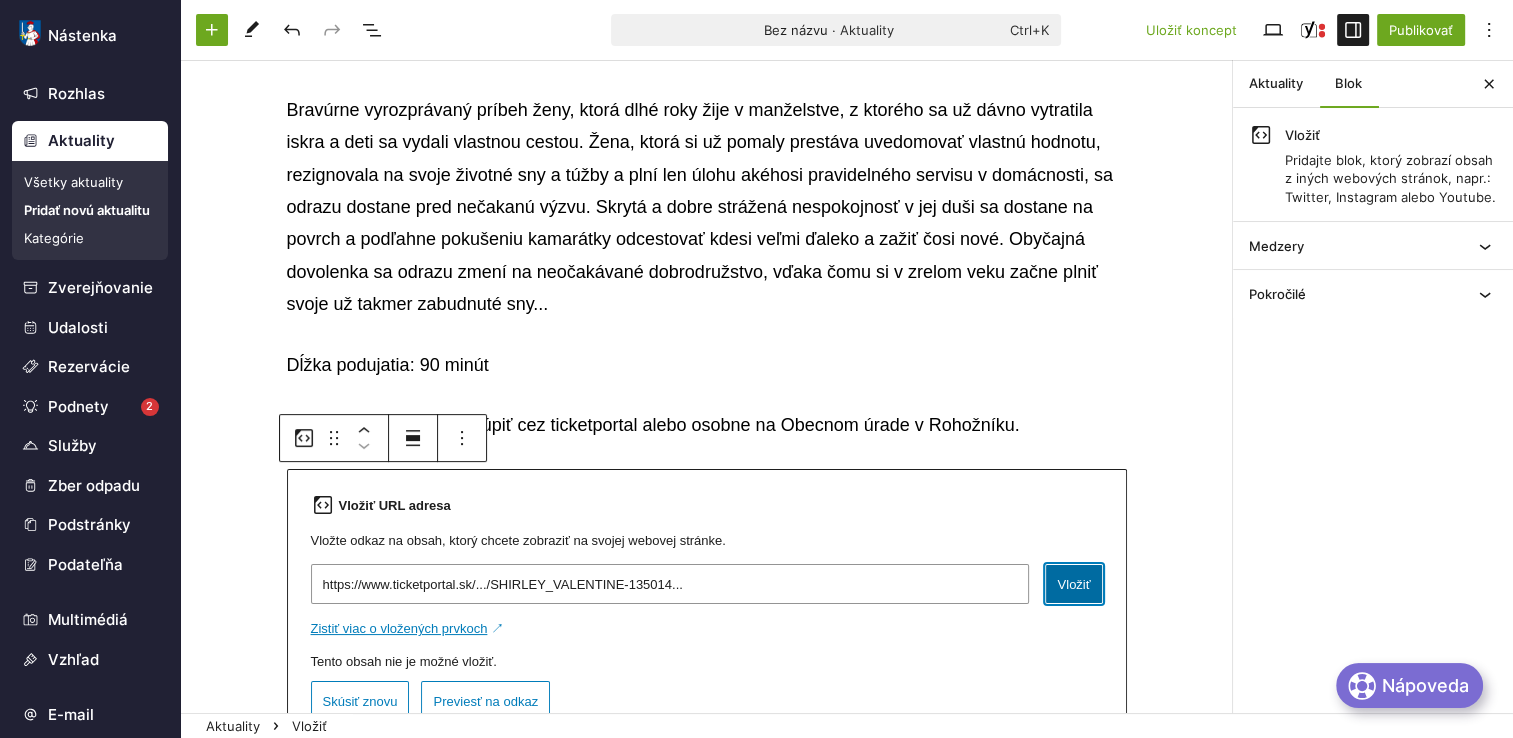 click on "Vložiť" at bounding box center [1073, 584] 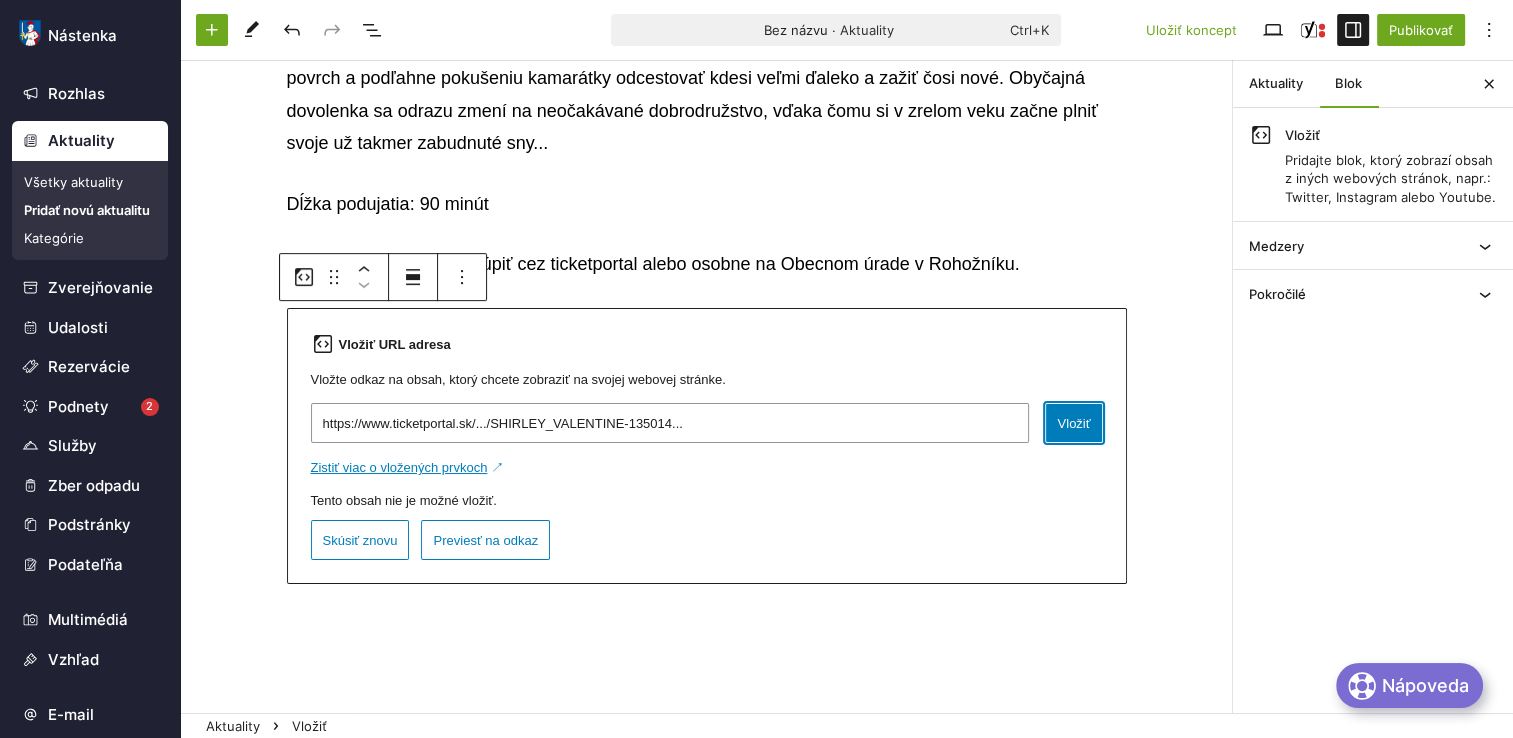 scroll, scrollTop: 441, scrollLeft: 0, axis: vertical 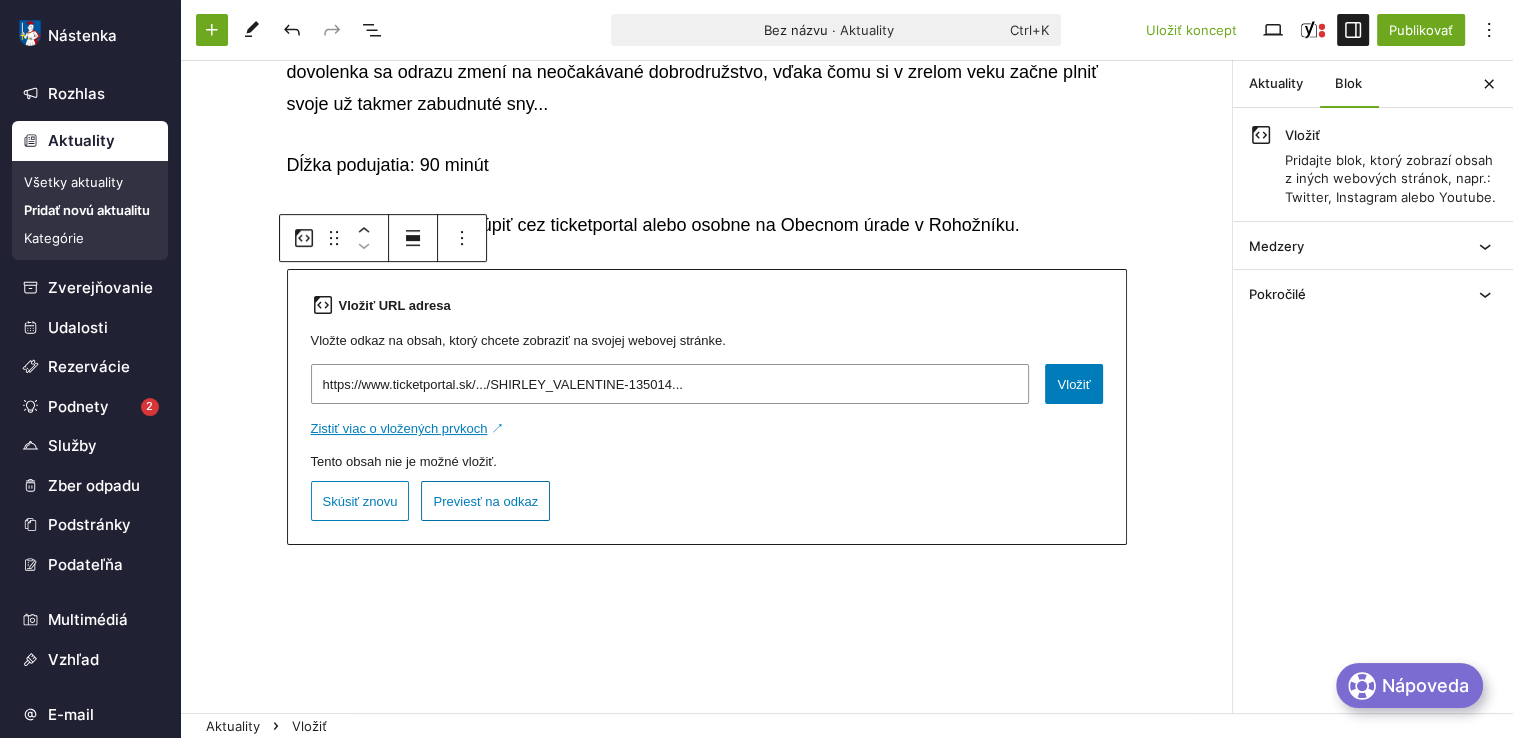 click on "Previesť na odkaz" at bounding box center (485, 501) 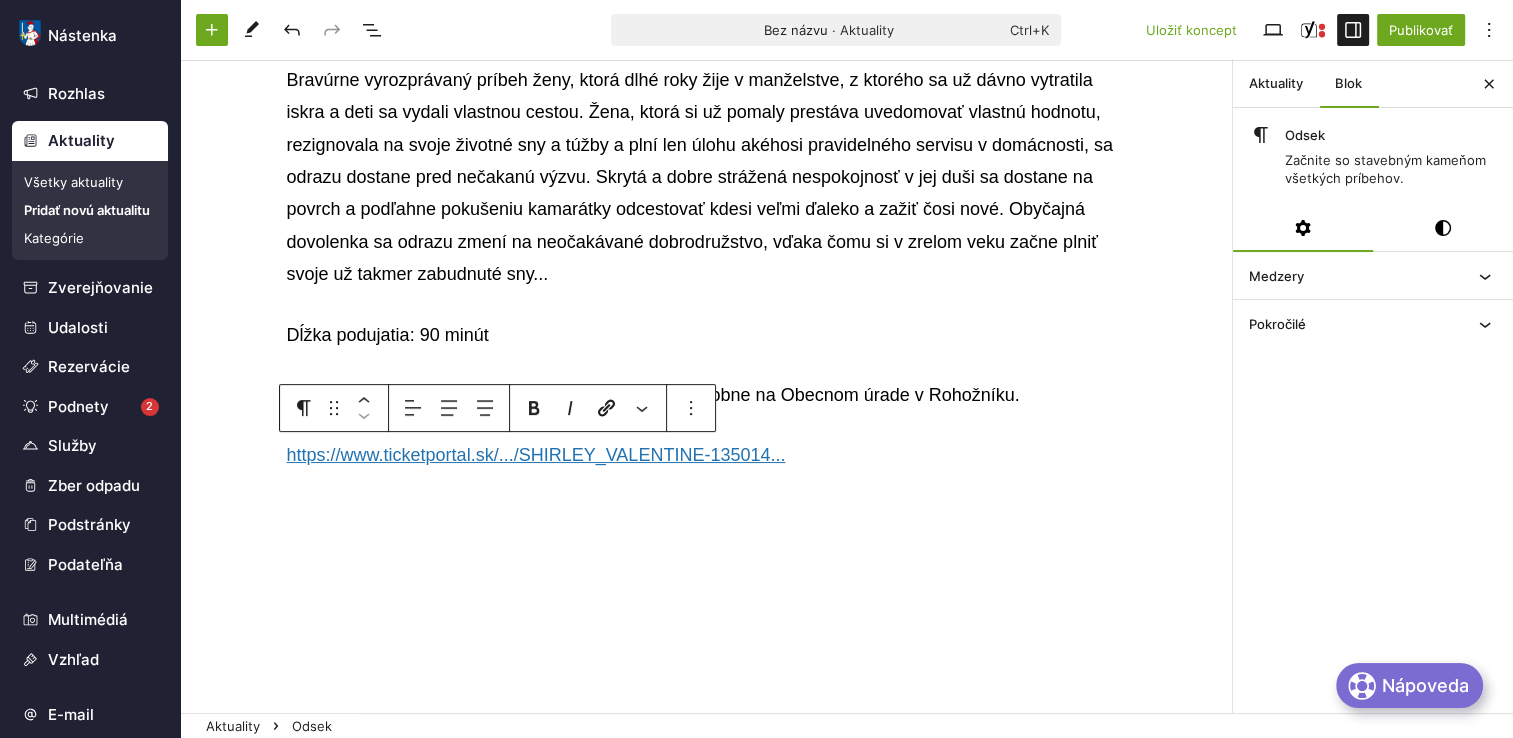 scroll, scrollTop: 0, scrollLeft: 0, axis: both 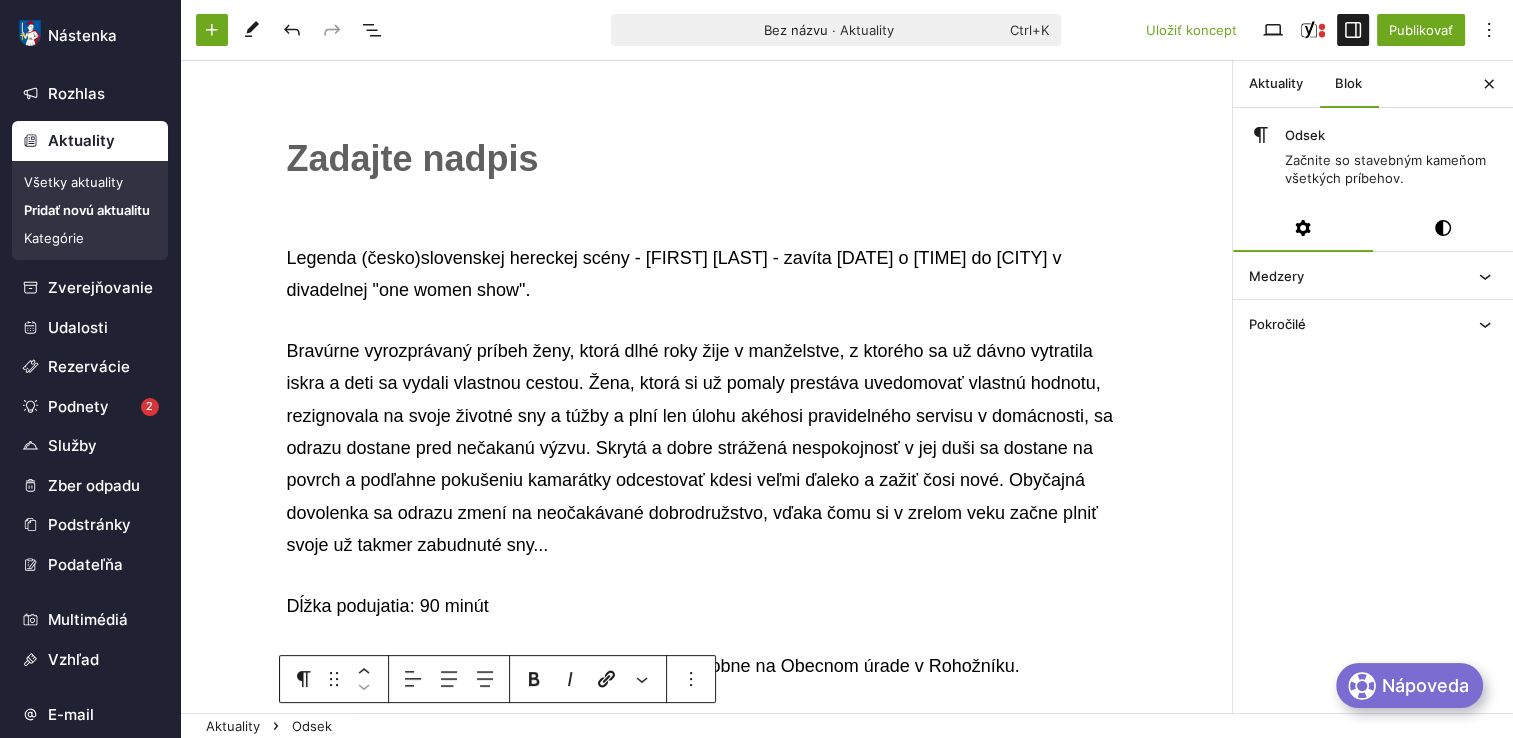click on "﻿ Legenda (česko)slovenskej hereckej scény - [FIRST] [LAST] - zavíta [DATE] o [TIME] do [CITY] v divadelnej "one women show". Bravúrne vyrozprávaný príbeh ženy, ktorá dlhé roky žije v manželstve, z ktorého sa už dávno vytratila iskra a deti sa vydali vlastnou cestou. Žena, ktorá si už pomaly prestáva uvedomovať vlastnú hodnotu, rezignovala na svoje životné sny a túžby a plní len úlohu akéhosi pravidelného servisu v domácnosti, sa odrazu dostane pred nečakanú výzvu. Skrytá a dobre strážená nespokojnosť v jej duši sa dostane na povrch a podľahne pokušeniu kamarátky odcestovať kdesi veľmi ďaleko a zažiť čosi nové. Obyčajná dovolenka sa odrazu zmení na neočakávané dobrodružstvo, vďaka čomu si v zrelom veku začne plniť svoje už takmer zabudnuté sny... Dĺžka podujatia: 90 minút Vstupenky je možné zakúpiť cez ticketportal alebo osobne na Obecnom úrade v [CITY]. https://www.ticketportal.sk/.../SHIRLEY_VALENTINE-135014..." at bounding box center (706, 575) 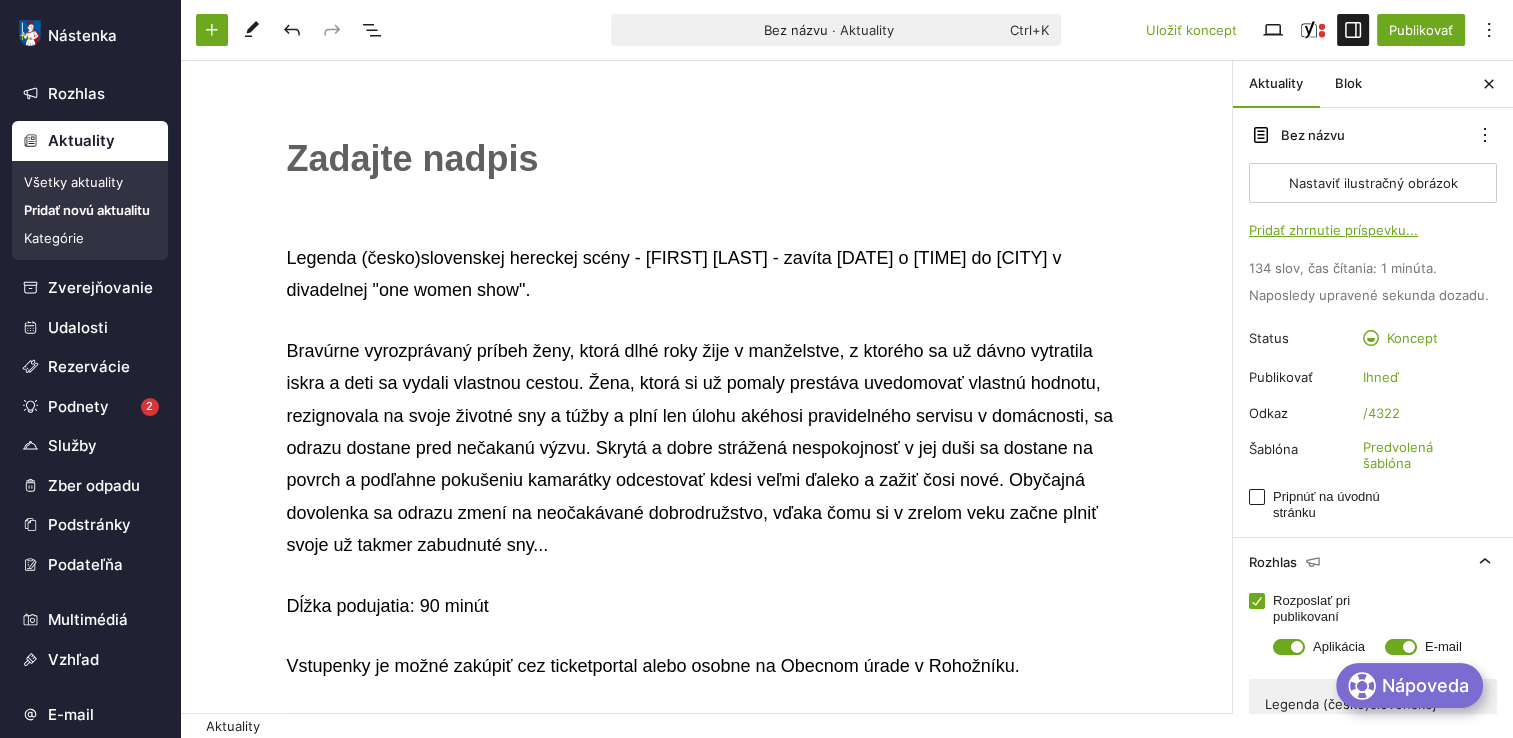 click on "﻿" at bounding box center [707, 159] 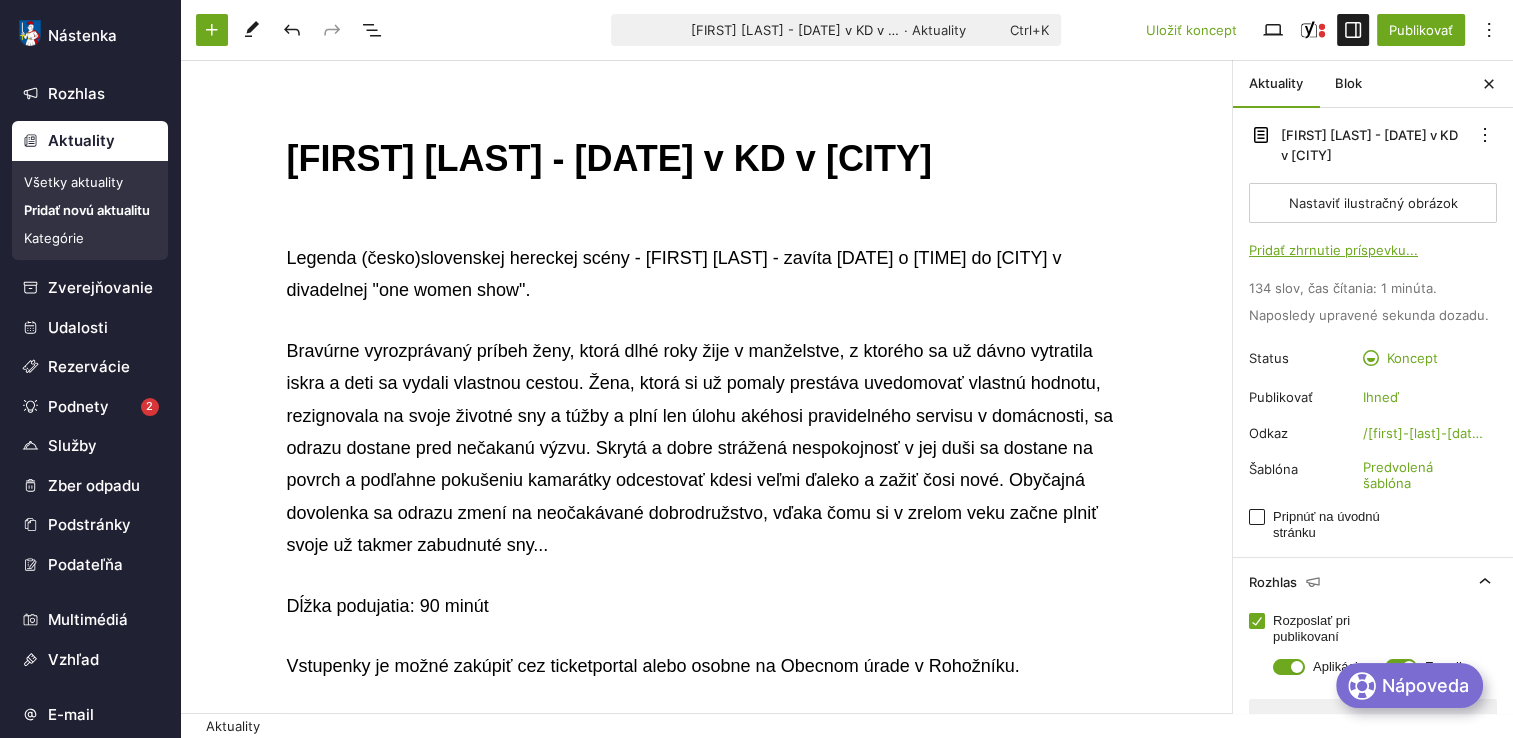 scroll, scrollTop: 500, scrollLeft: 0, axis: vertical 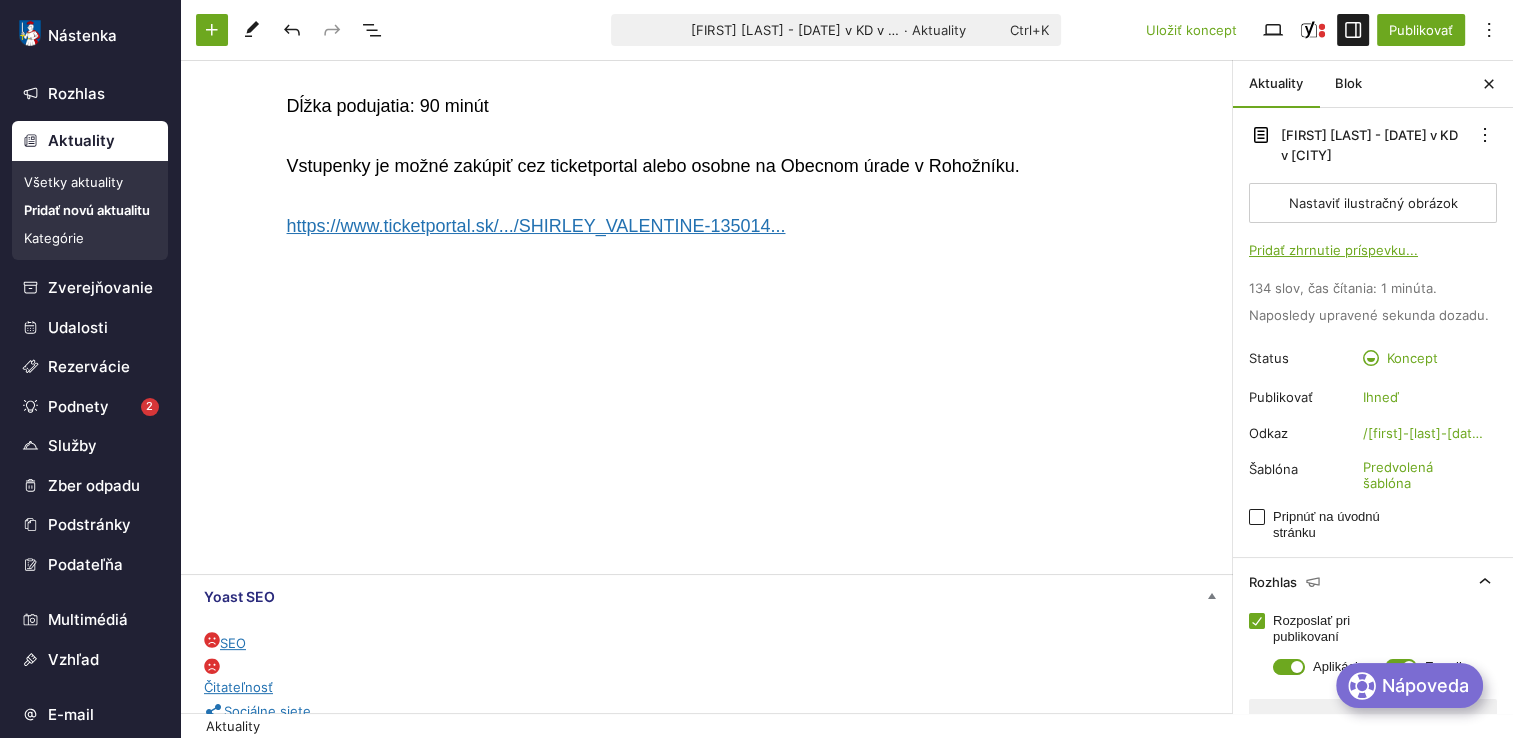 click on "[FIRST] [LAST] - [DATE] v KD v [CITY] Legenda (česko)slovenskej hereckej scény - [FIRST] [LAST] - zavíta [DATE] o [TIME] do [CITY] v divadelnej "one women show". Bravúrne vyrozprávaný príbeh ženy, ktorá dlhé roky žije v manželstve, z ktorého sa už dávno vytratila iskra a deti sa vydali vlastnou cestou. Žena, ktorá si už pomaly prestáva uvedomovať vlastnú hodnotu, rezignovala na svoje životné sny a túžby a plní len úlohu akéhosi pravidelného servisu v domácnosti, sa odrazu dostane pred nečakanú výzvu. Skrytá a dobre strážená nespokojnosť v jej duši sa dostane na povrch a podľahne pokušeniu kamarátky odcestovať kdesi veľmi ďaleko a zažiť čosi nové. Obyčajná dovolenka sa odrazu zmení na neočakávané dobrodružstvo, vďaka čomu si v zrelom veku začne plniť svoje už takmer zabudnuté sny... Dĺžka podujatia: 90 minút Vstupenky je možné zakúpiť cez ticketportal alebo osobne na Obecnom úrade v [CITY]." at bounding box center [706, 75] 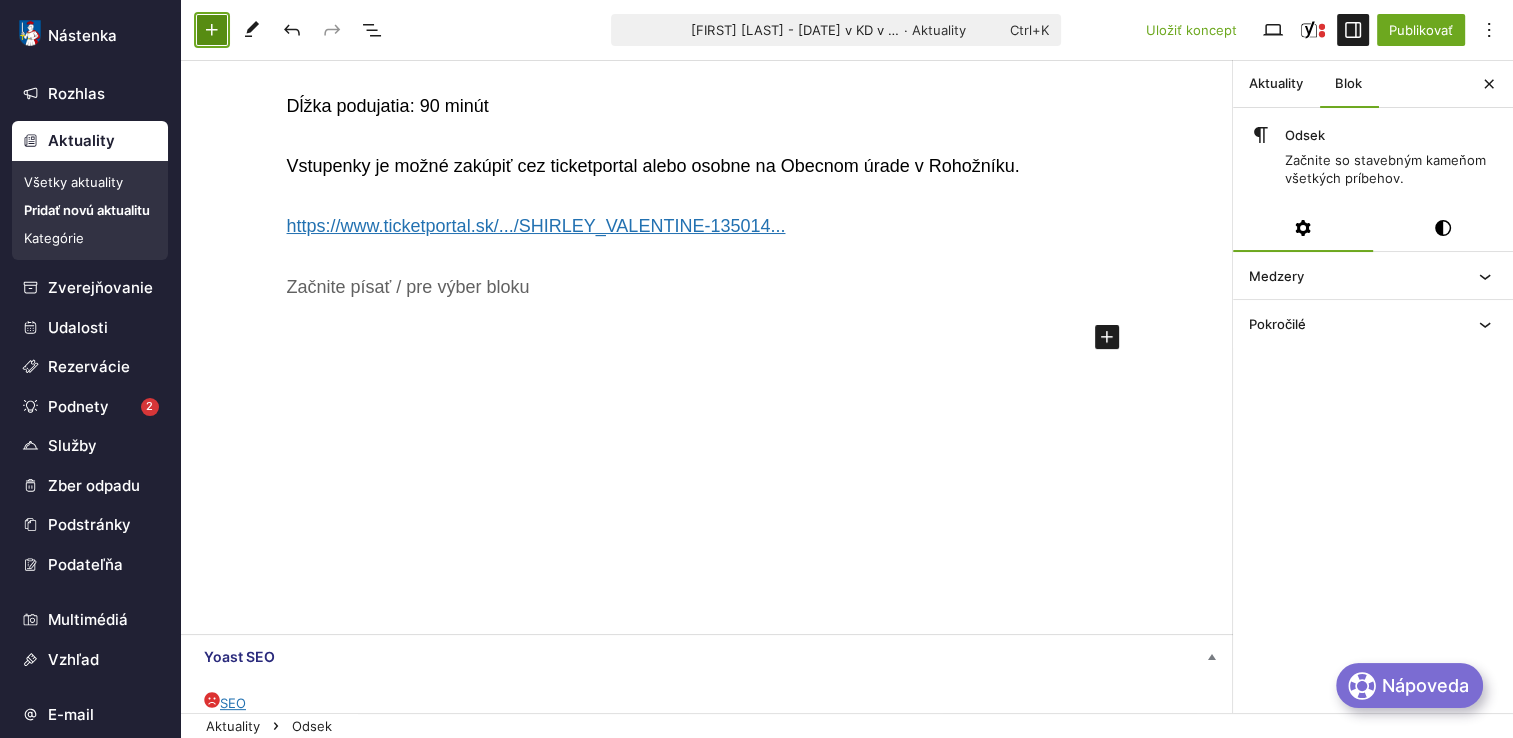 click at bounding box center (212, 30) 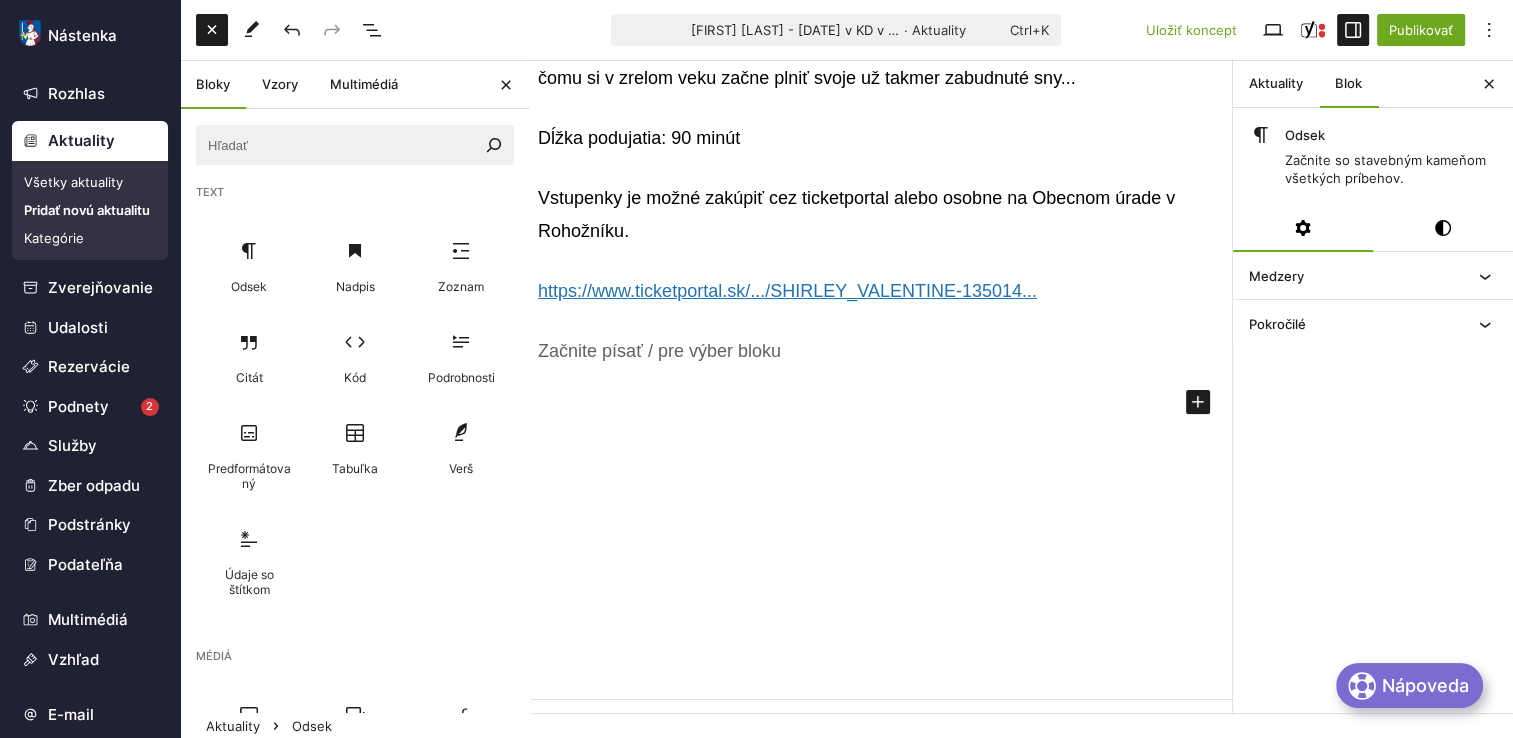 scroll, scrollTop: 300, scrollLeft: 0, axis: vertical 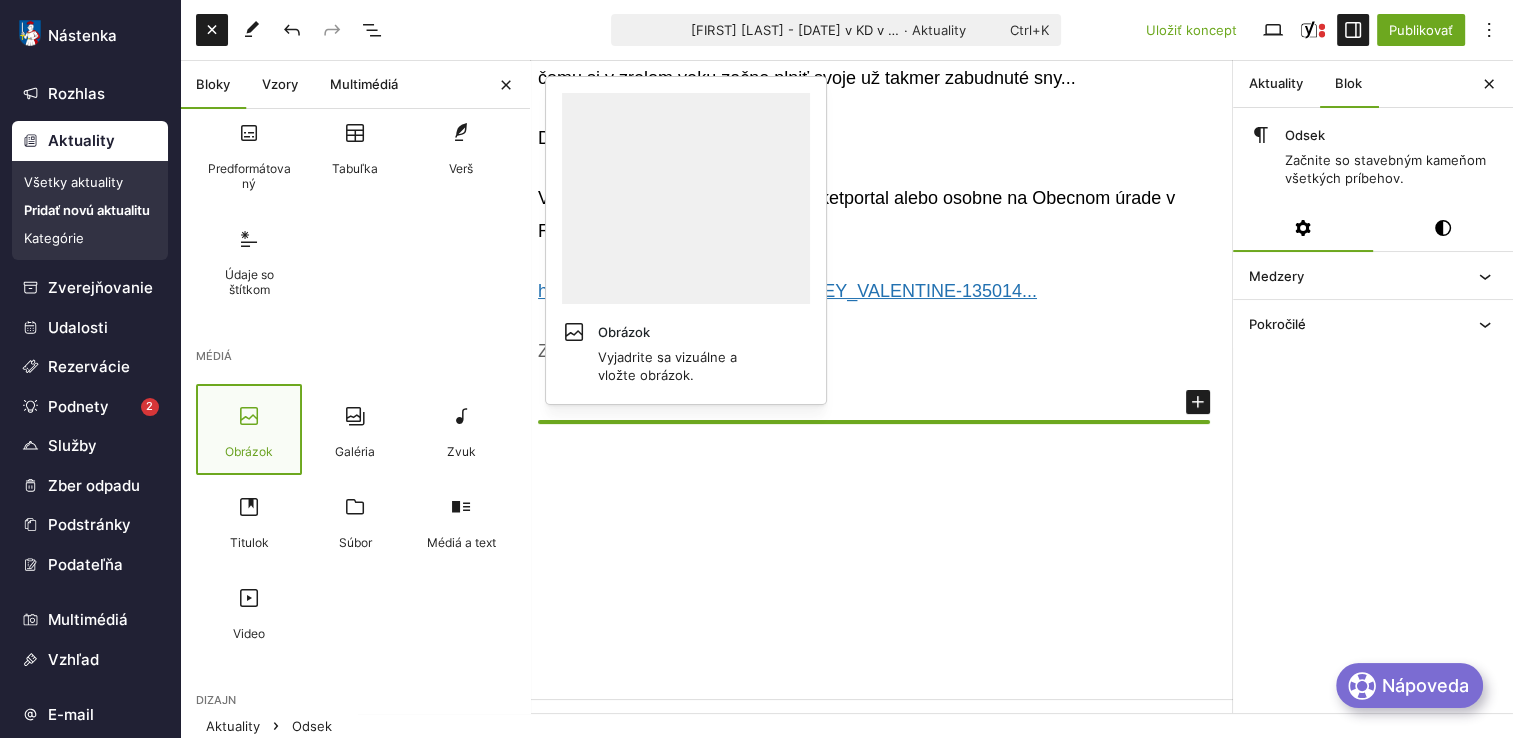 click on "Obrázok" at bounding box center (249, 451) 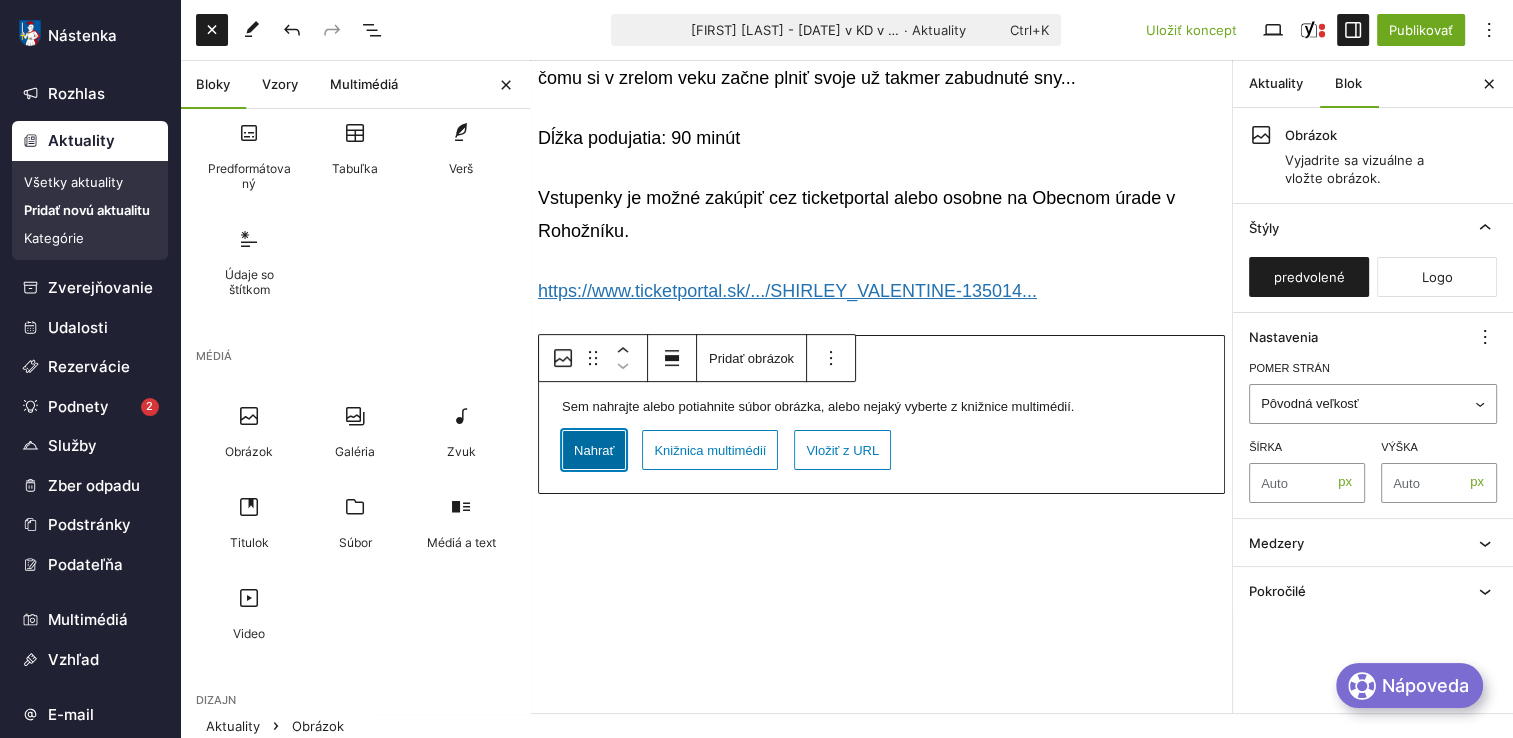 click on "Nahrať" at bounding box center (594, 450) 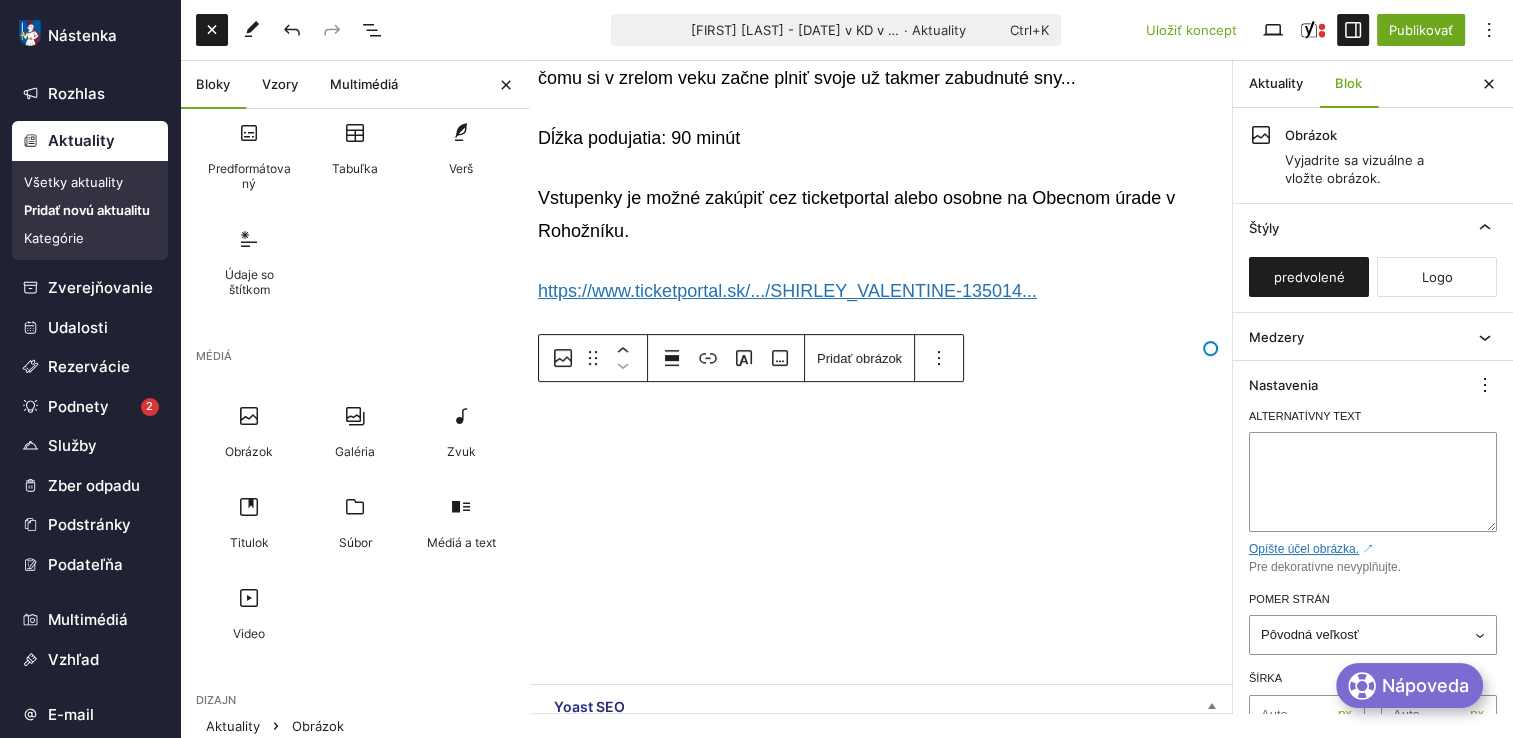click on "Blok" at bounding box center [1348, 84] 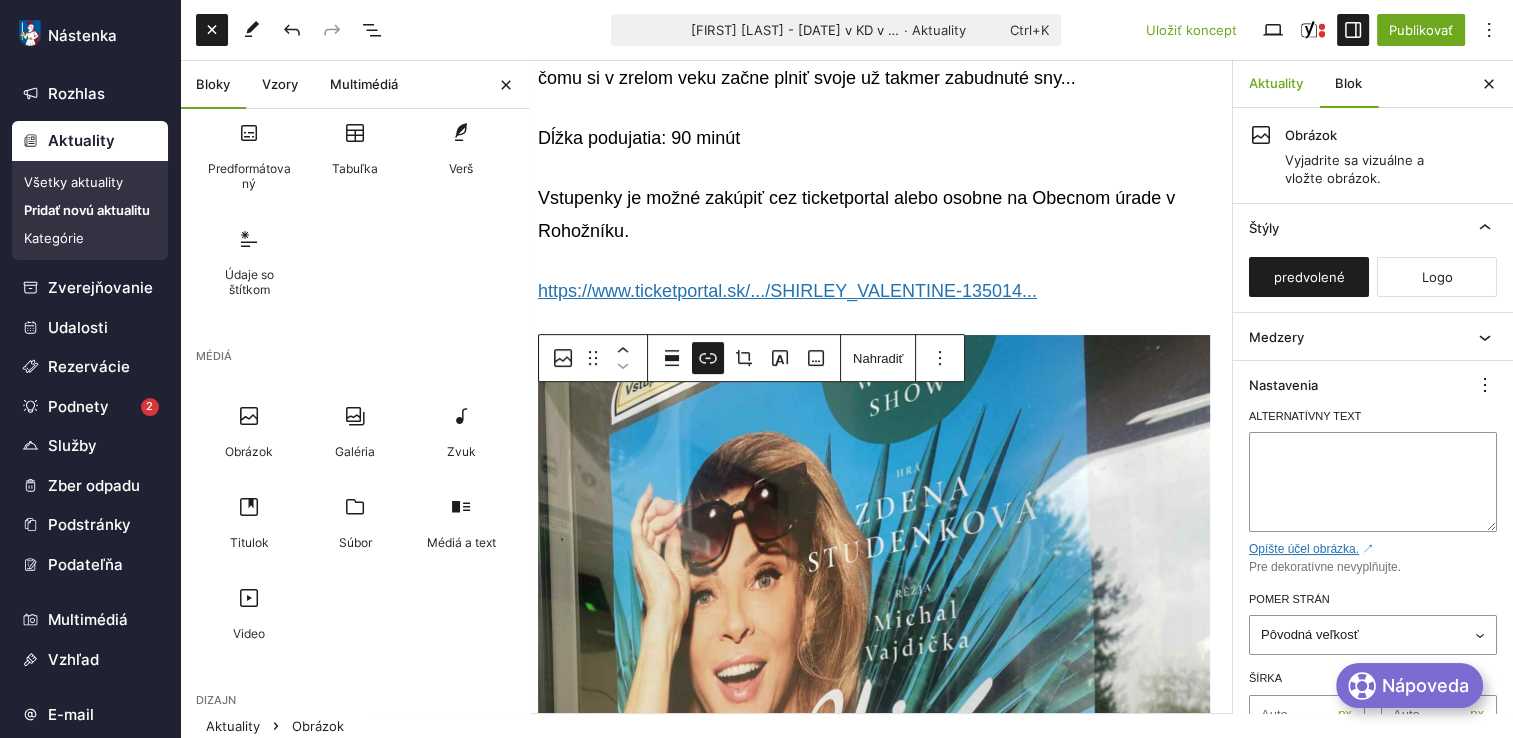 click on "Aktuality" at bounding box center (1276, 84) 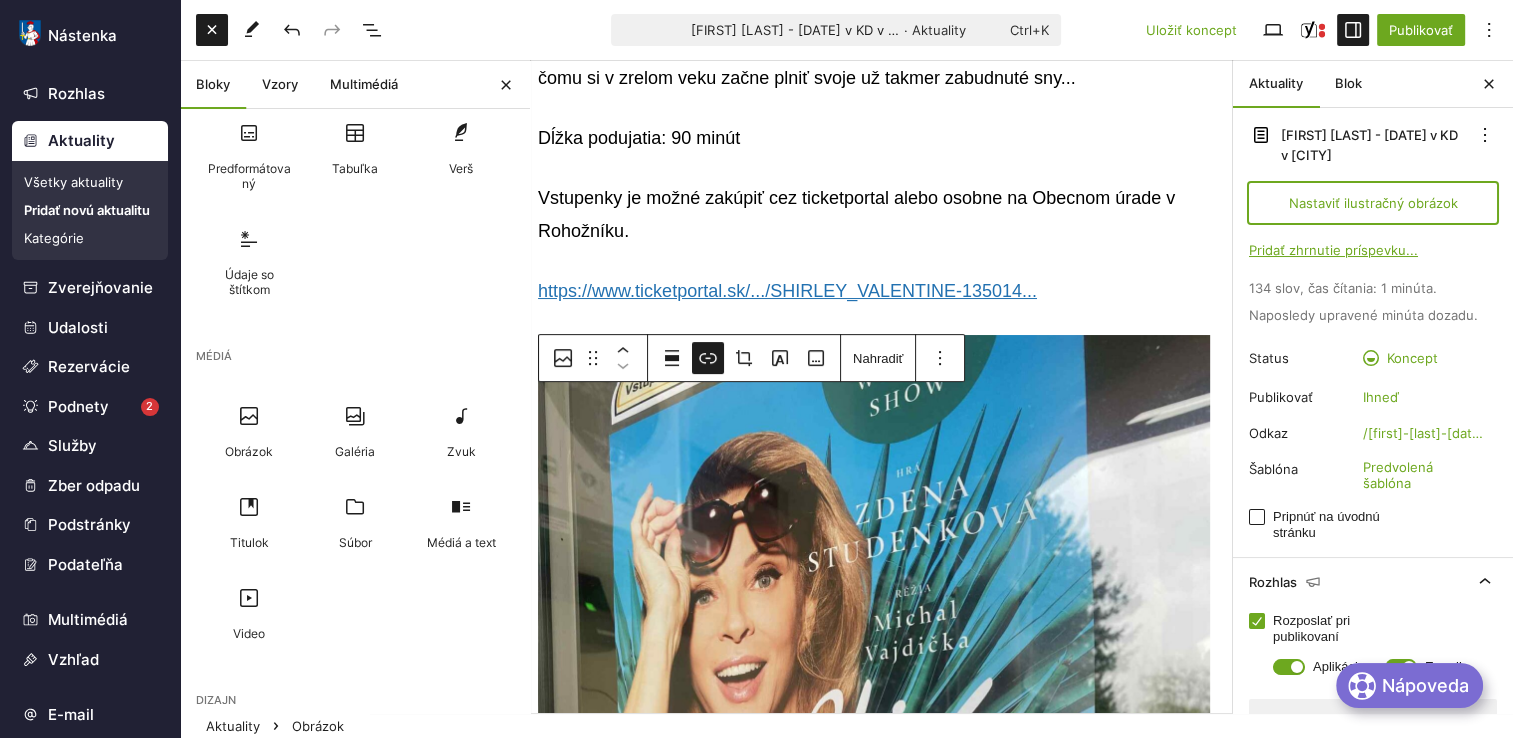 click on "Nastaviť ilustračný obrázok" at bounding box center (1373, 203) 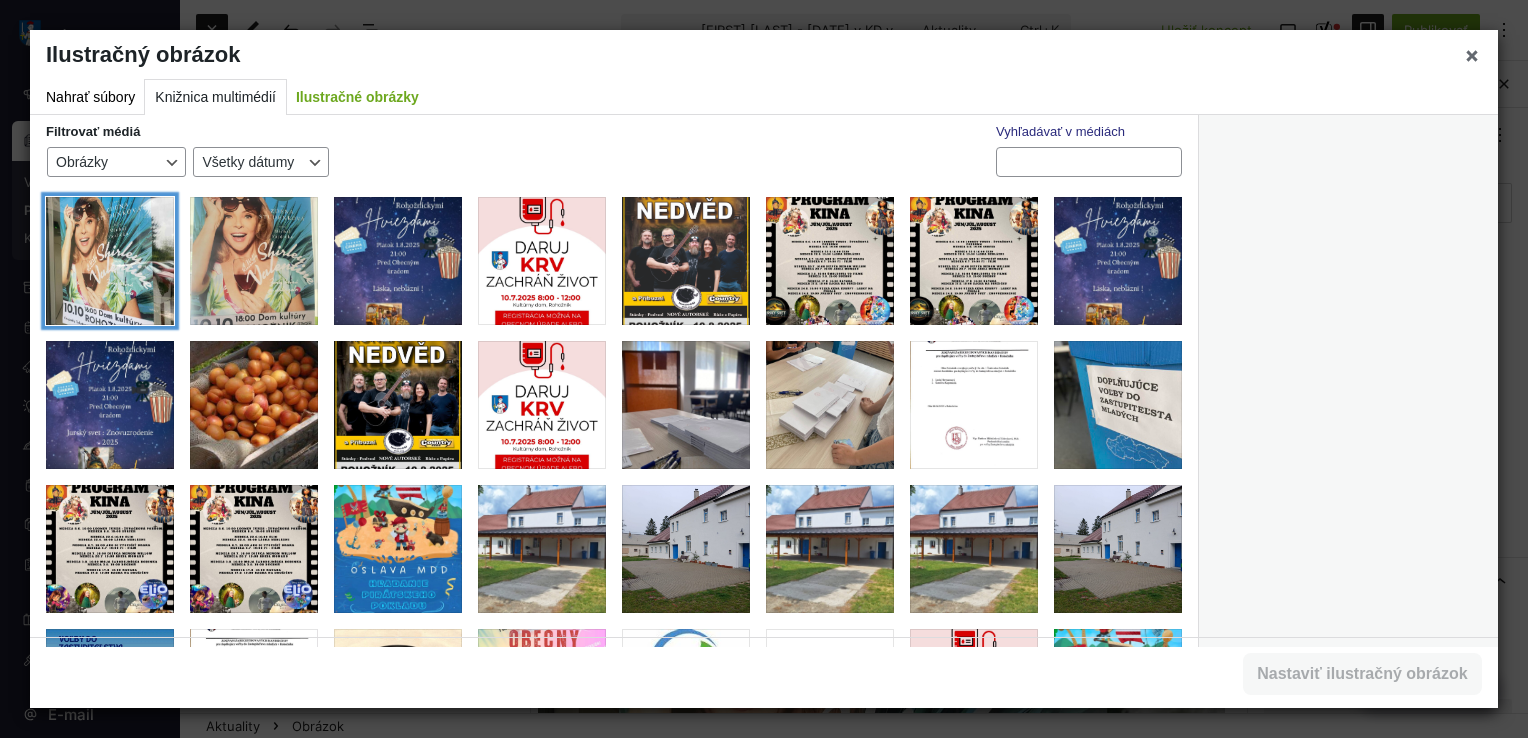 click at bounding box center [110, 261] 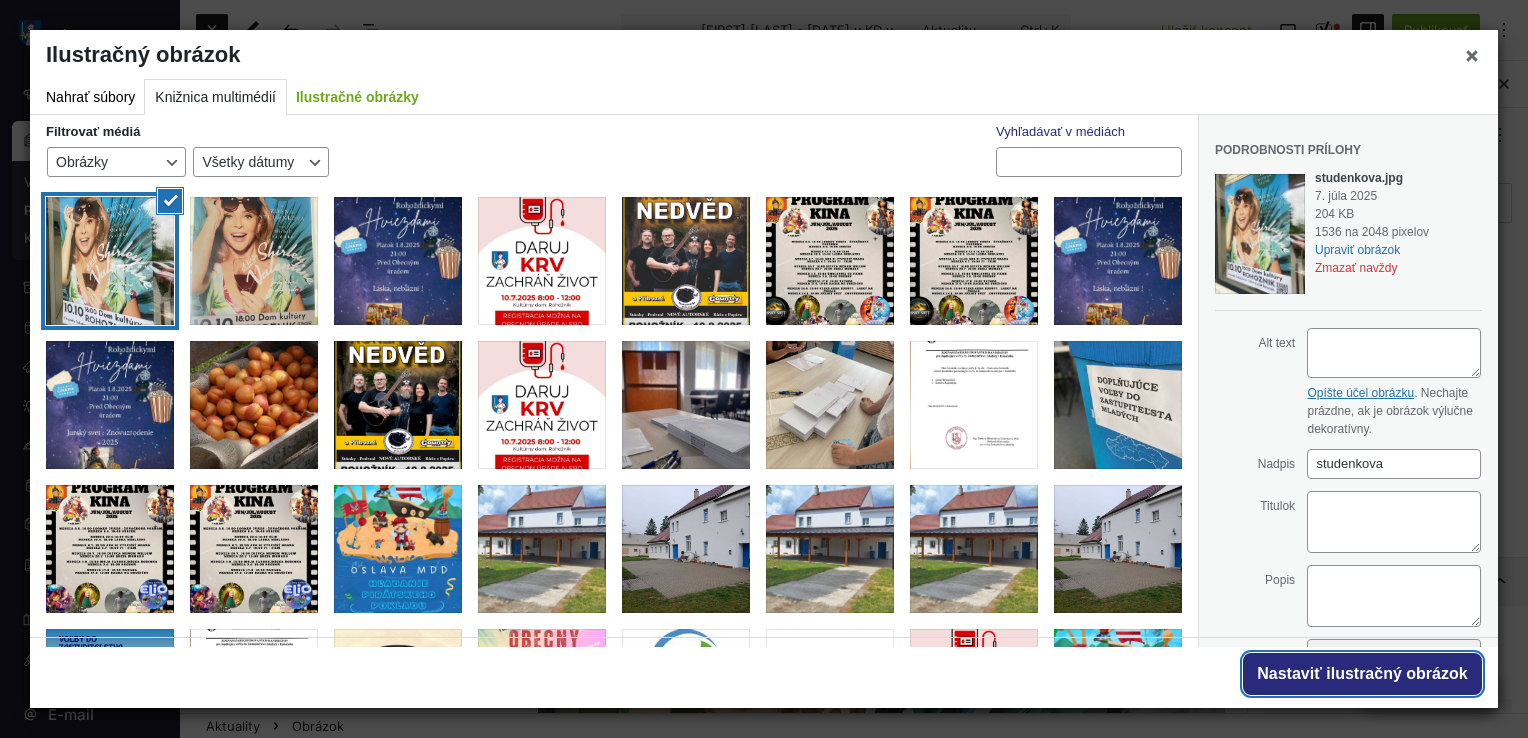 click on "Nastaviť ilustračný obrázok" at bounding box center [1362, 674] 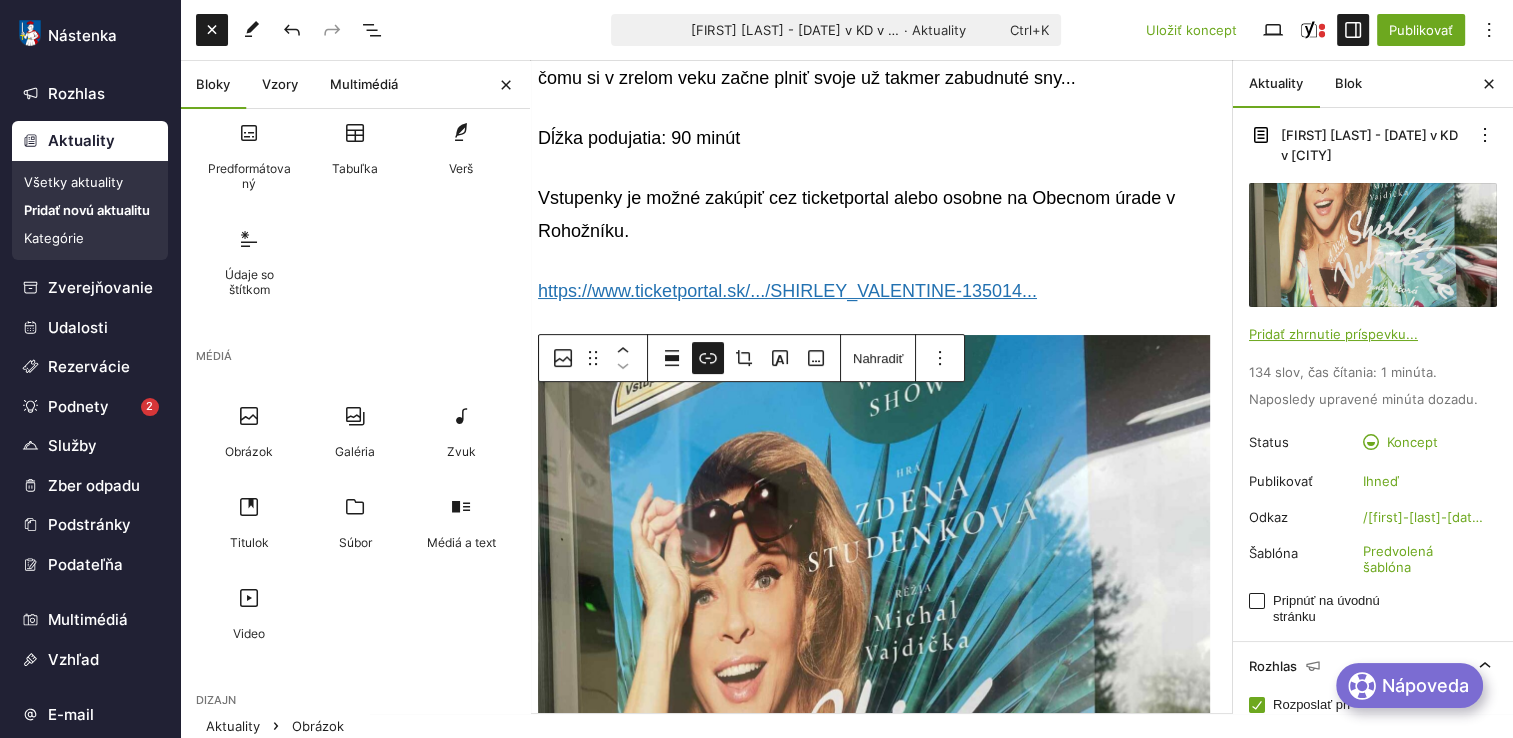 click on "Pripnúť na úvodnú stránku" at bounding box center [1344, 609] 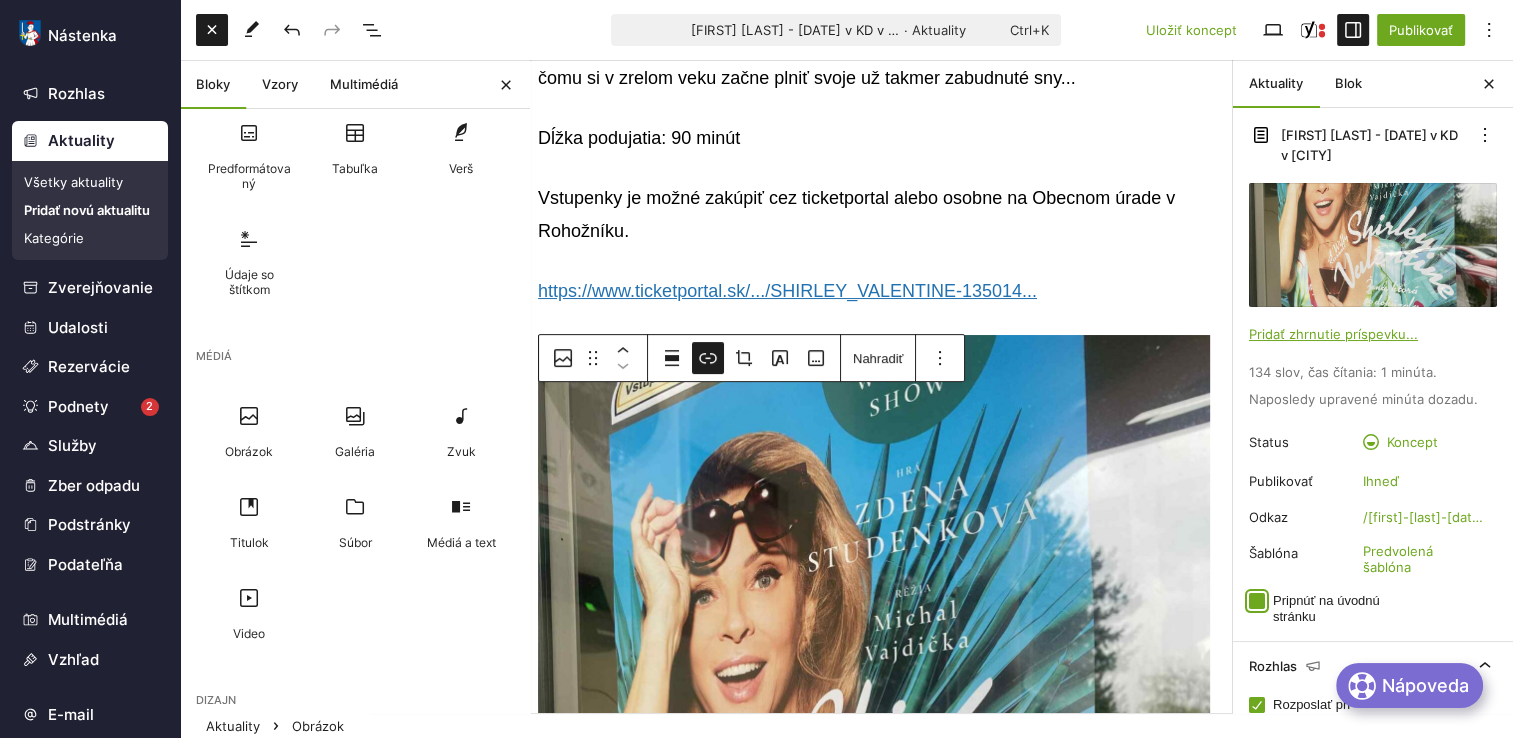 checkbox on "true" 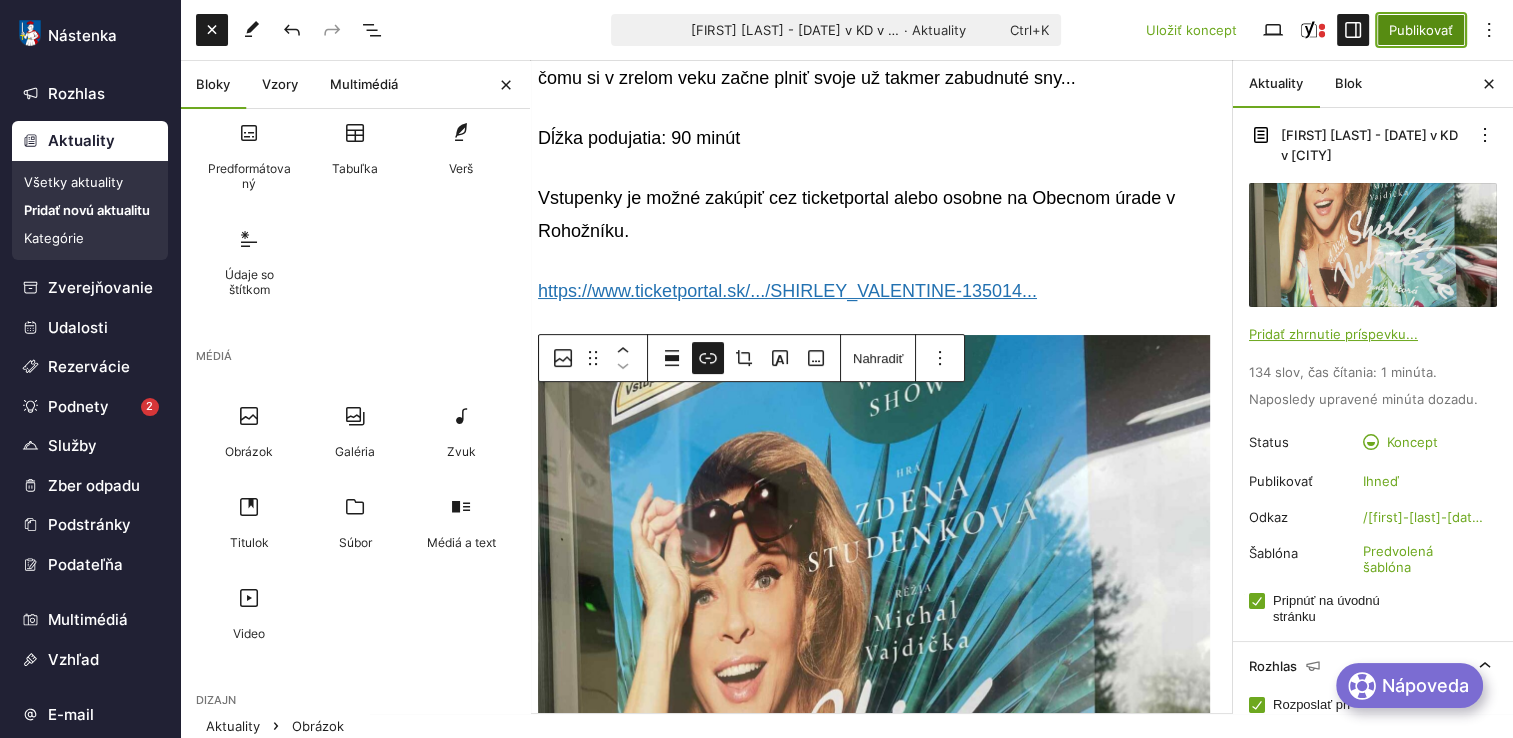 click on "Publikovať" at bounding box center [1421, 30] 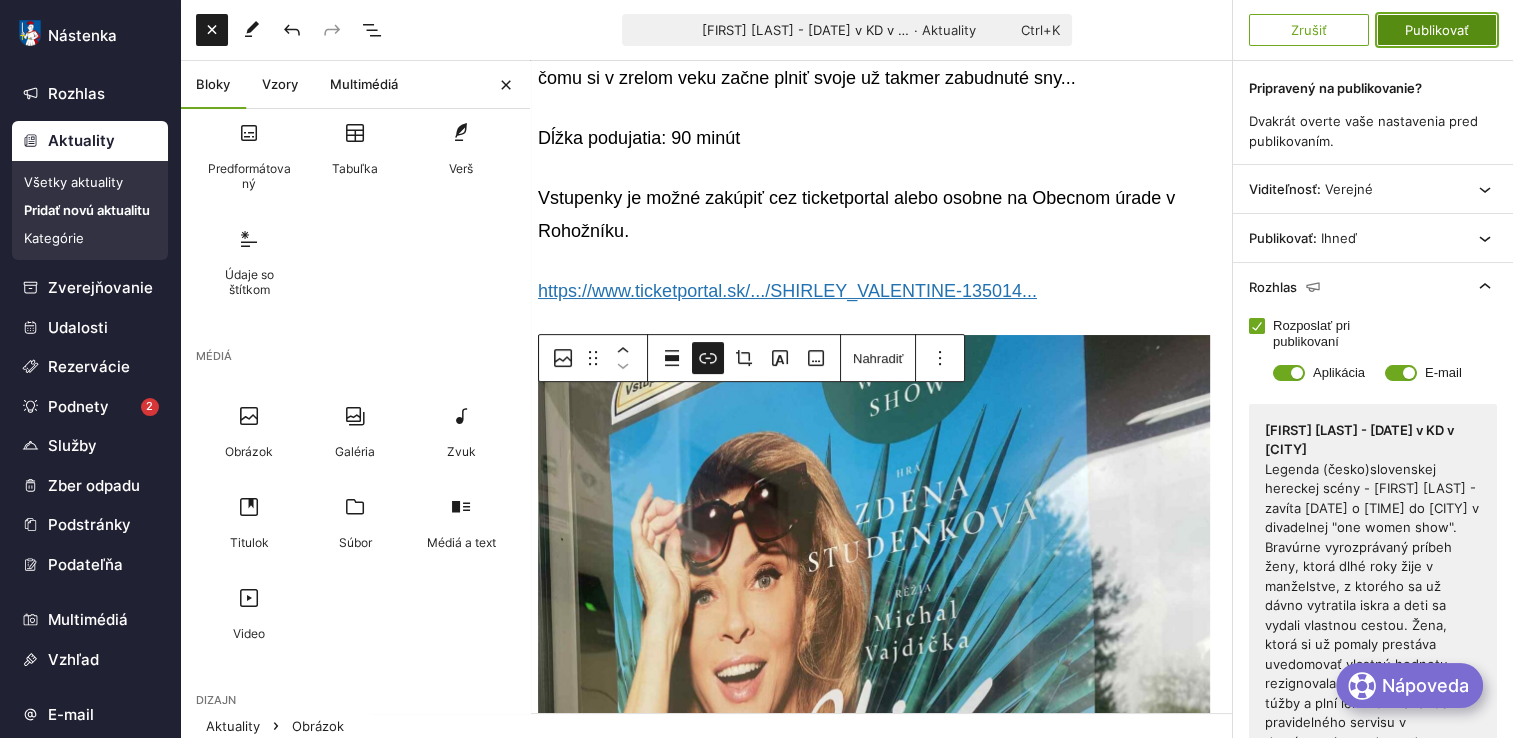 click on "Publikovať" at bounding box center (1437, 30) 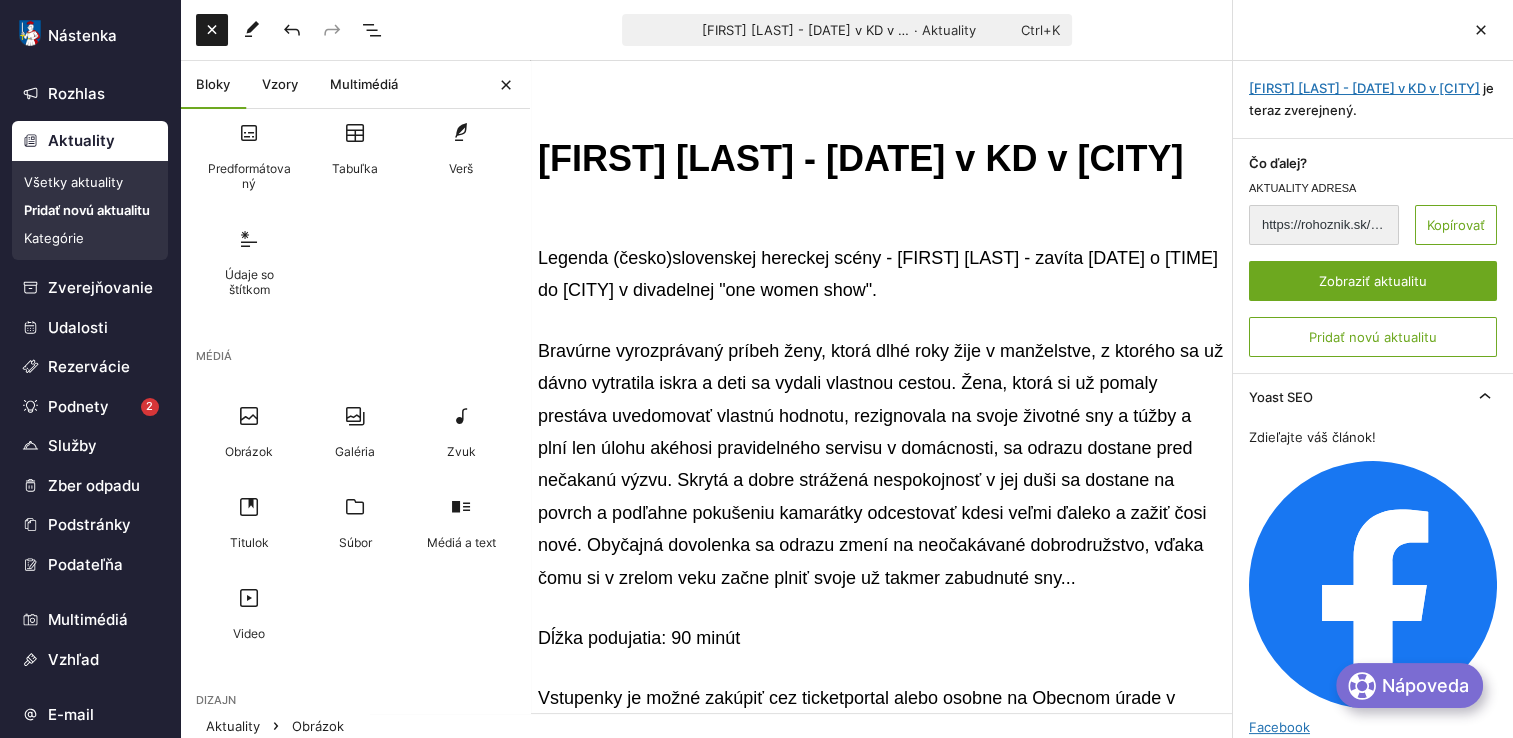 scroll, scrollTop: 0, scrollLeft: 0, axis: both 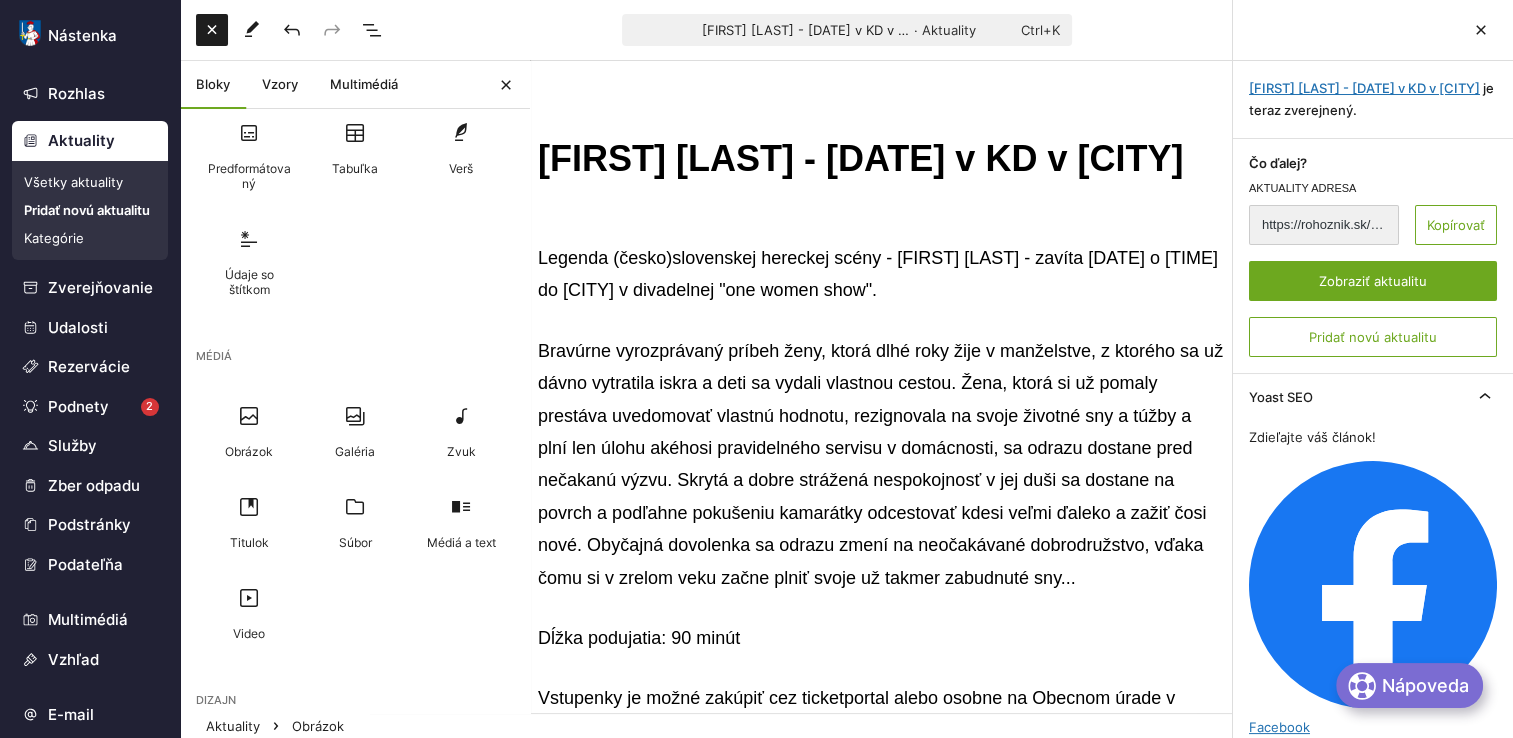 click on "Legenda (česko)slovenskej hereckej scény - [FIRST] [LAST] - zavíta [DATE] o [TIME] do [CITY] v divadelnej "one women show"." at bounding box center [881, 274] 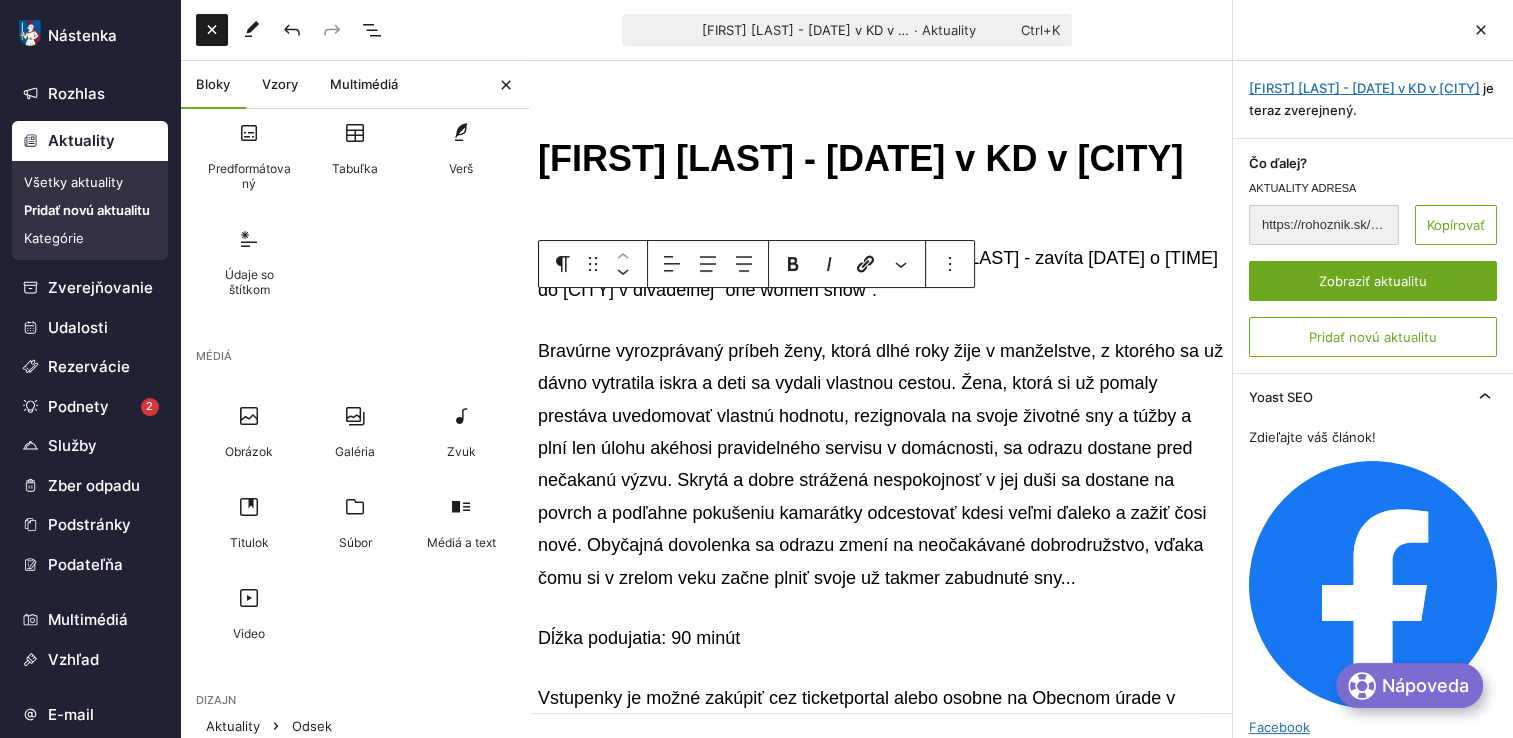 click on "Legenda (česko)slovenskej hereckej scény - [FIRST] [LAST] - zavíta [DATE] o [TIME] do [CITY] v divadelnej "one women show"." at bounding box center (881, 274) 